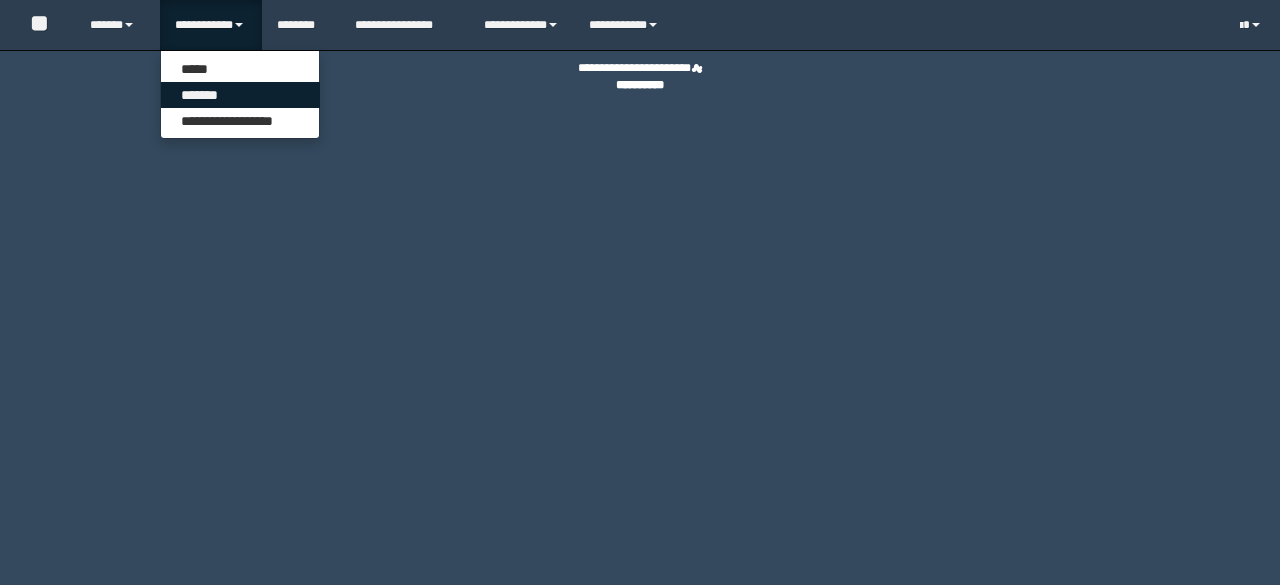 scroll, scrollTop: 0, scrollLeft: 0, axis: both 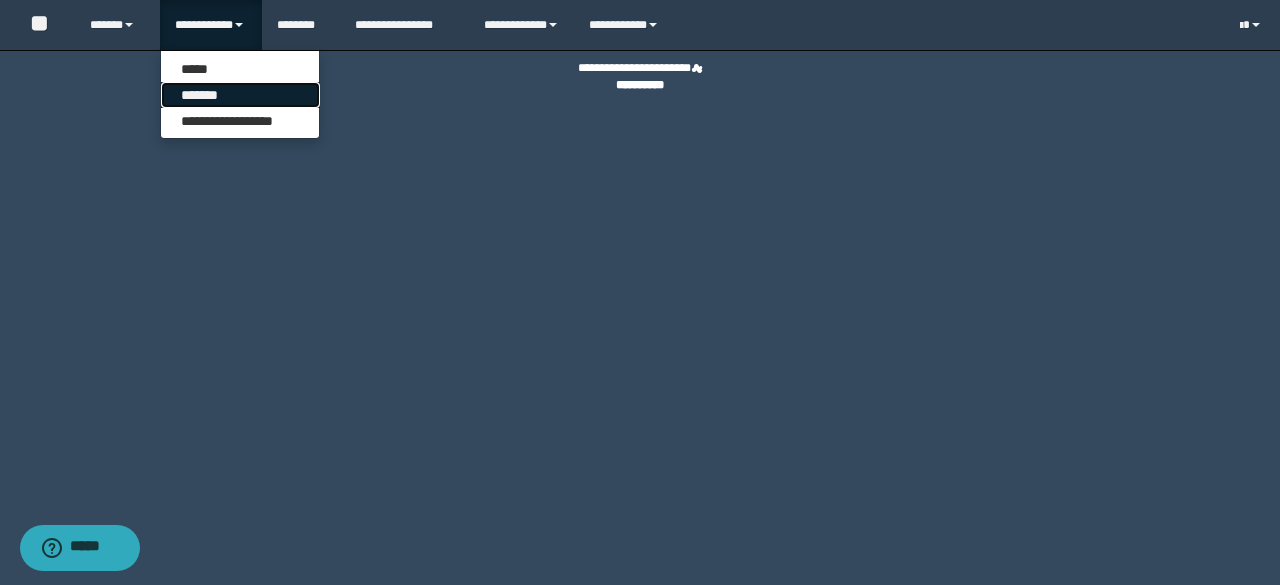 drag, startPoint x: 260, startPoint y: 89, endPoint x: 278, endPoint y: 89, distance: 18 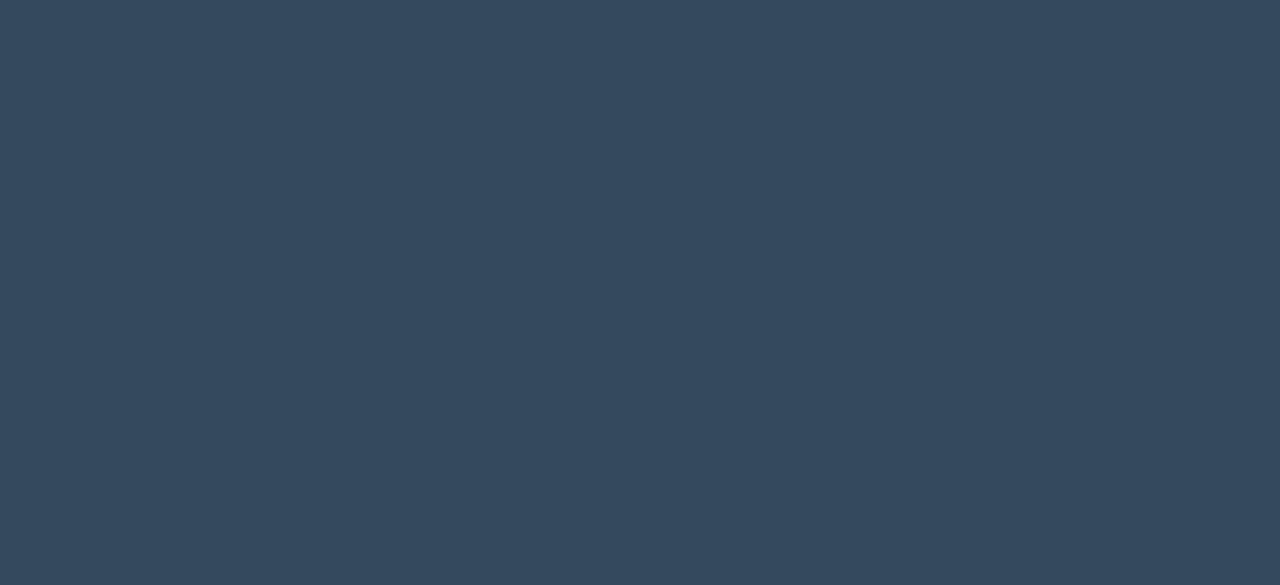 scroll, scrollTop: 0, scrollLeft: 0, axis: both 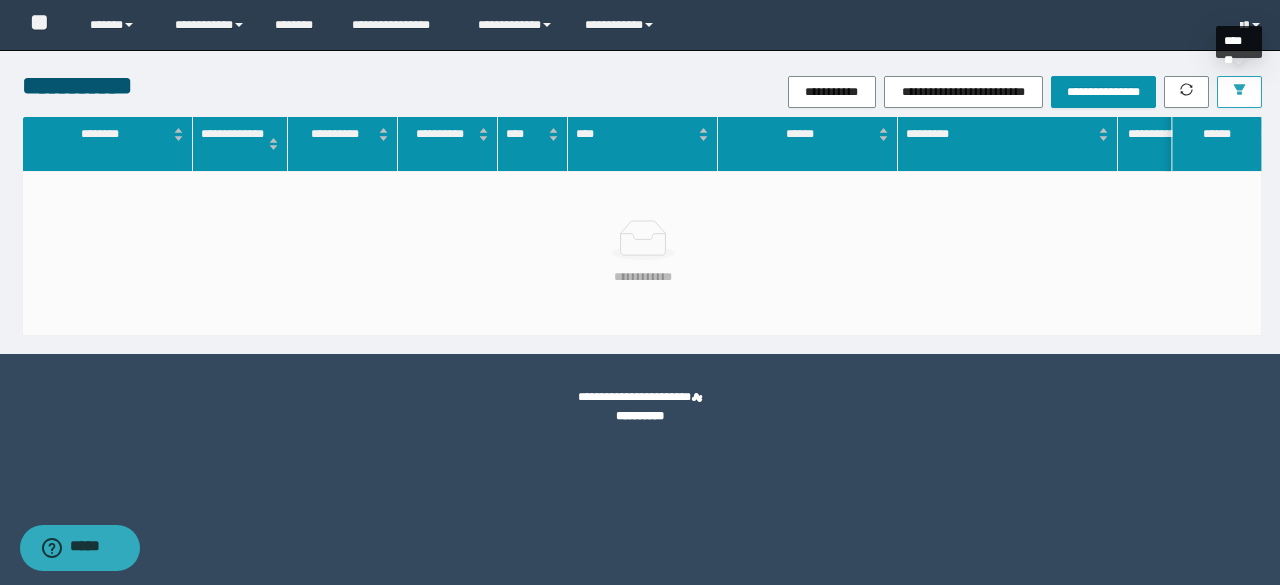 click at bounding box center (1239, 92) 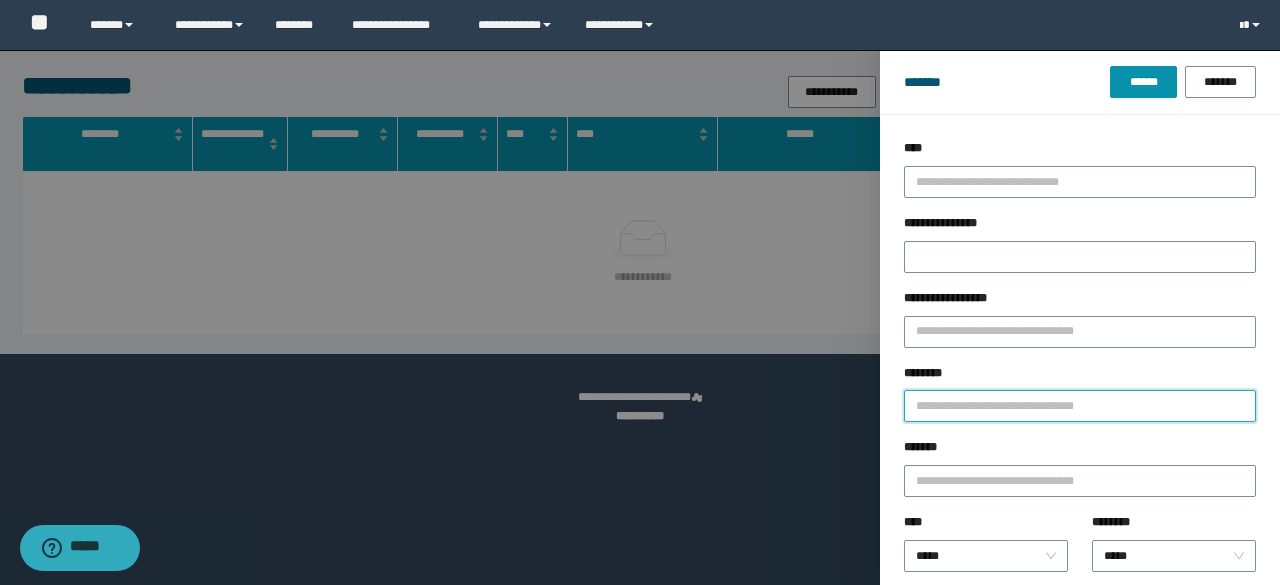 click on "********" at bounding box center (1080, 406) 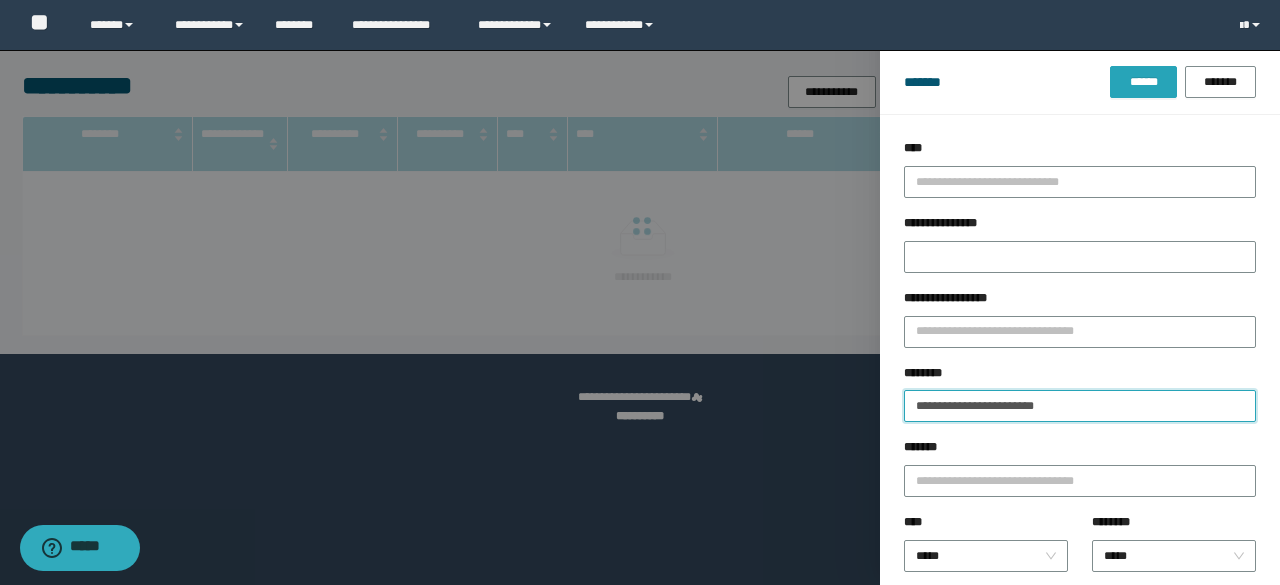 type on "**********" 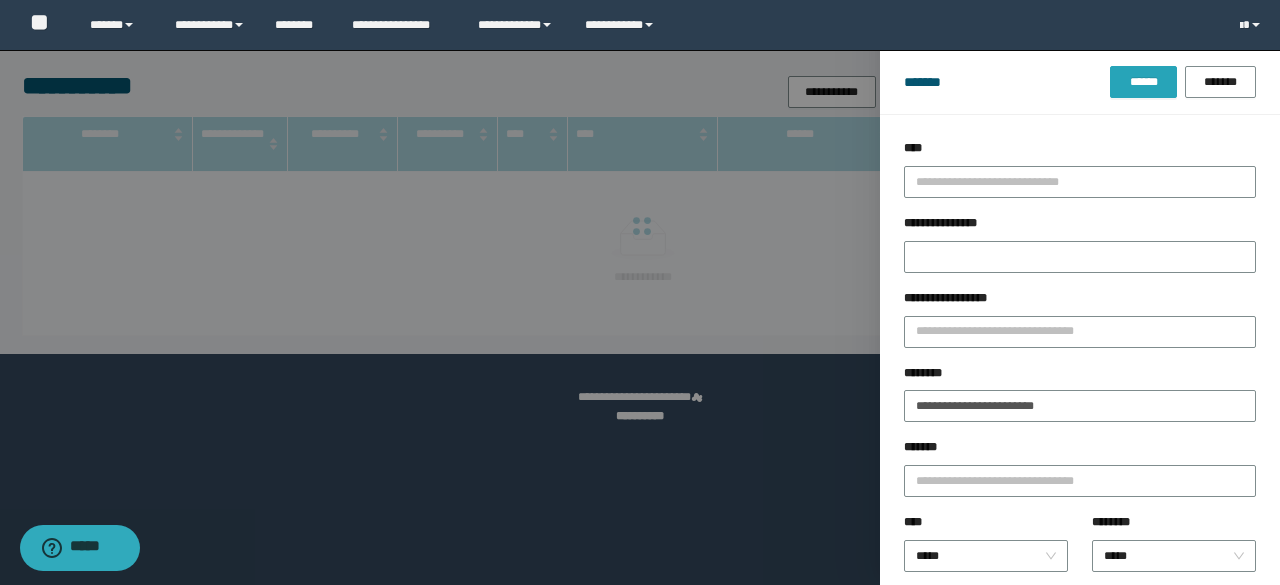 click on "******" at bounding box center (1143, 82) 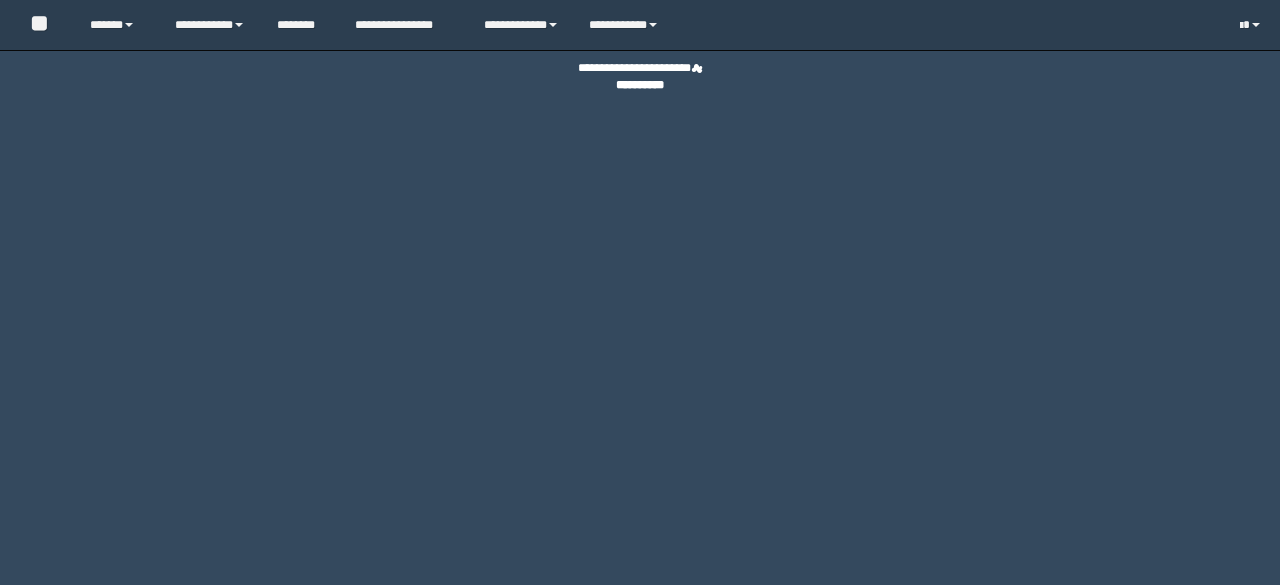 scroll, scrollTop: 0, scrollLeft: 0, axis: both 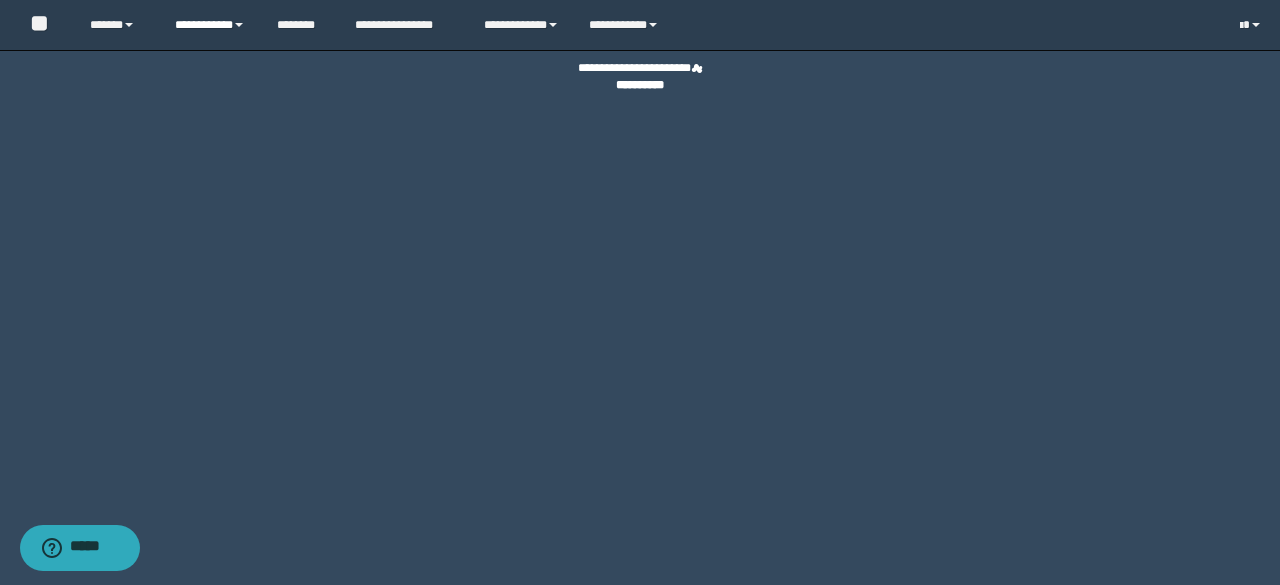 click on "**********" at bounding box center (210, 25) 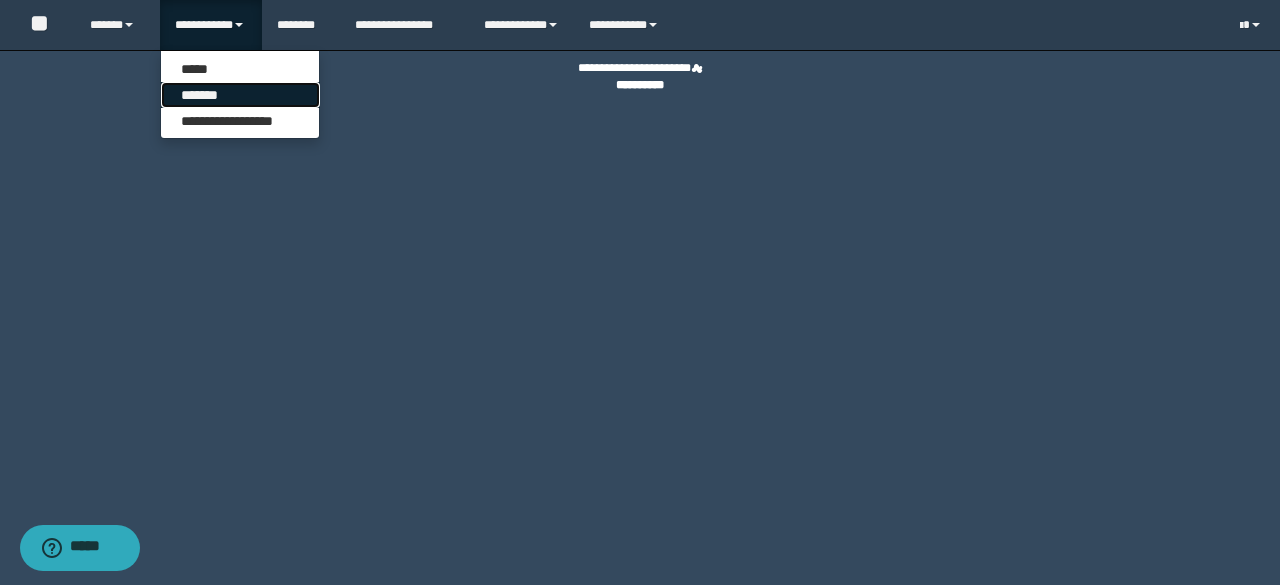 click on "*******" at bounding box center [240, 95] 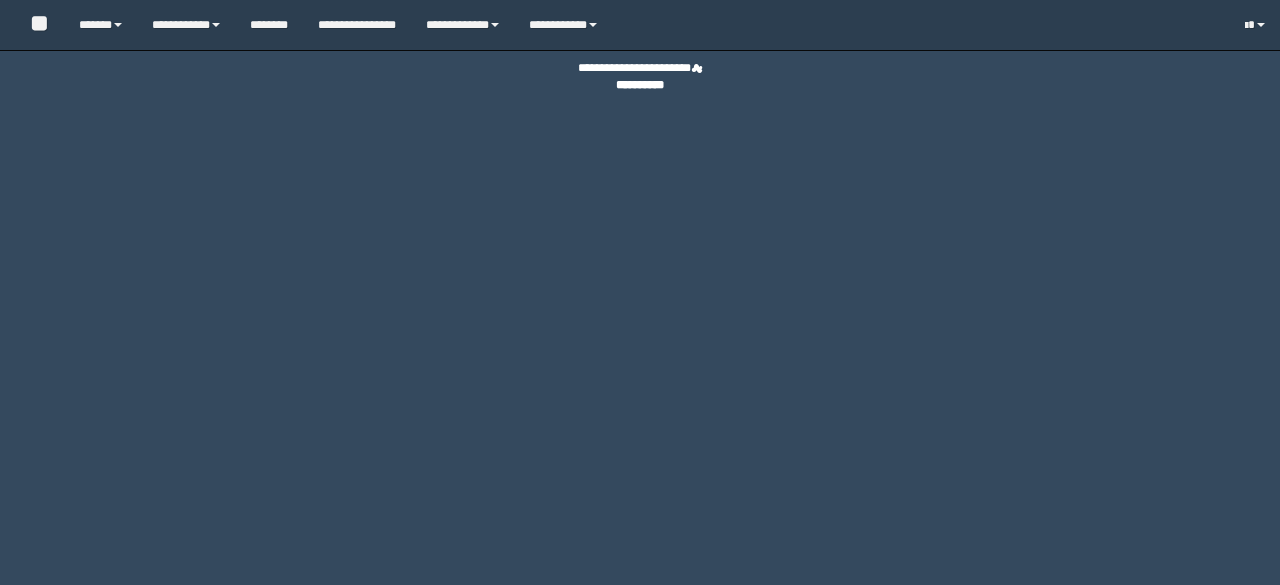 scroll, scrollTop: 0, scrollLeft: 0, axis: both 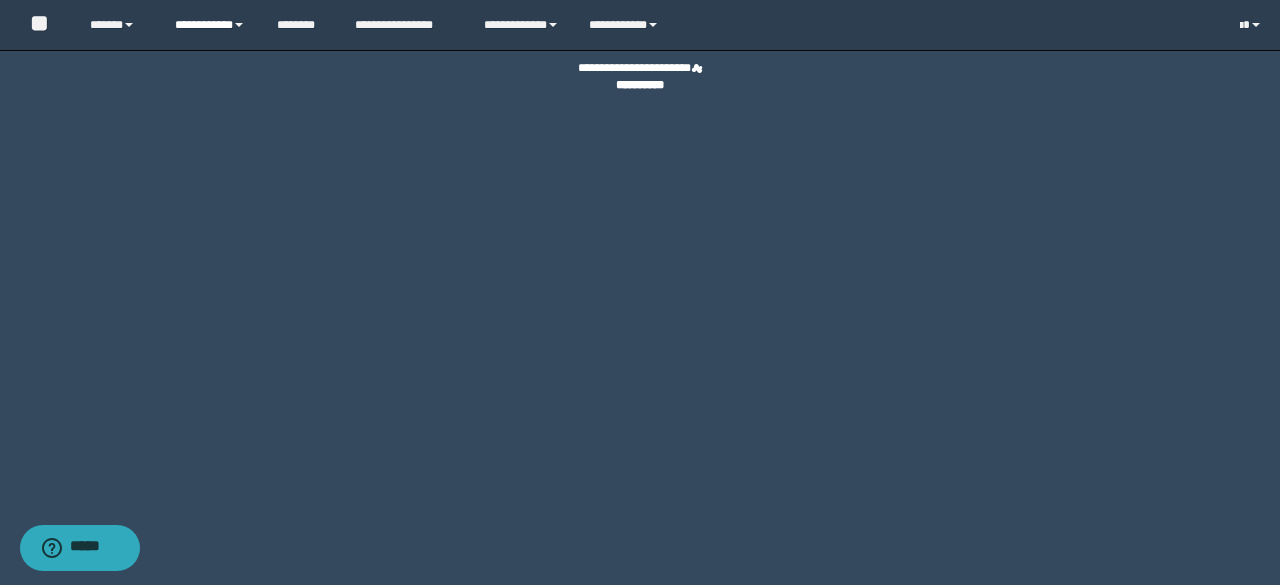 click on "**********" at bounding box center [210, 25] 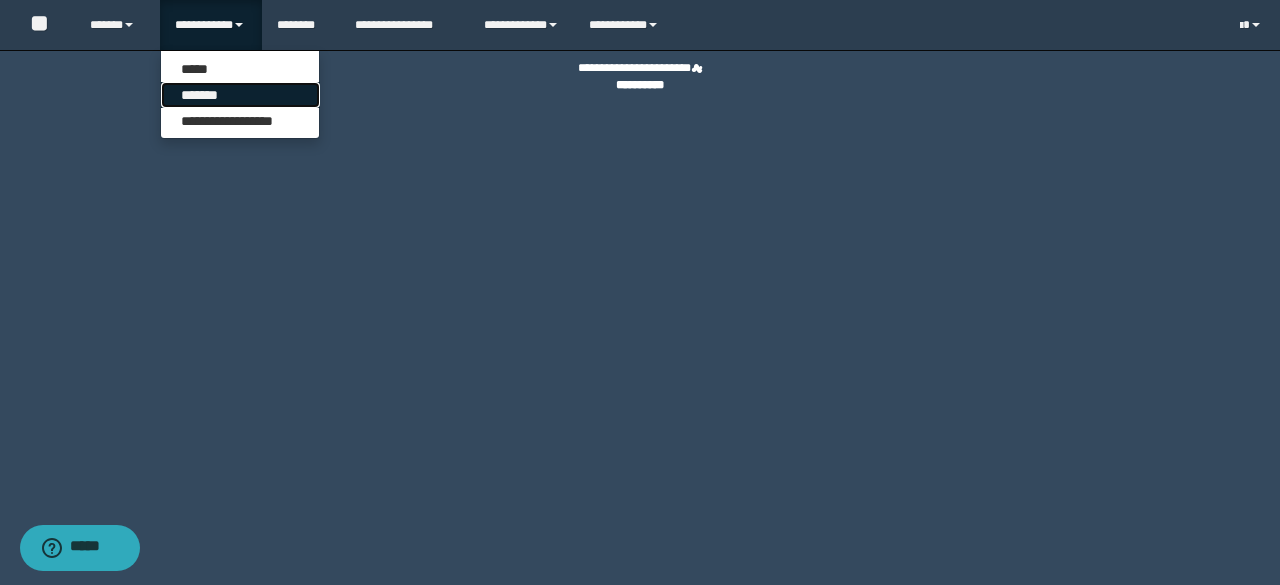 click on "*******" at bounding box center (240, 95) 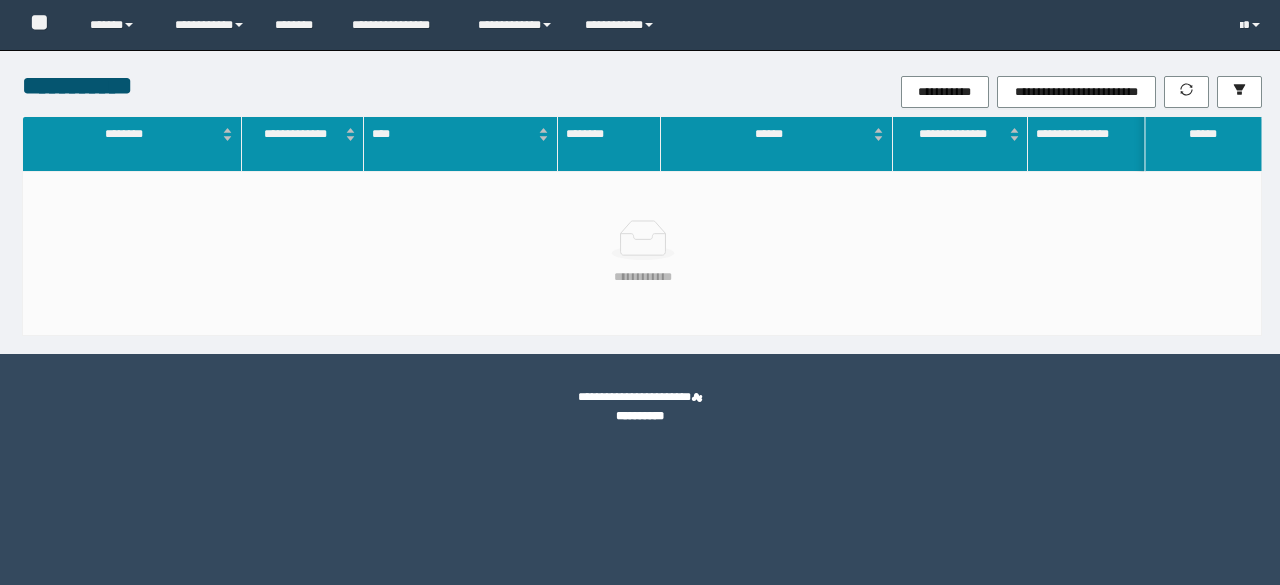 scroll, scrollTop: 0, scrollLeft: 0, axis: both 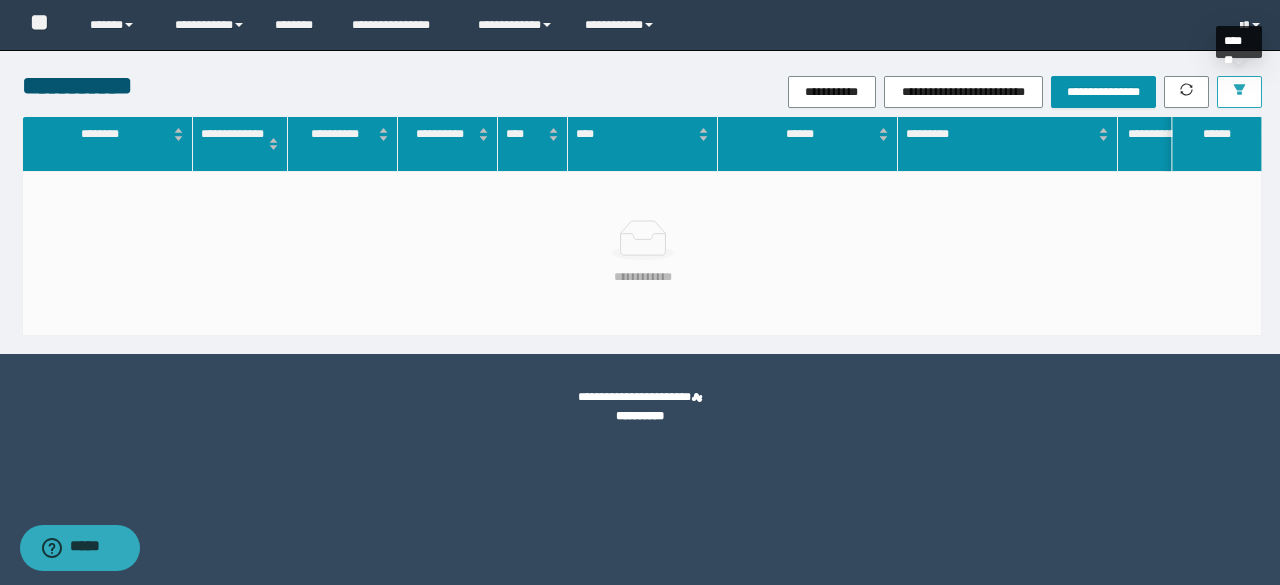 click at bounding box center (1239, 92) 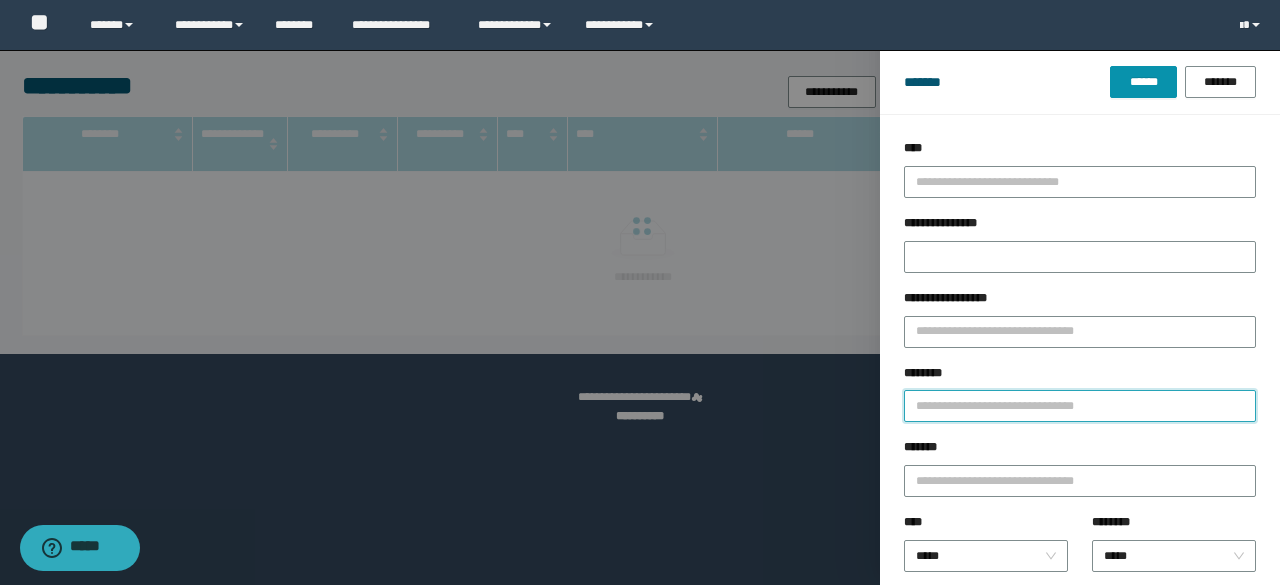 drag, startPoint x: 952, startPoint y: 402, endPoint x: 948, endPoint y: 413, distance: 11.7046995 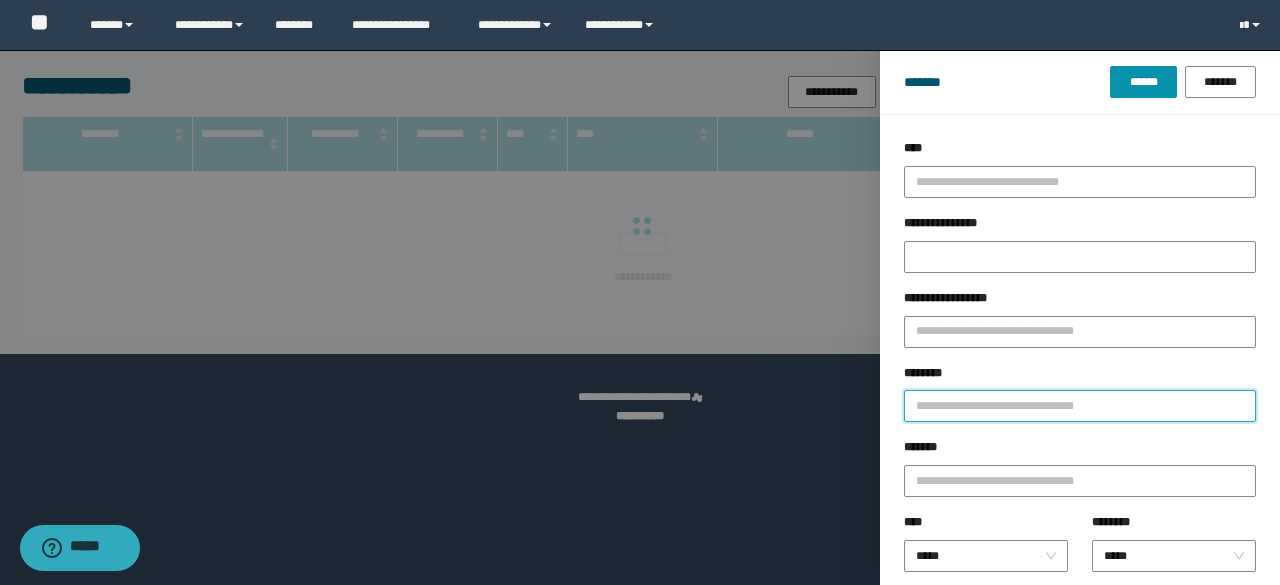 click on "********" at bounding box center [1080, 406] 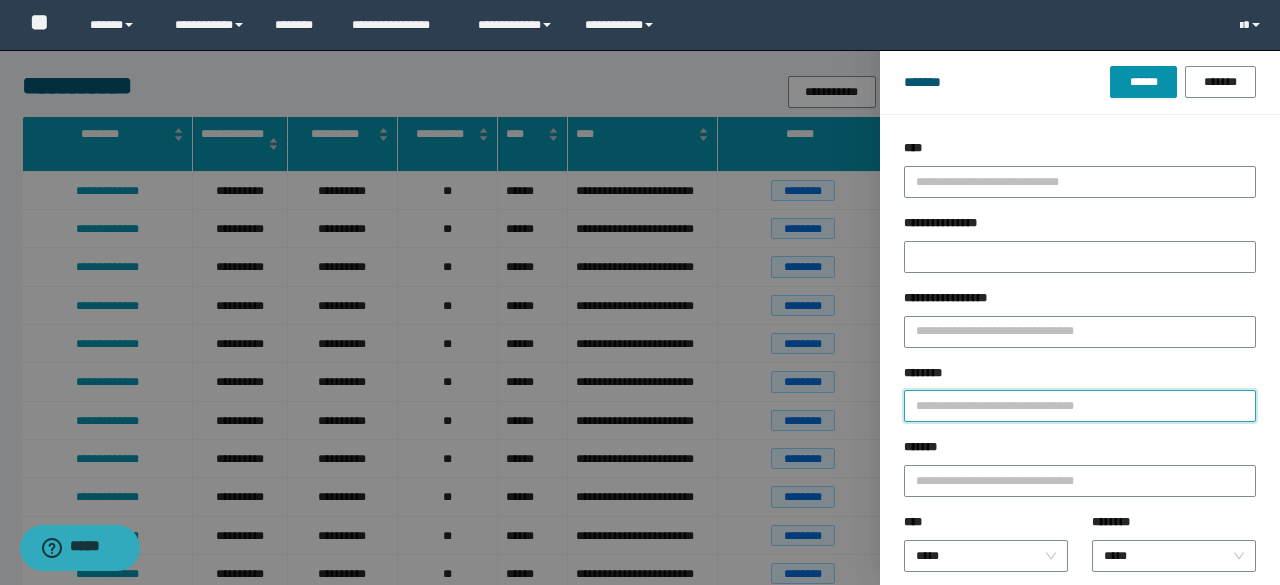 type on "*" 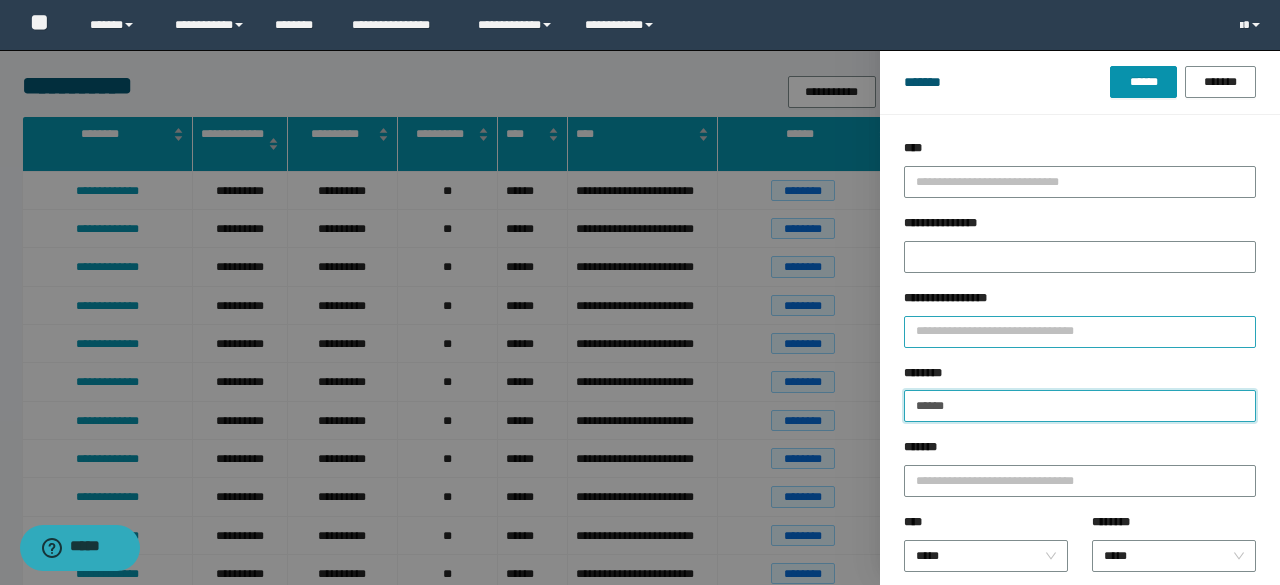 type on "**********" 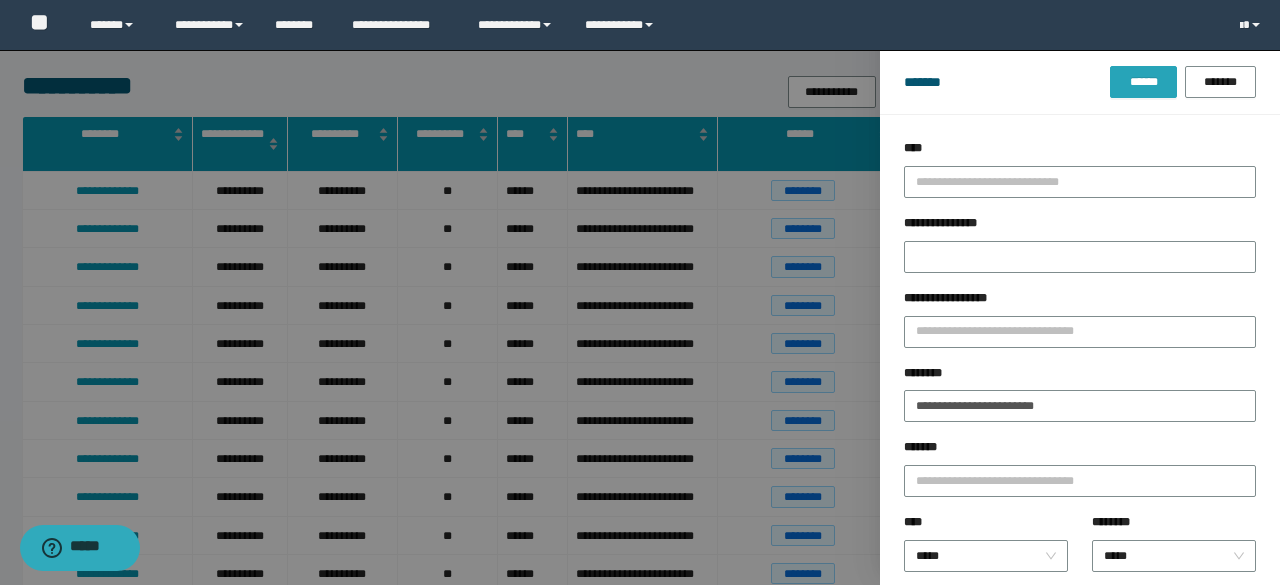 click on "******" at bounding box center (1143, 82) 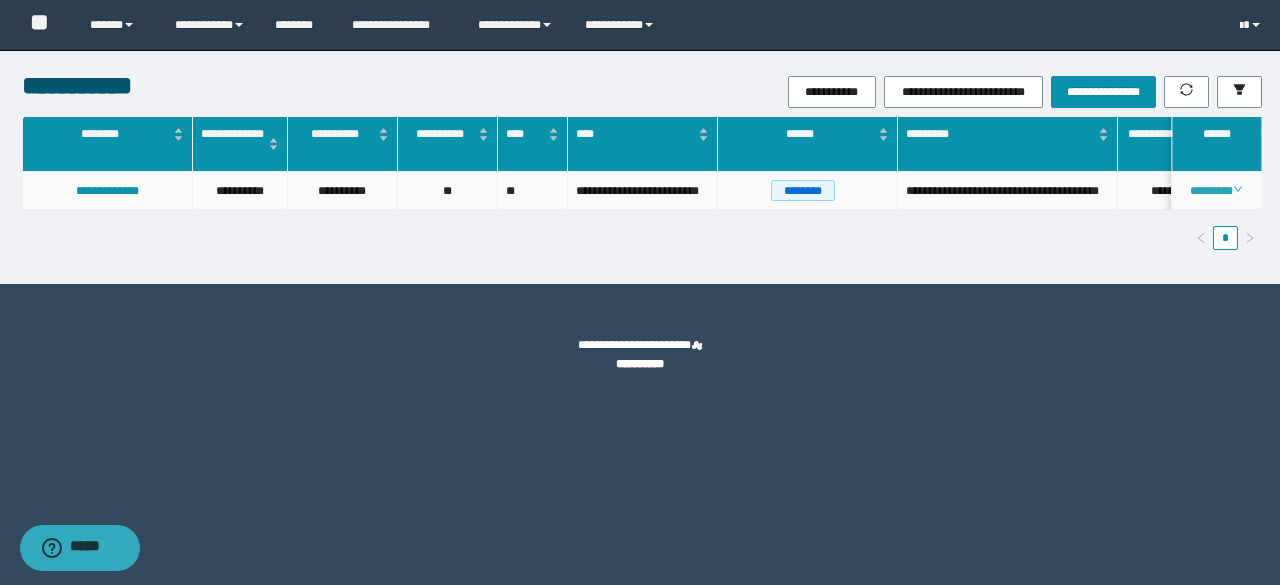 click on "********" at bounding box center [1216, 191] 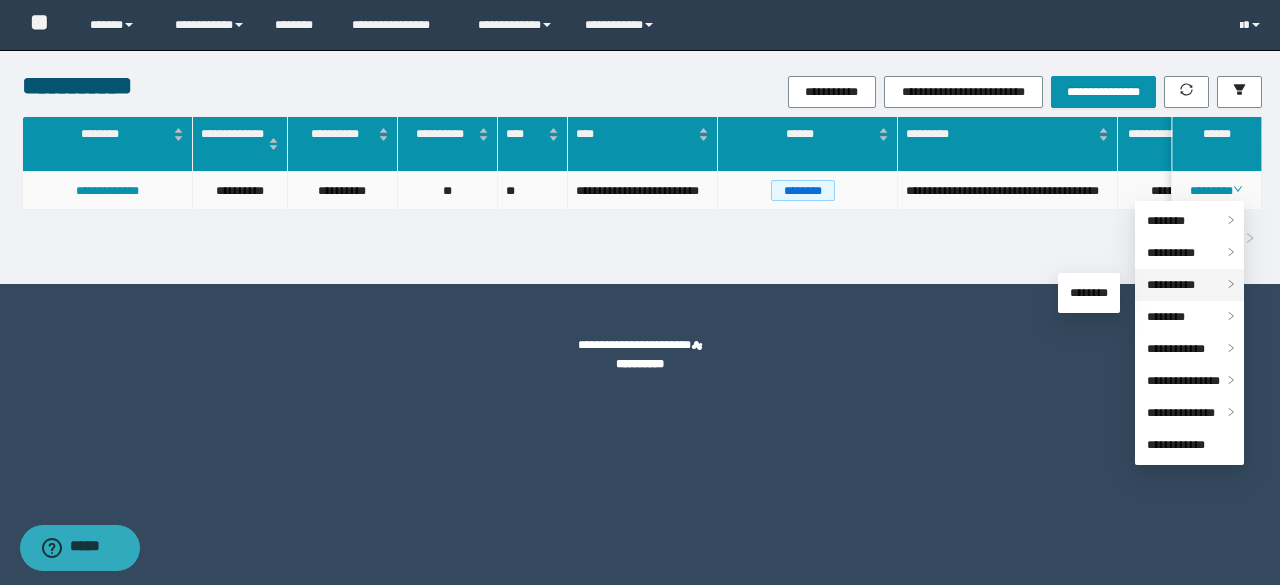 drag, startPoint x: 1165, startPoint y: 283, endPoint x: 1151, endPoint y: 284, distance: 14.035668 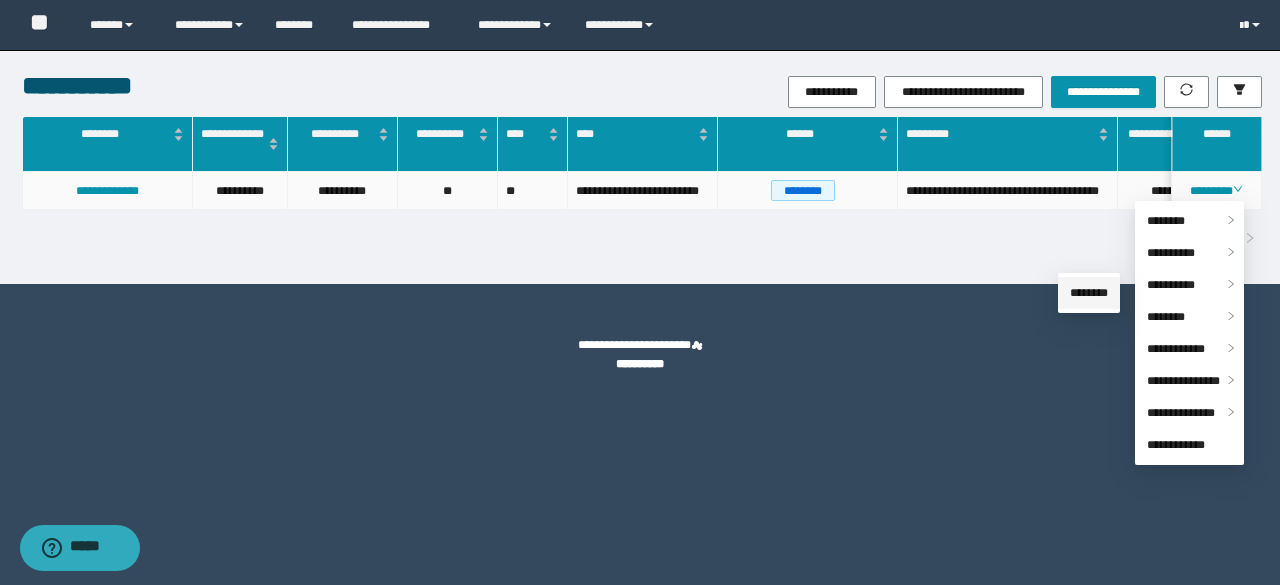 click on "********" at bounding box center (1089, 293) 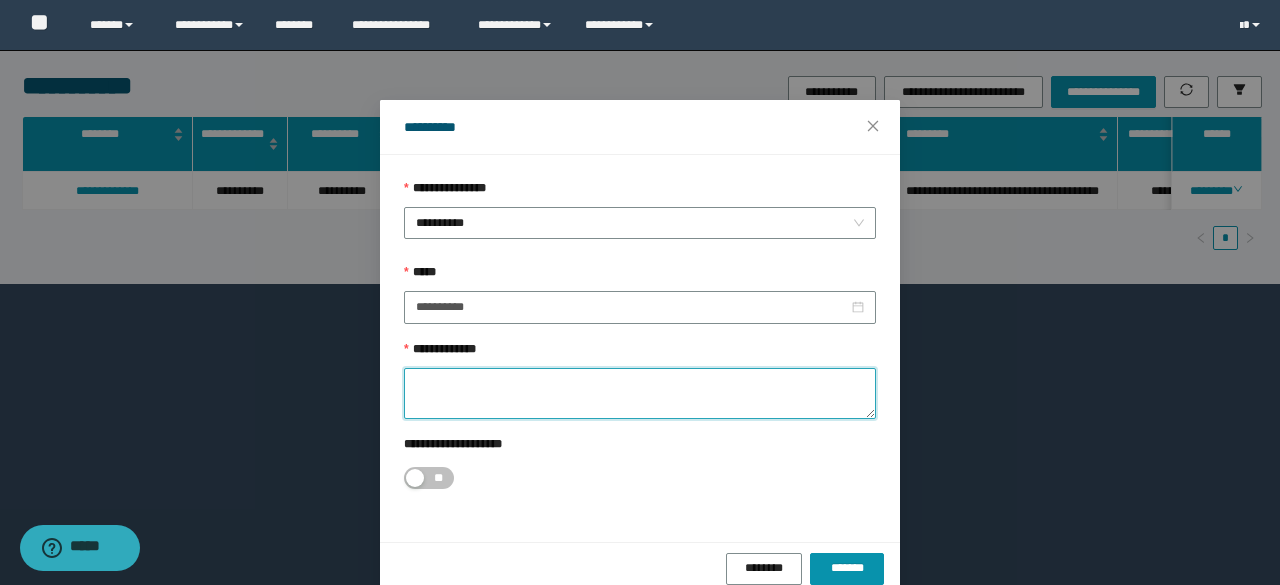 click on "**********" at bounding box center [640, 393] 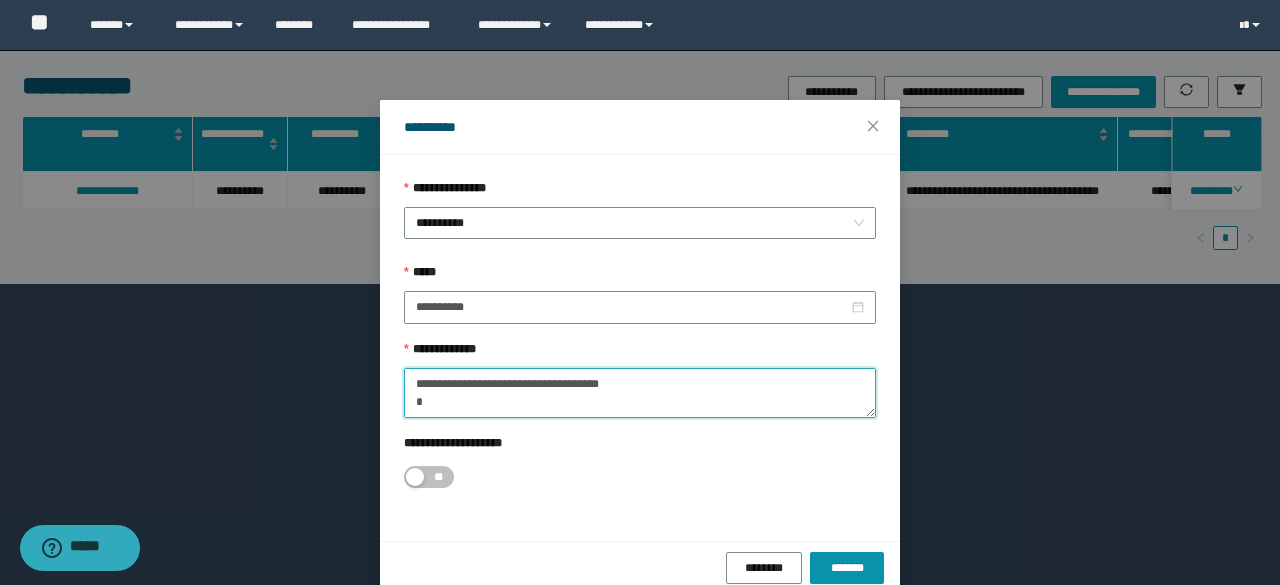 scroll, scrollTop: 144, scrollLeft: 0, axis: vertical 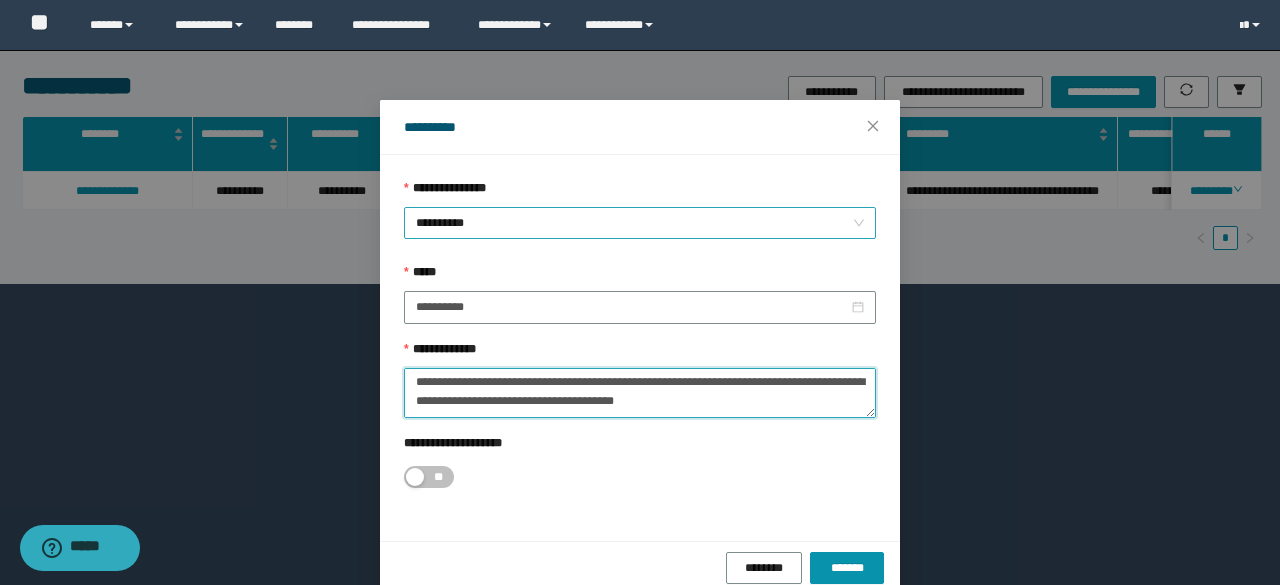 click on "**********" at bounding box center (640, 223) 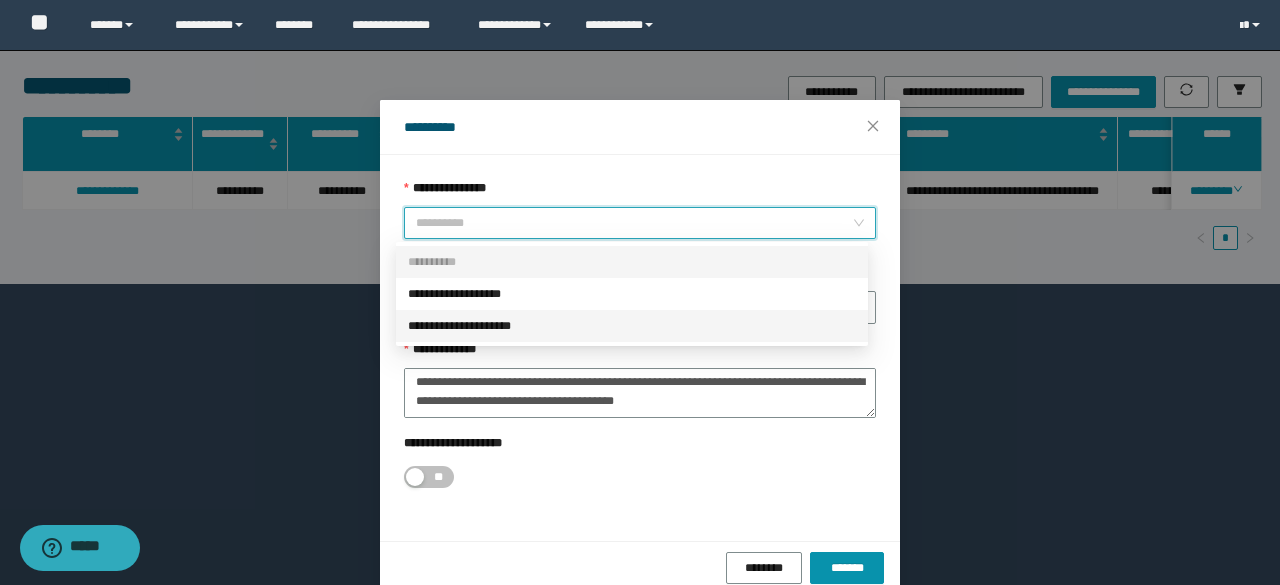 click on "**********" at bounding box center [632, 326] 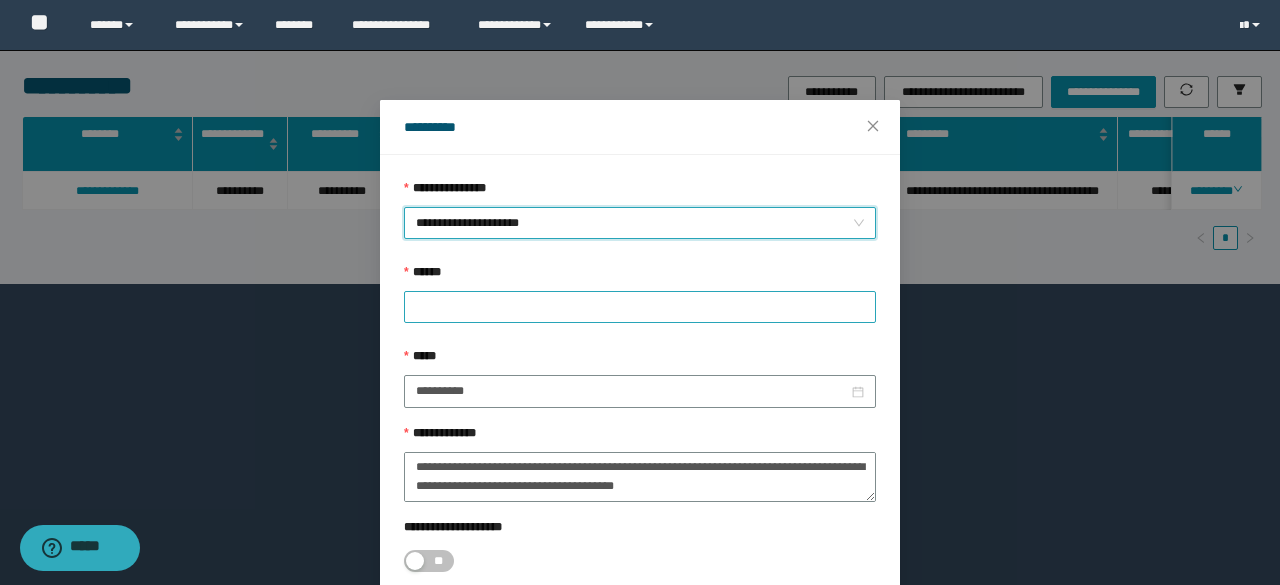 click at bounding box center (640, 307) 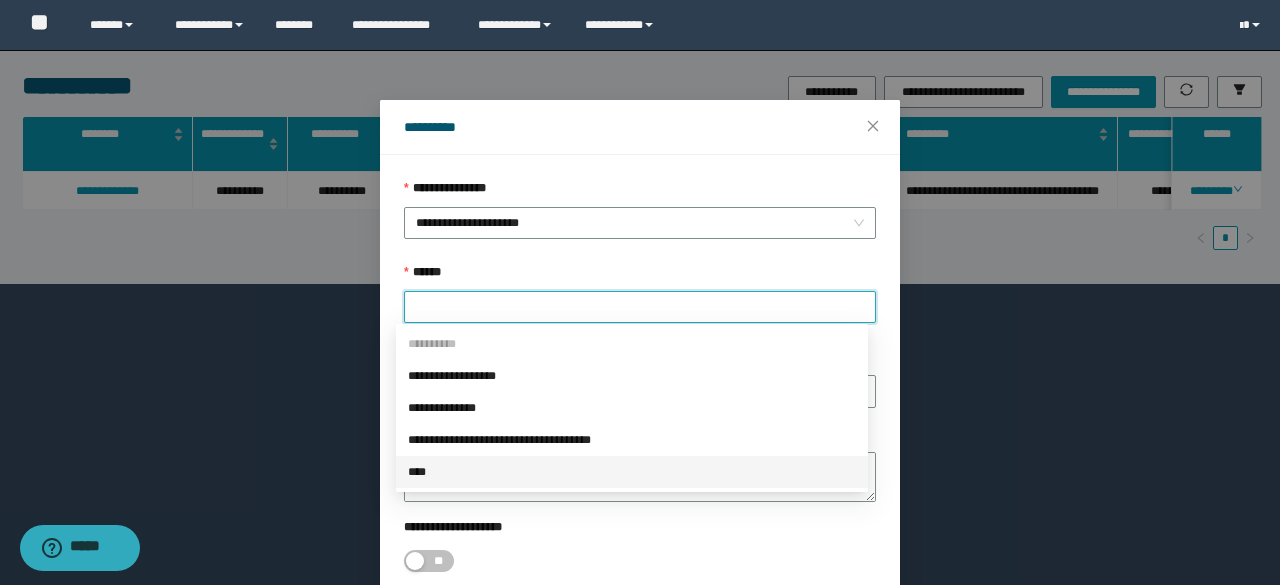 click on "****" at bounding box center [632, 472] 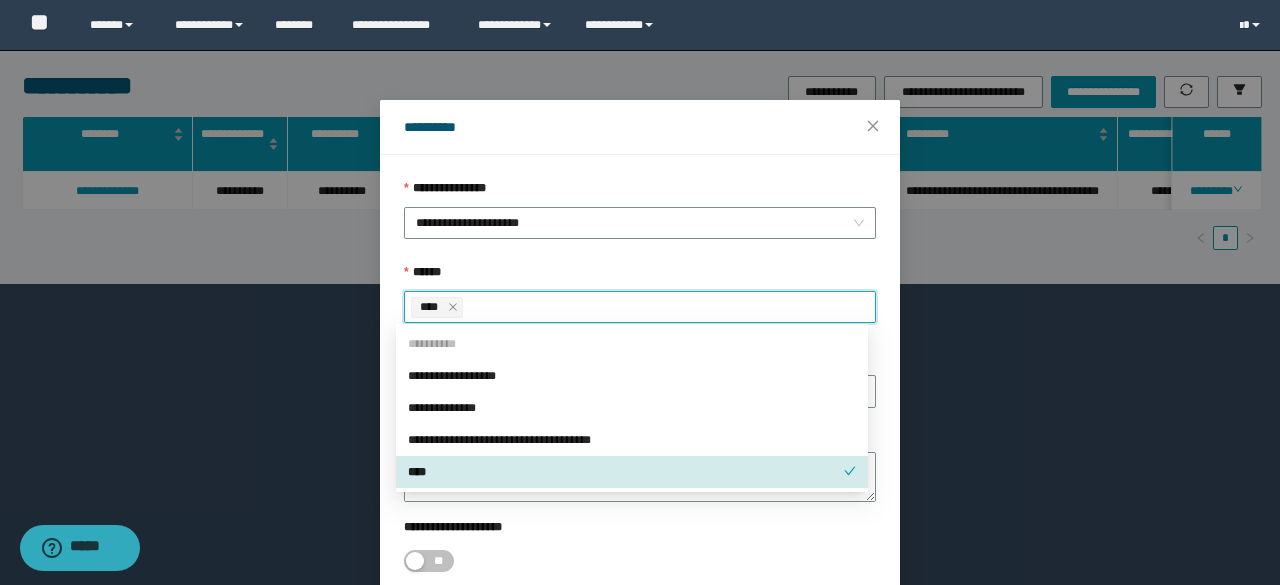 click on "**********" at bounding box center [640, 531] 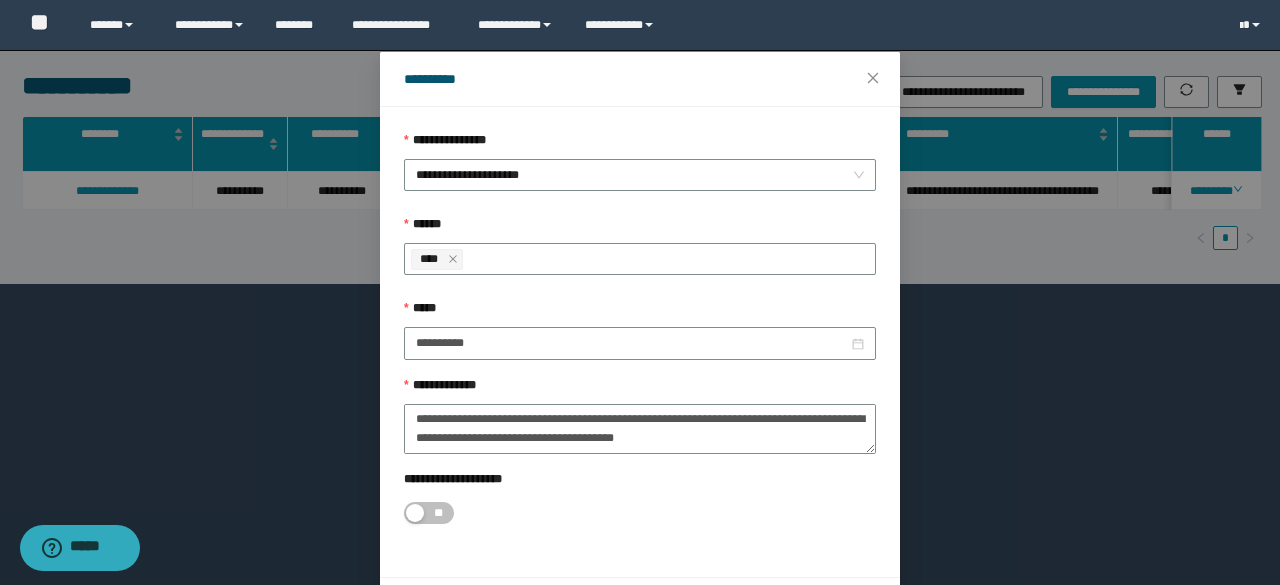 scroll, scrollTop: 112, scrollLeft: 0, axis: vertical 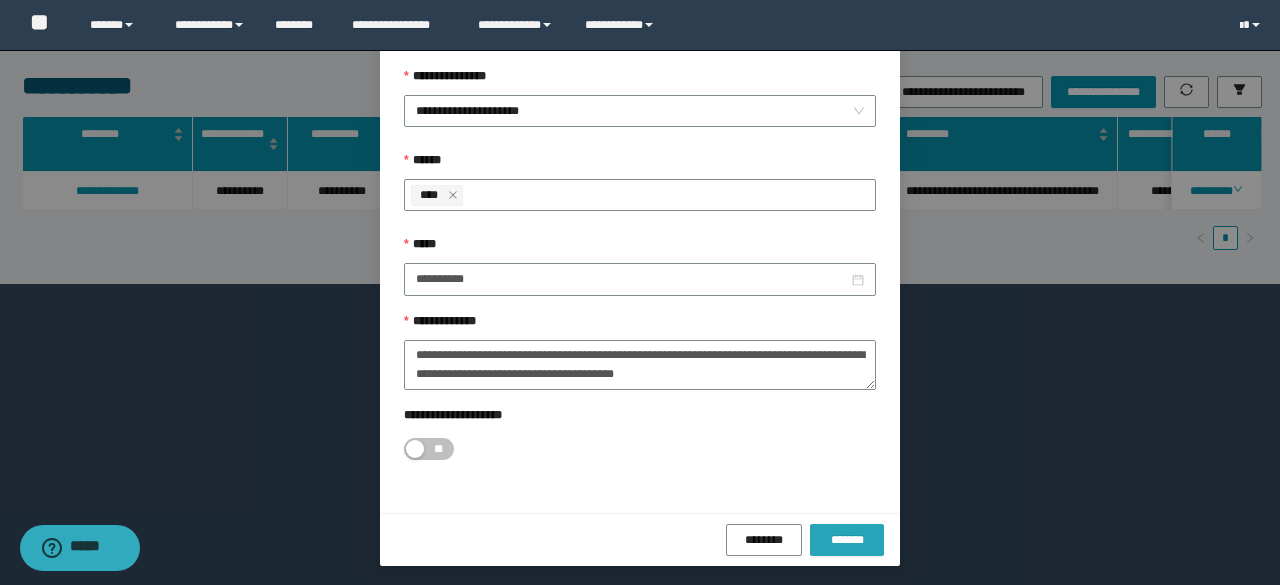 click on "*******" at bounding box center (847, 540) 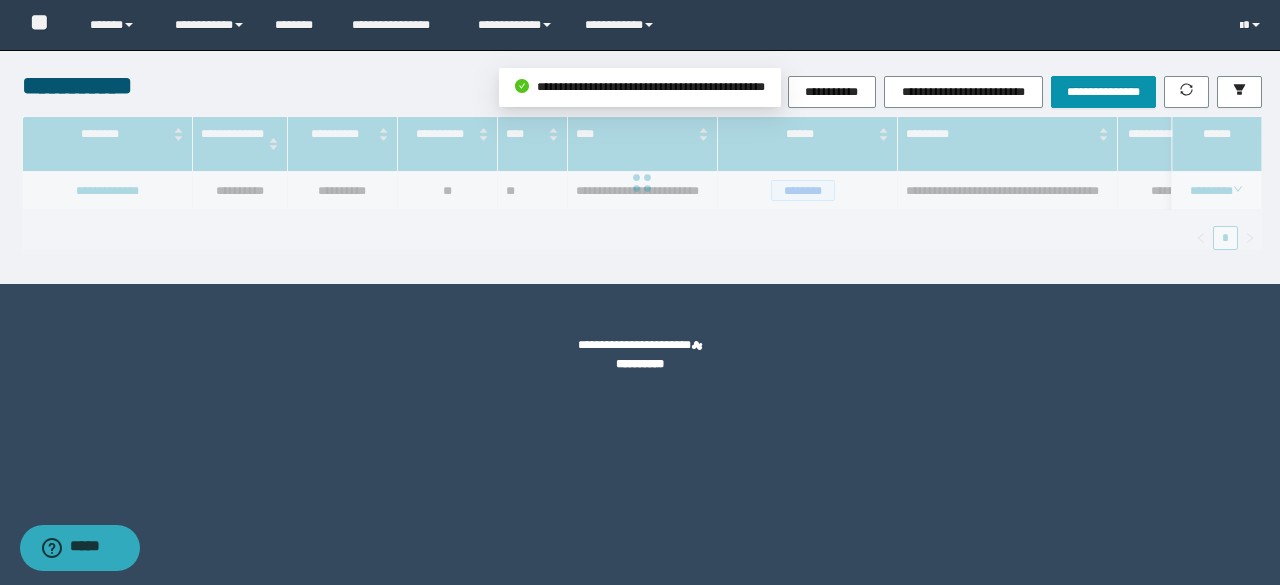 scroll, scrollTop: 0, scrollLeft: 0, axis: both 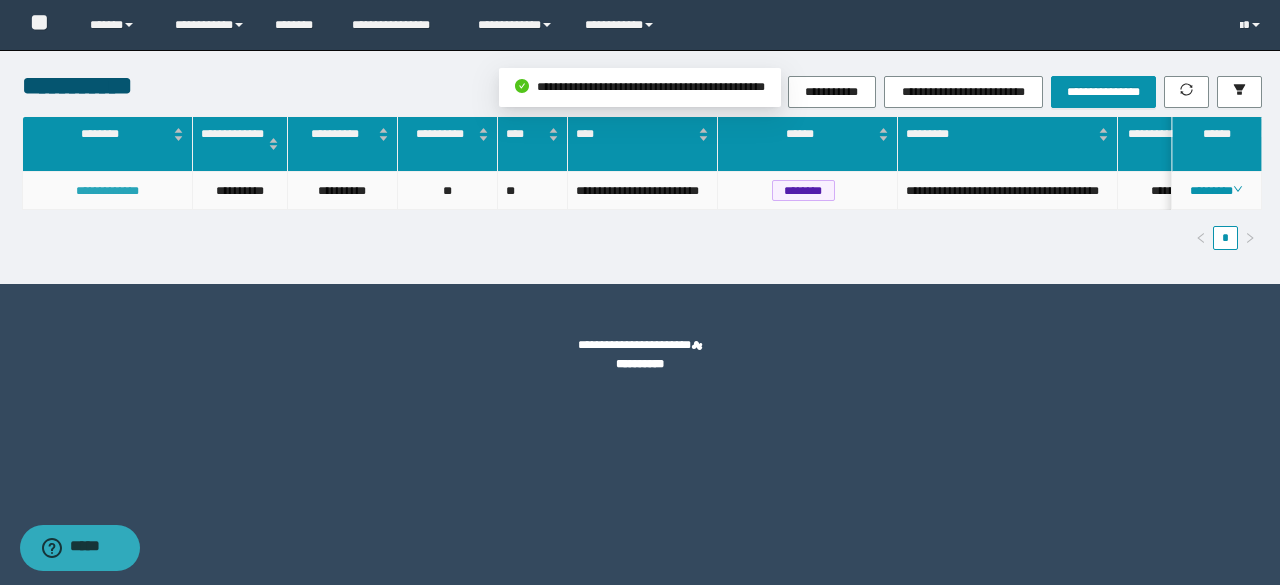 click on "**********" at bounding box center (107, 191) 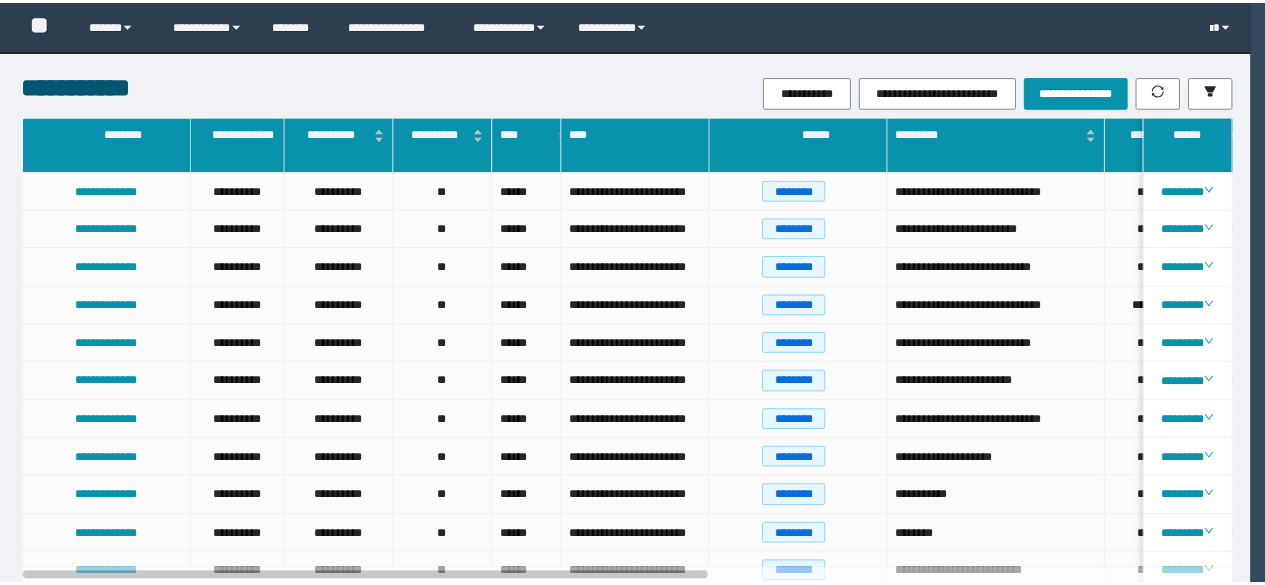 scroll, scrollTop: 0, scrollLeft: 0, axis: both 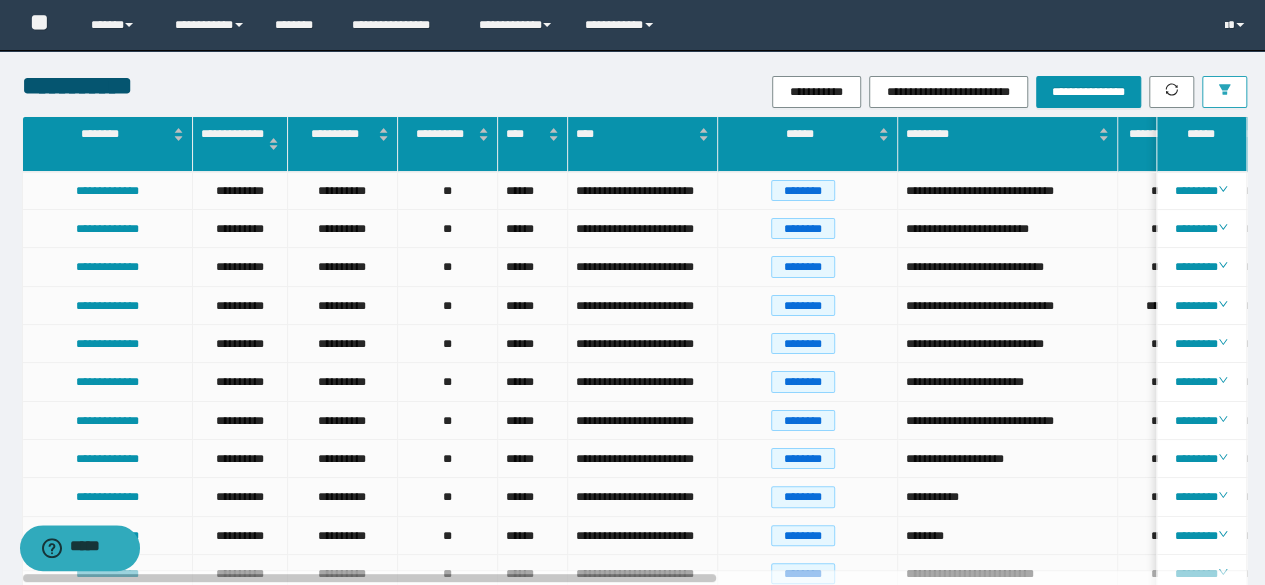 click 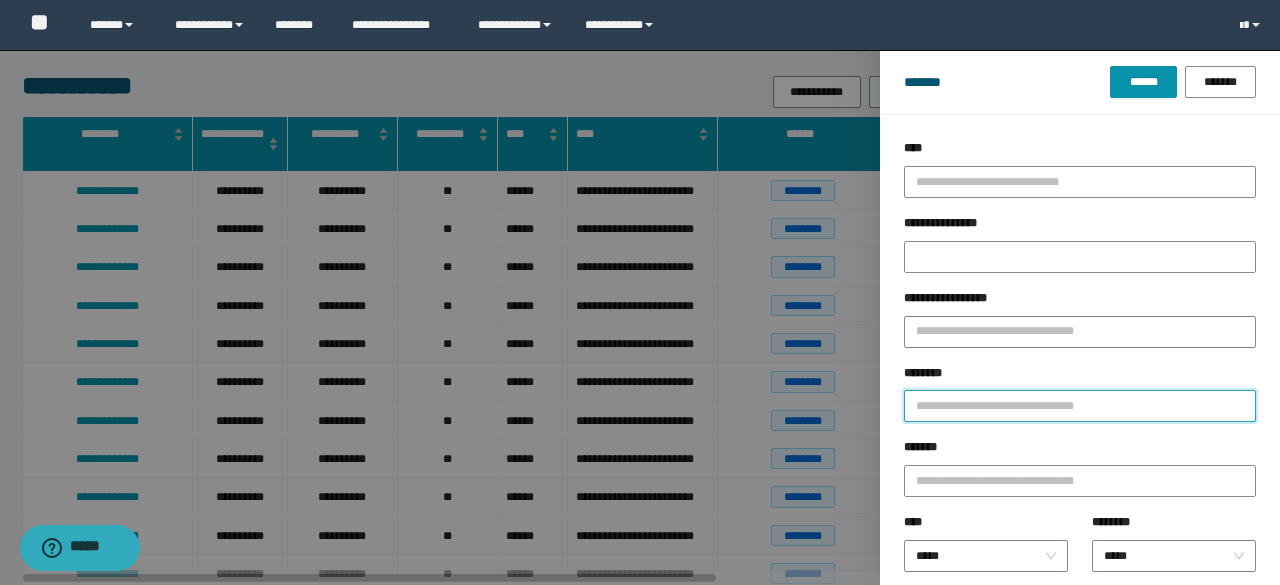 click on "********" at bounding box center [1080, 406] 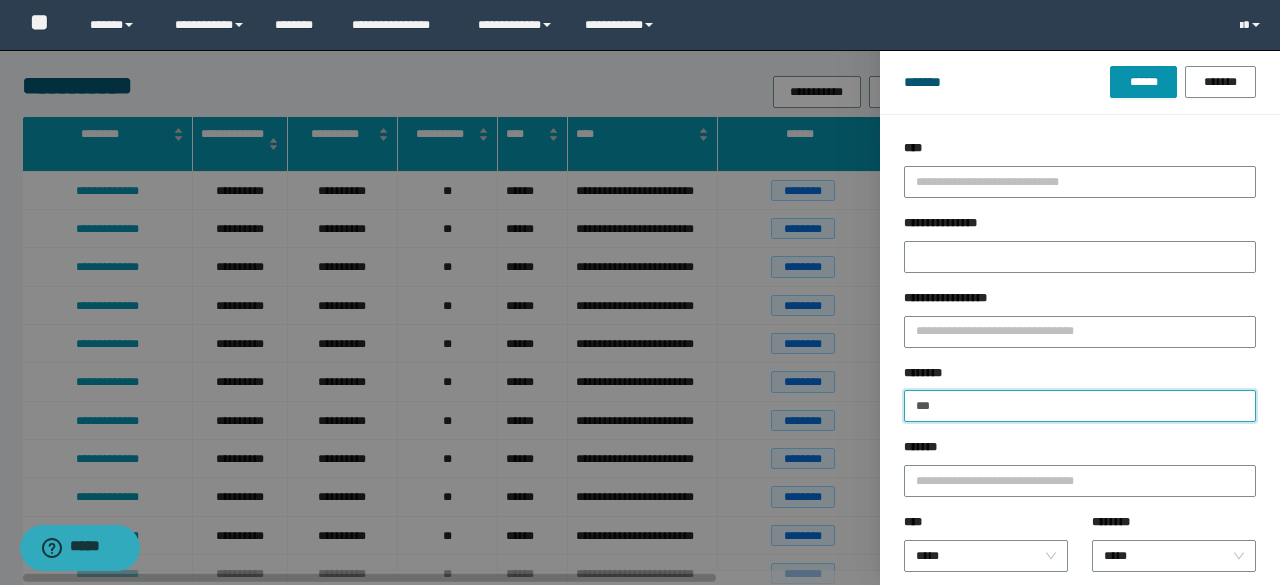 type on "**********" 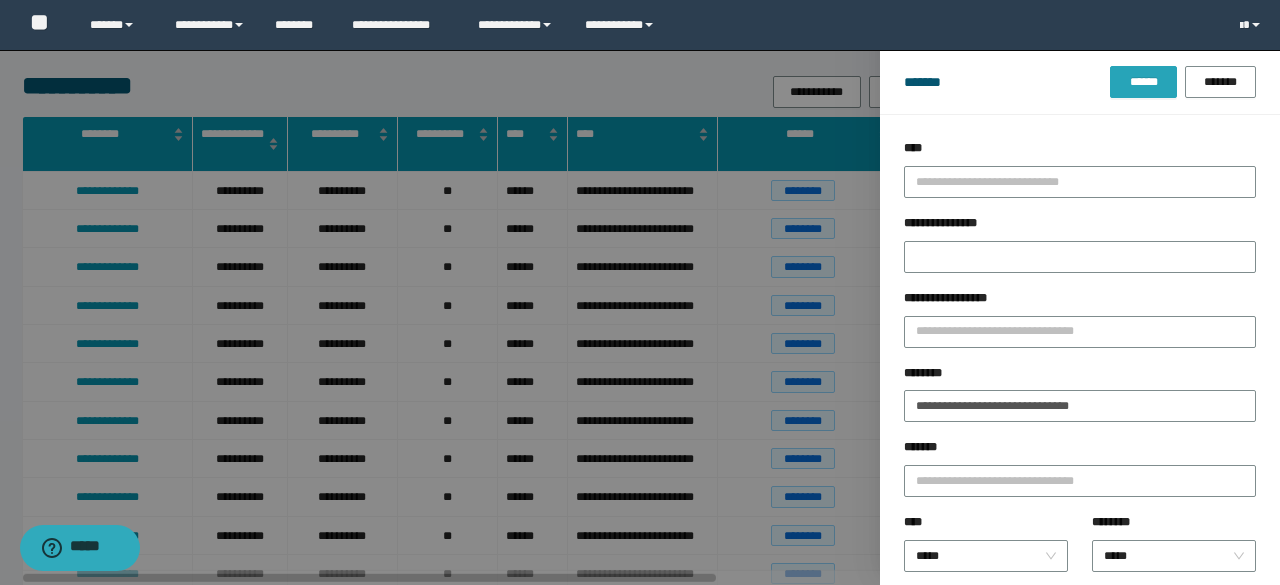 click on "******" at bounding box center (1143, 82) 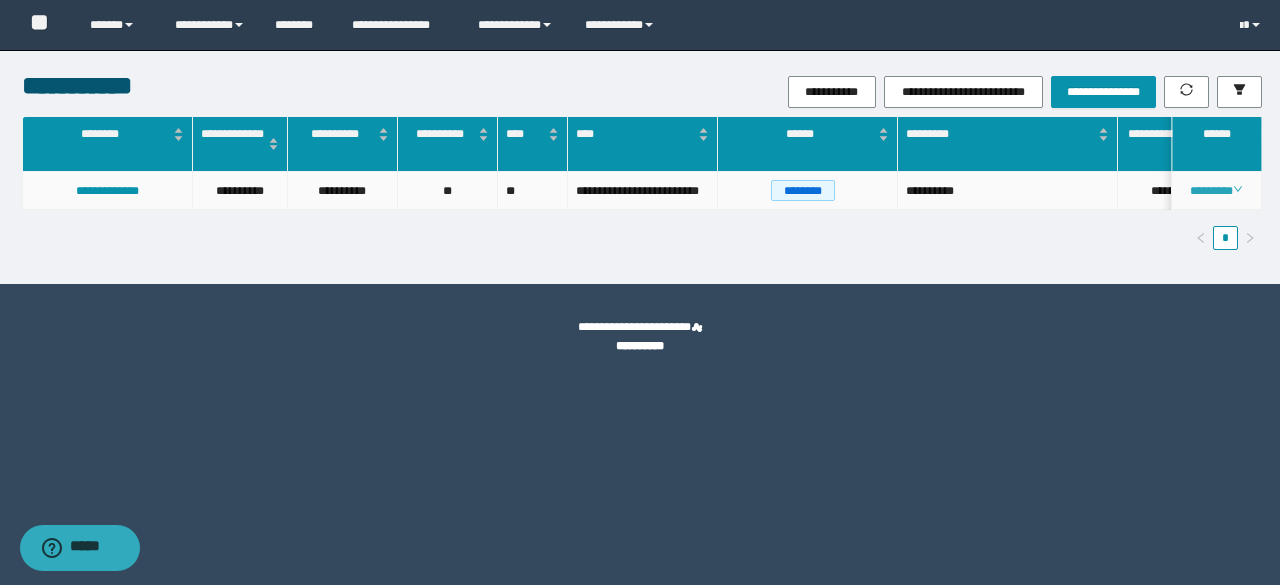 click on "********" at bounding box center [1216, 191] 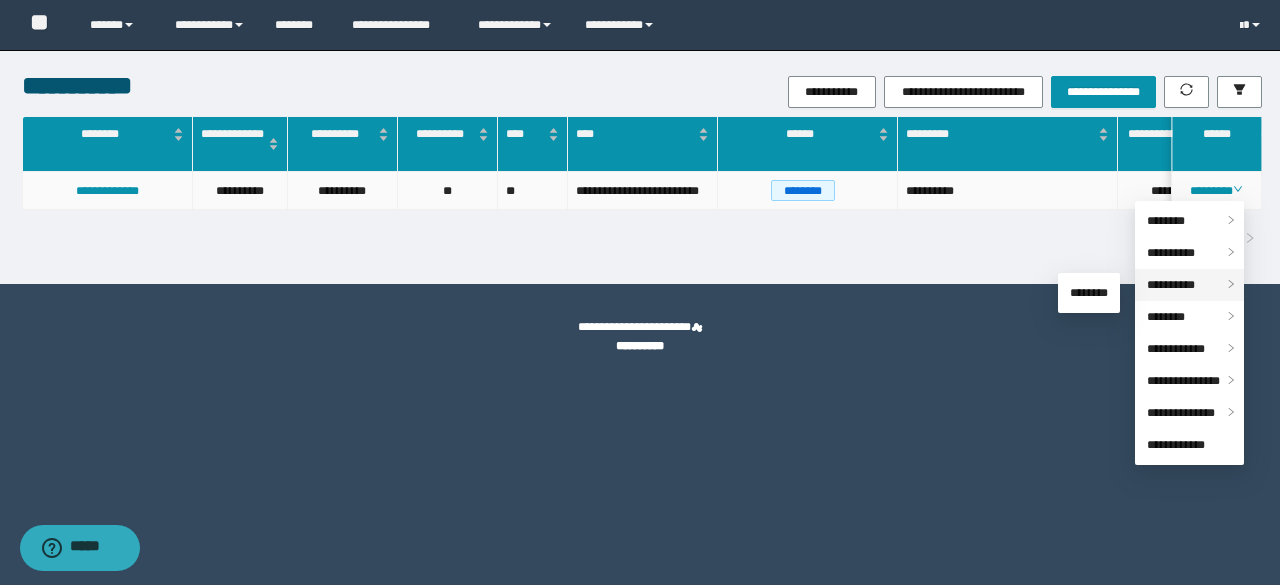 click on "**********" at bounding box center (1171, 285) 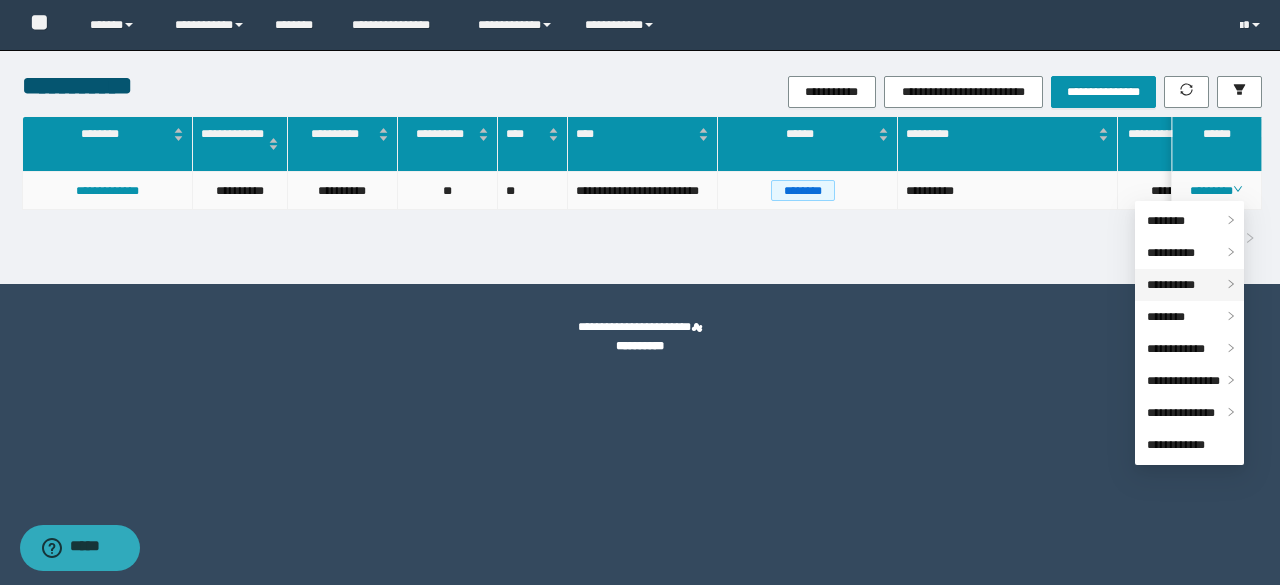 click on "**********" at bounding box center (1171, 285) 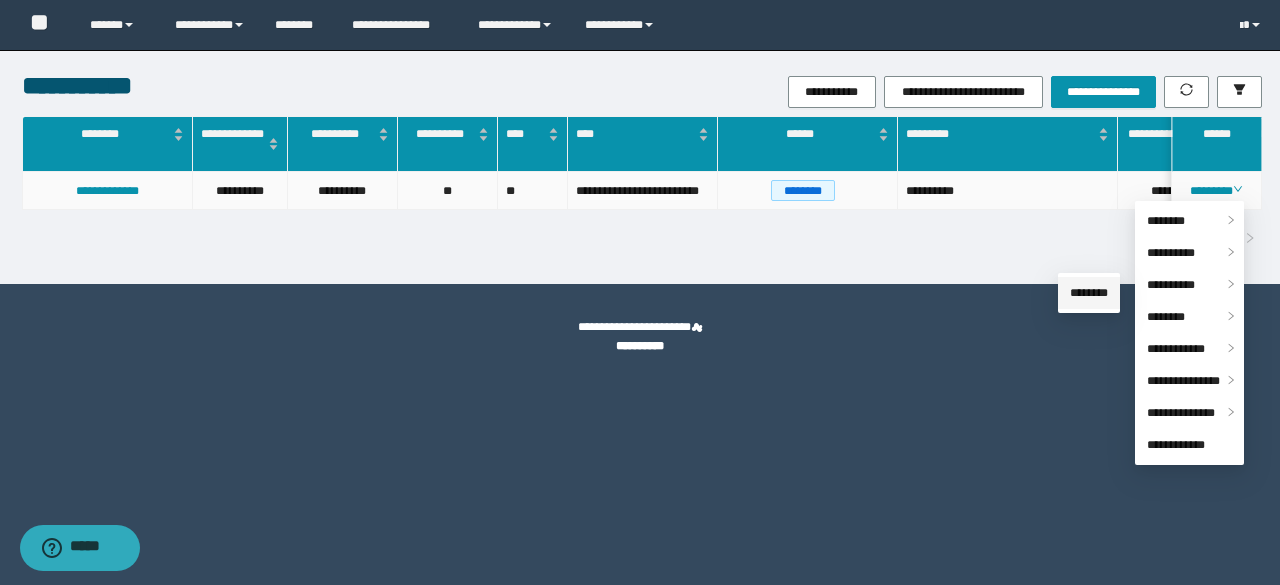 click on "********" at bounding box center (1089, 293) 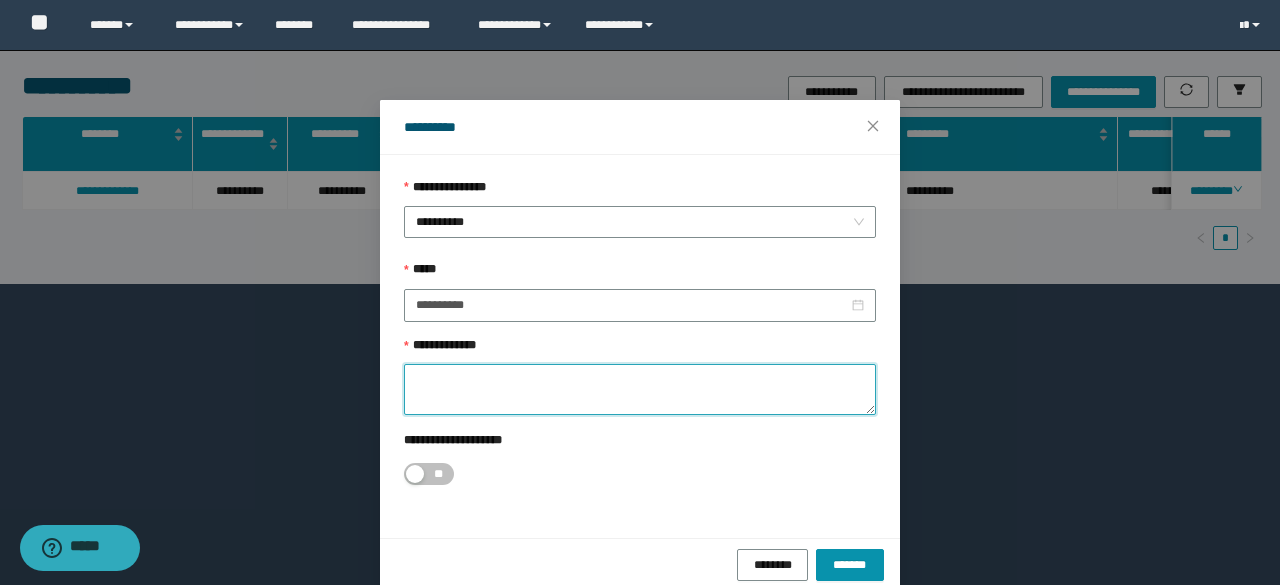 click on "**********" at bounding box center (640, 389) 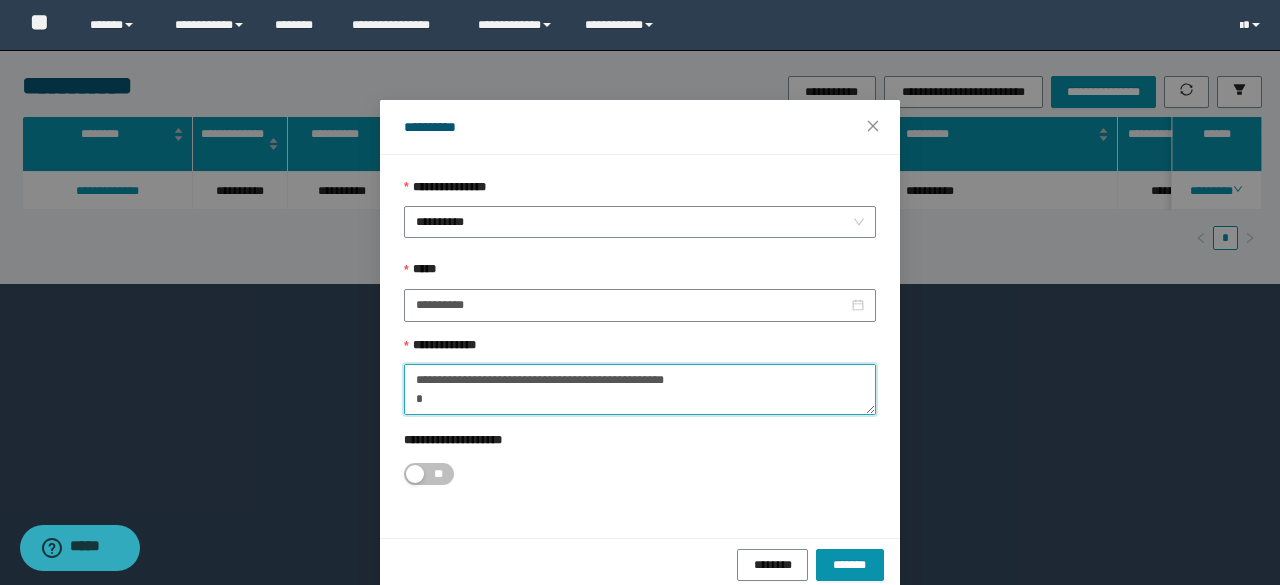 scroll, scrollTop: 12, scrollLeft: 0, axis: vertical 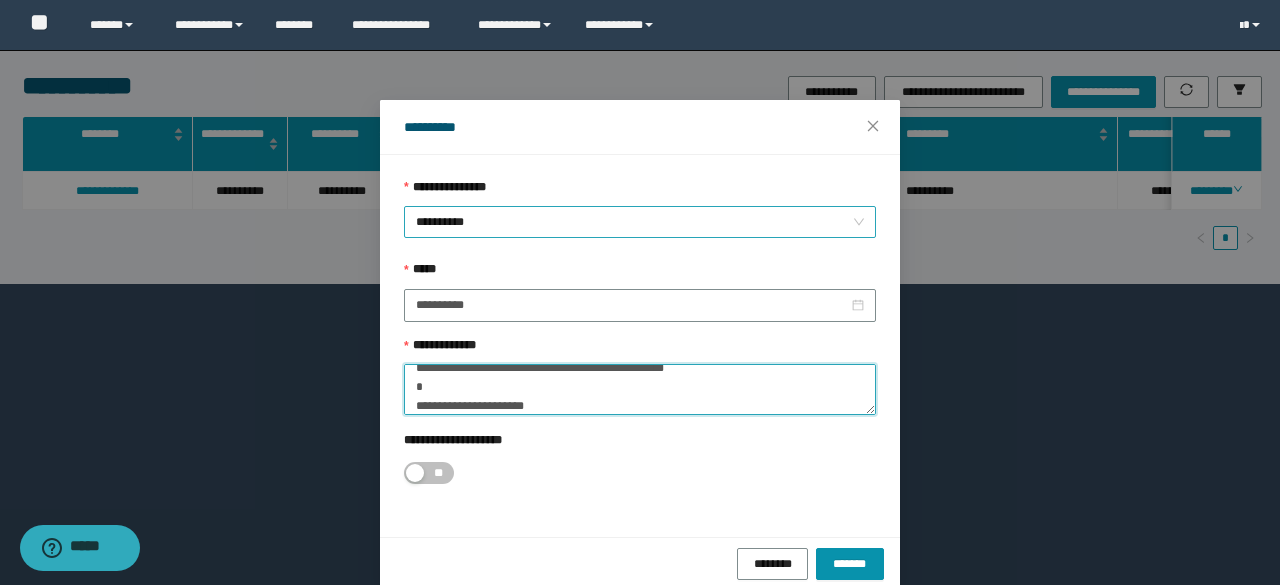 click on "**********" at bounding box center (640, 222) 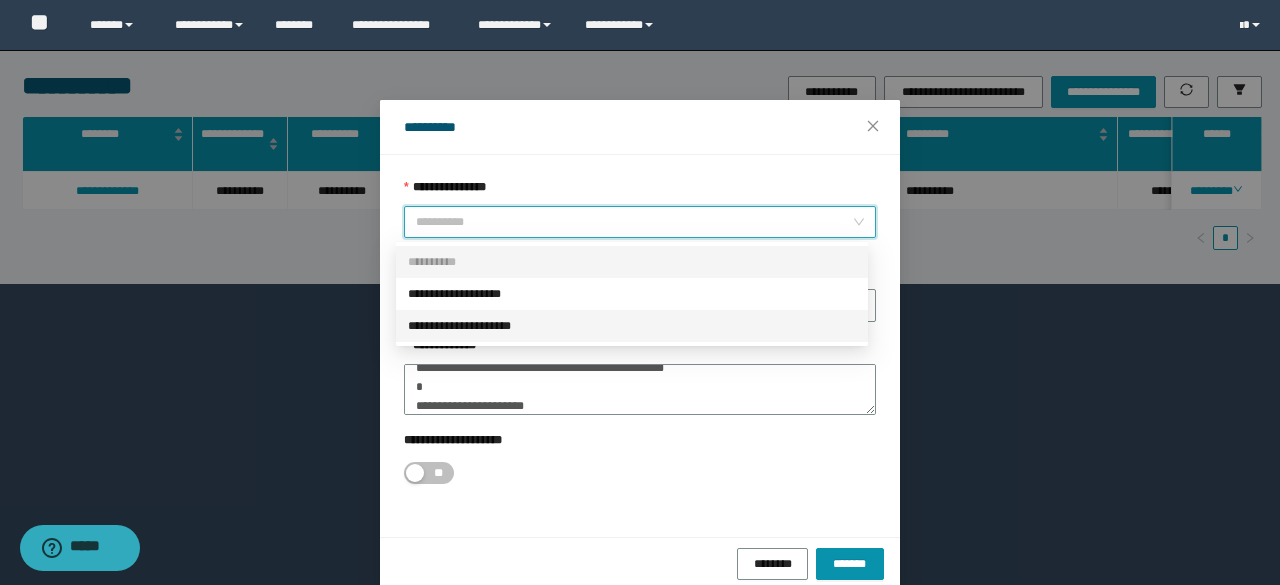 click on "**********" at bounding box center (632, 326) 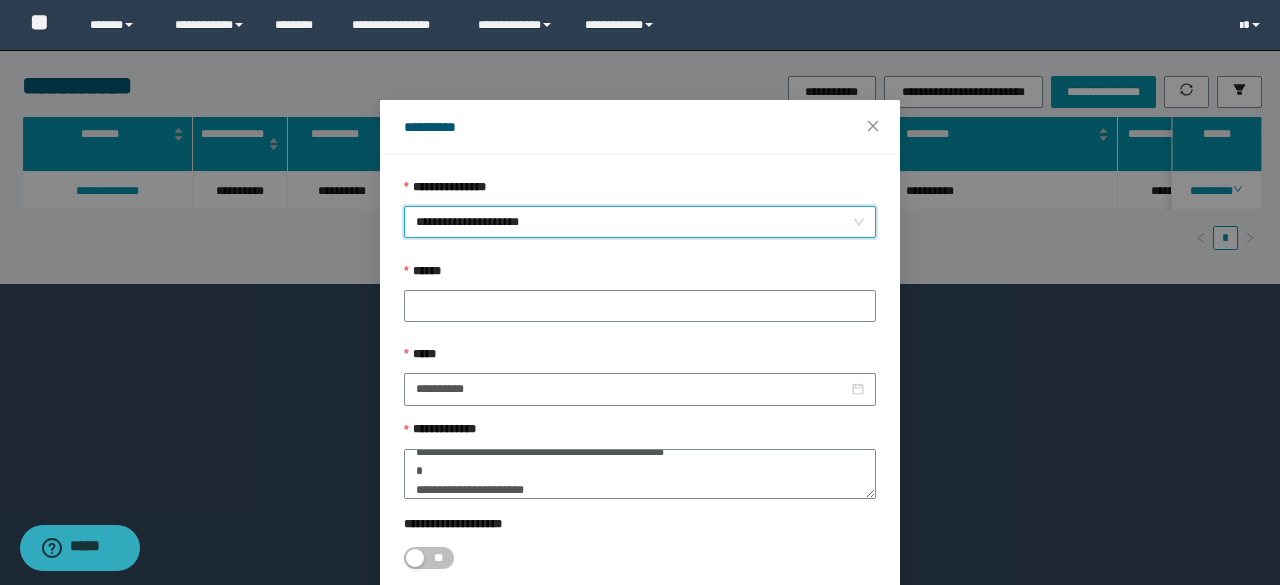 click at bounding box center (640, 306) 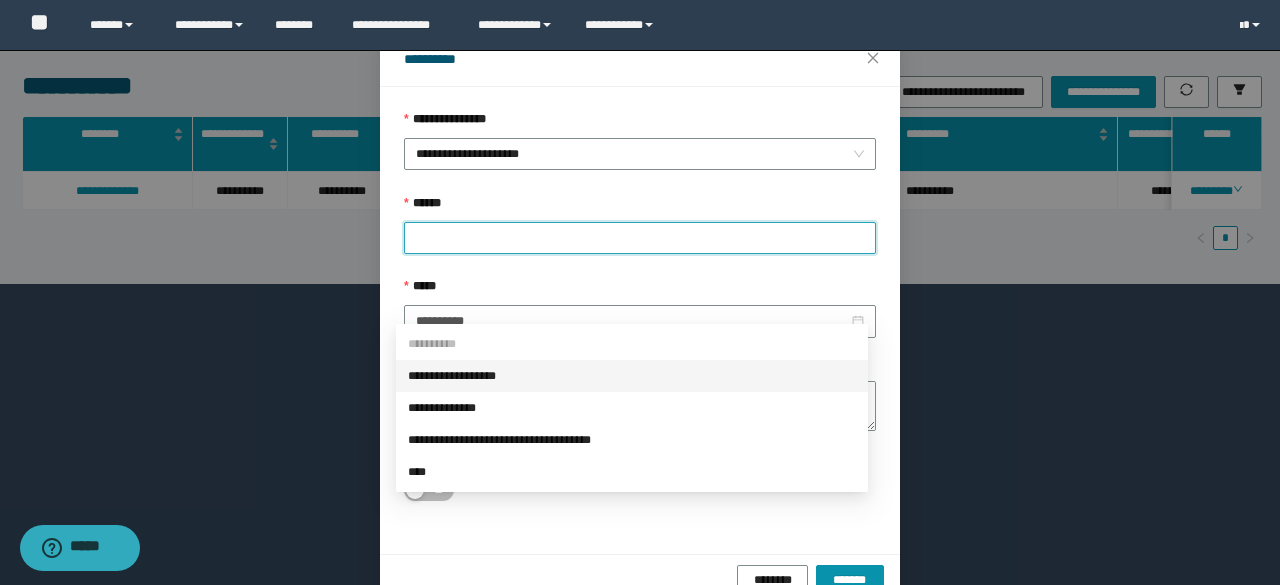 scroll, scrollTop: 112, scrollLeft: 0, axis: vertical 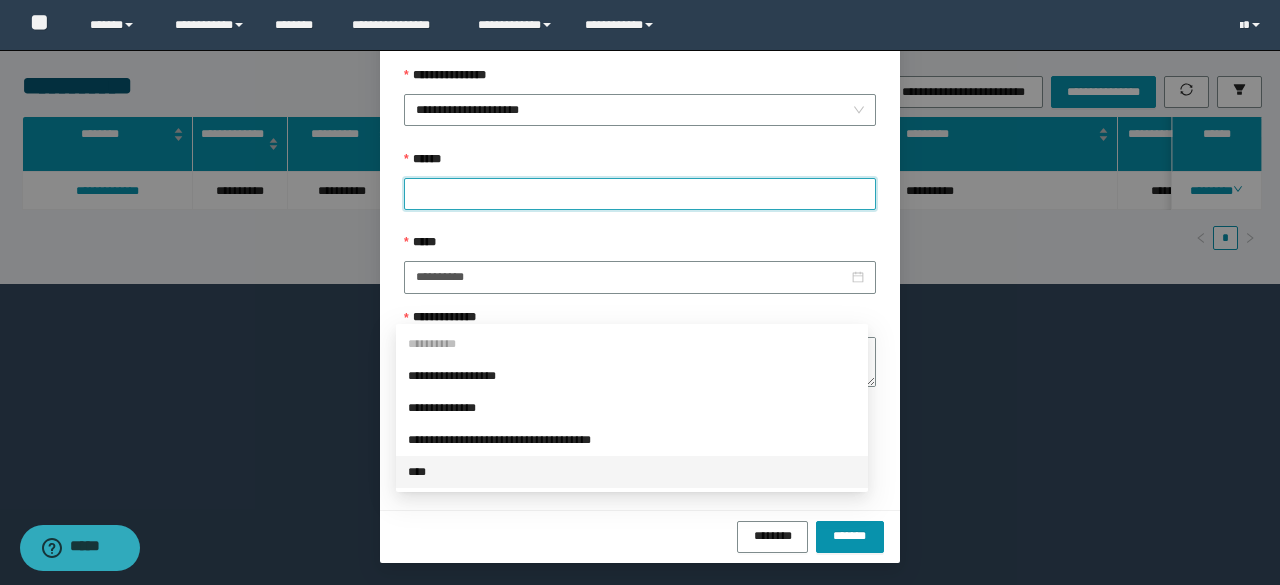 click on "****" at bounding box center (632, 472) 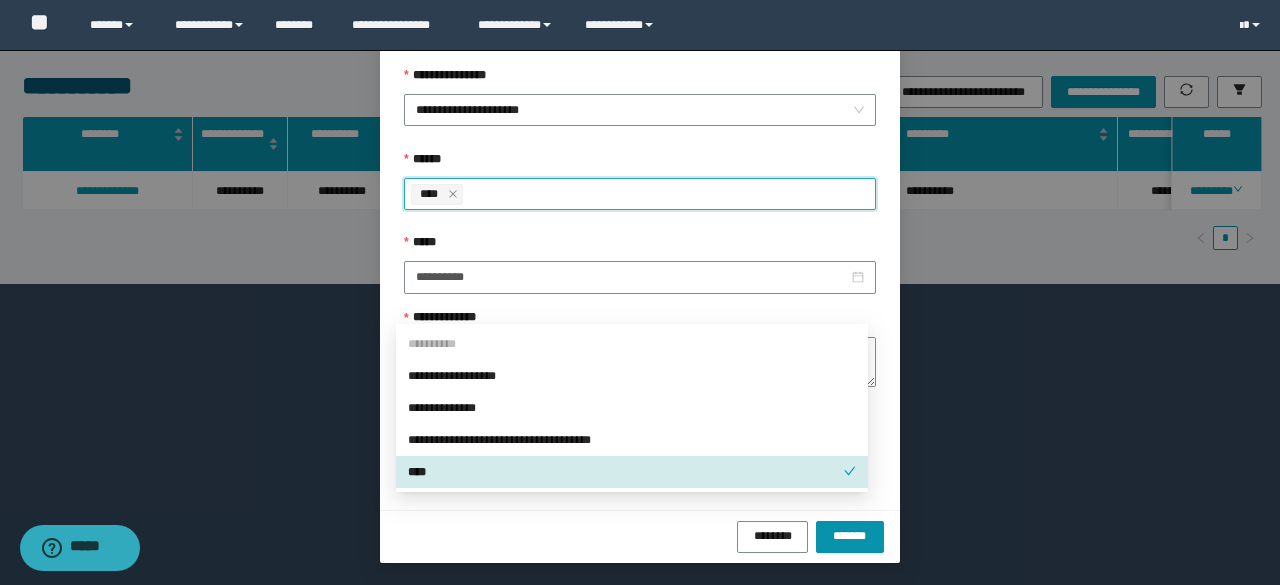 click on "**********" at bounding box center [640, 276] 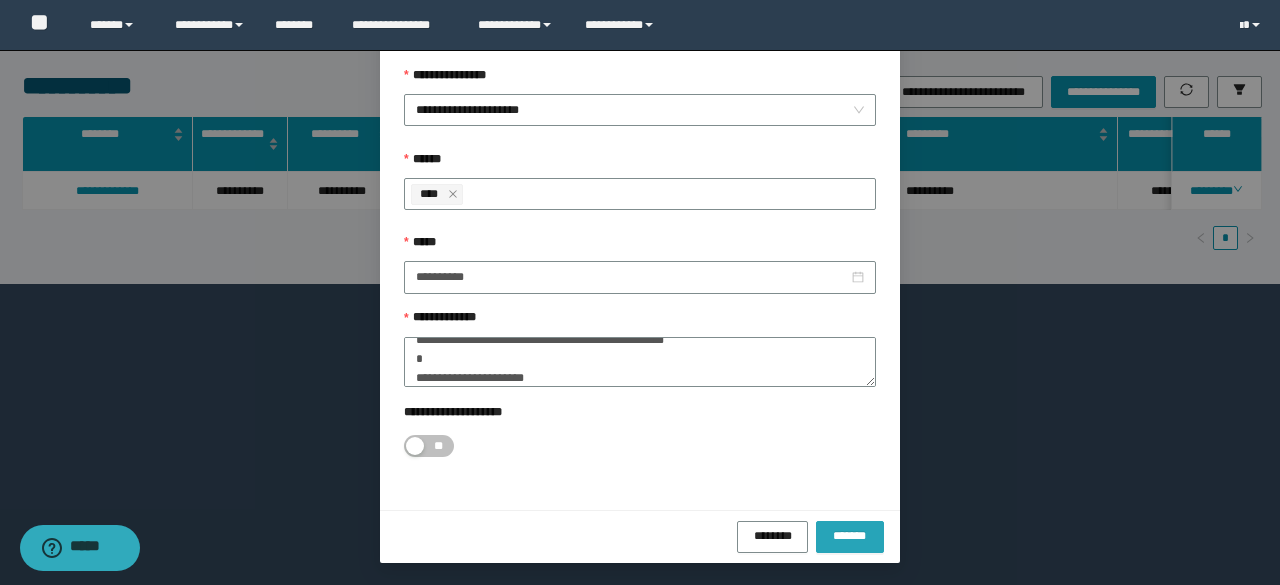 drag, startPoint x: 868, startPoint y: 531, endPoint x: 718, endPoint y: 431, distance: 180.27756 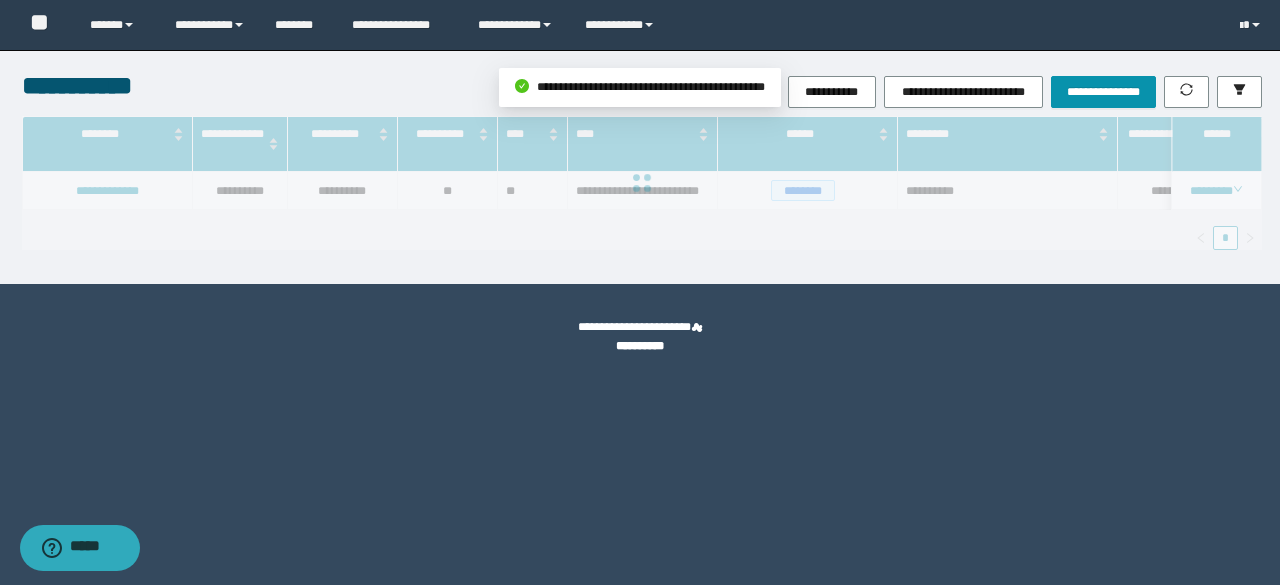 scroll, scrollTop: 0, scrollLeft: 0, axis: both 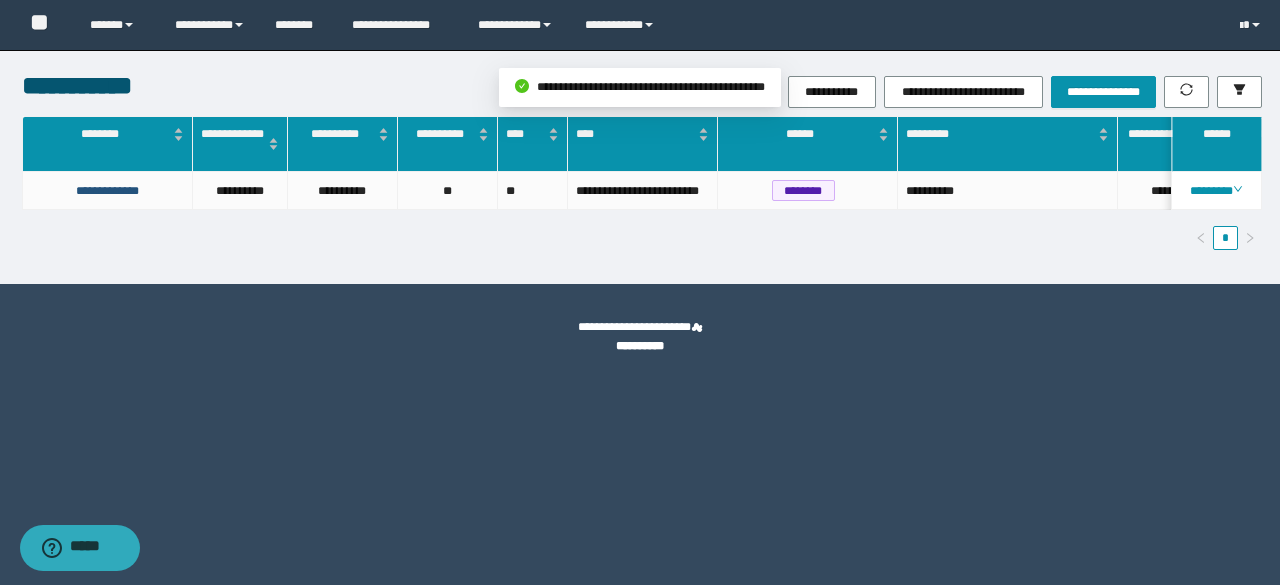 click on "**********" at bounding box center [107, 191] 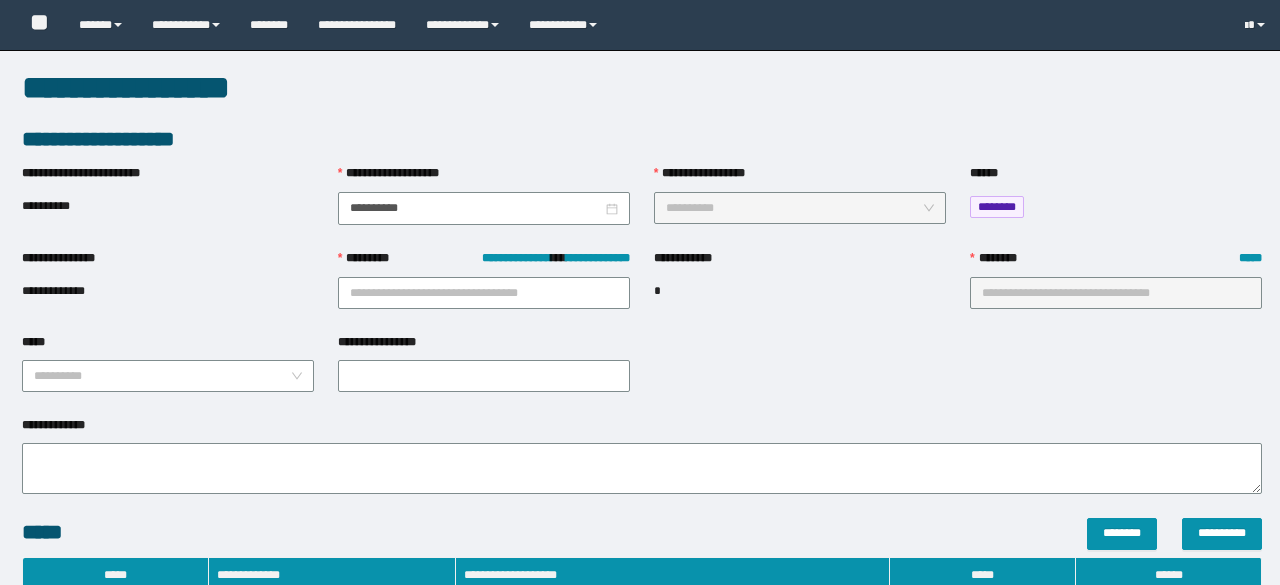 type on "**********" 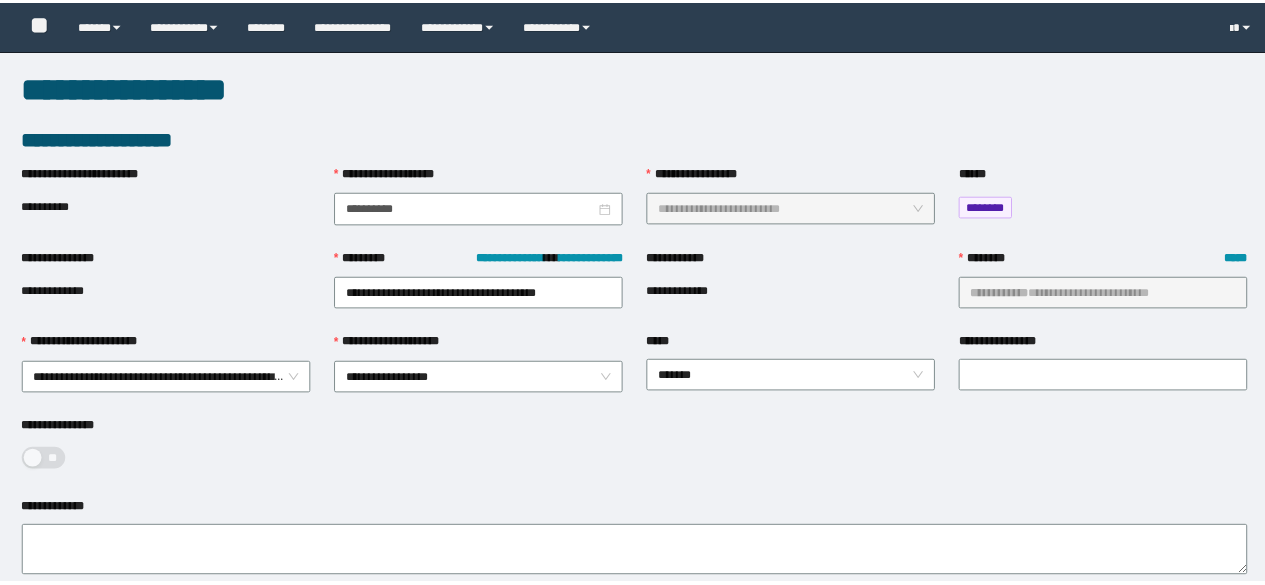 scroll, scrollTop: 0, scrollLeft: 0, axis: both 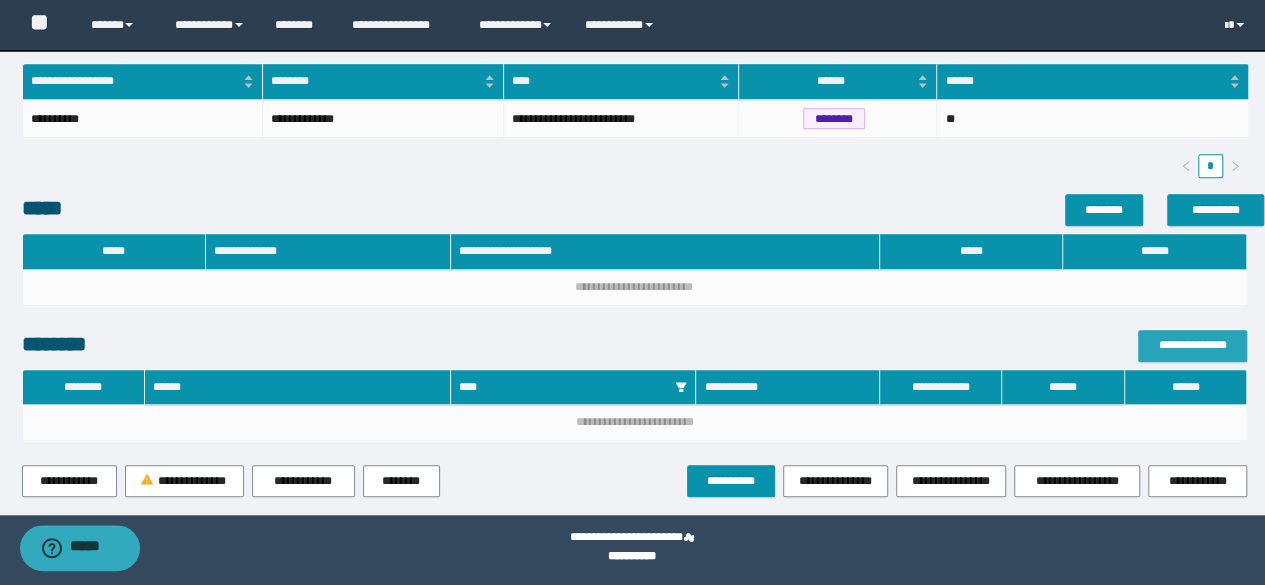 click on "**********" at bounding box center (1192, 345) 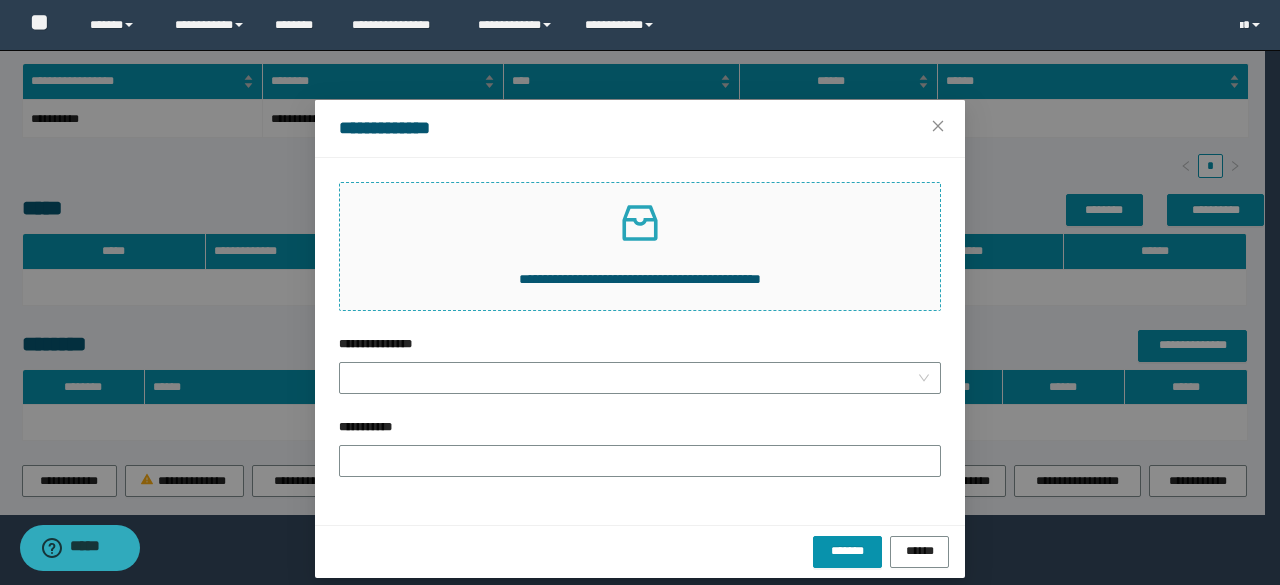 click at bounding box center (640, 223) 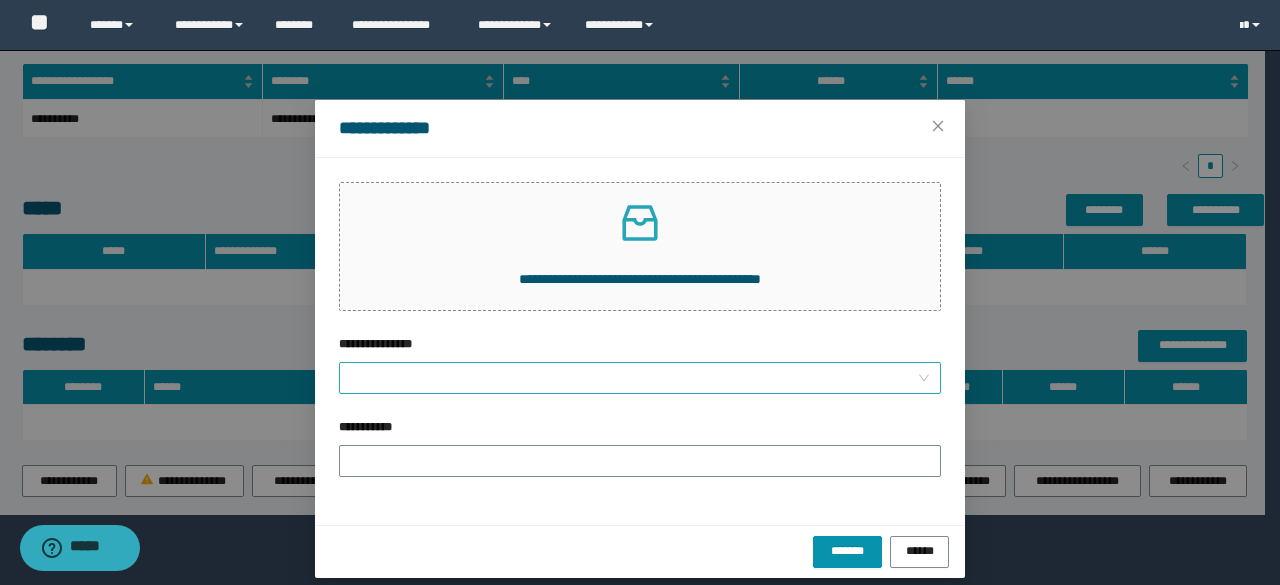 click on "**********" at bounding box center [634, 378] 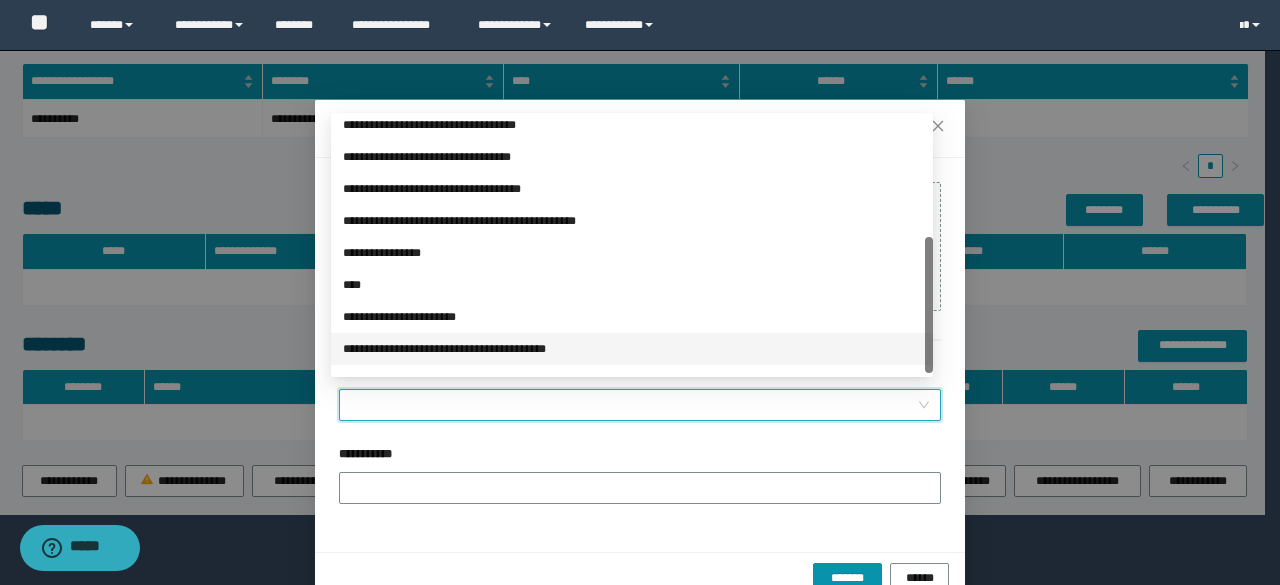 scroll, scrollTop: 224, scrollLeft: 0, axis: vertical 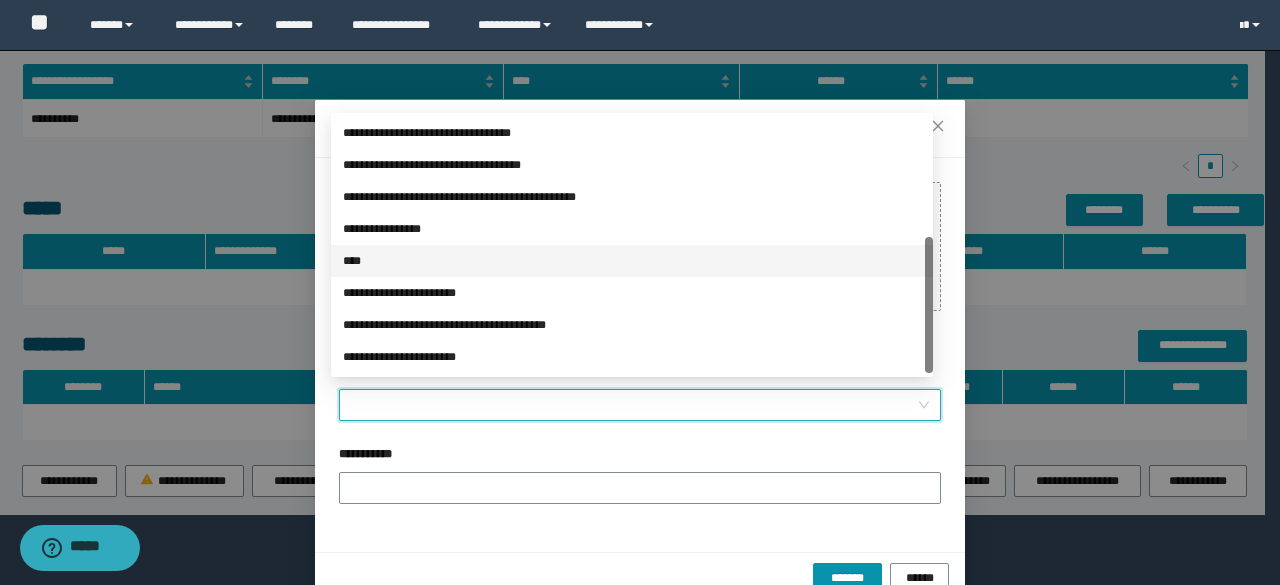 click on "****" at bounding box center (632, 261) 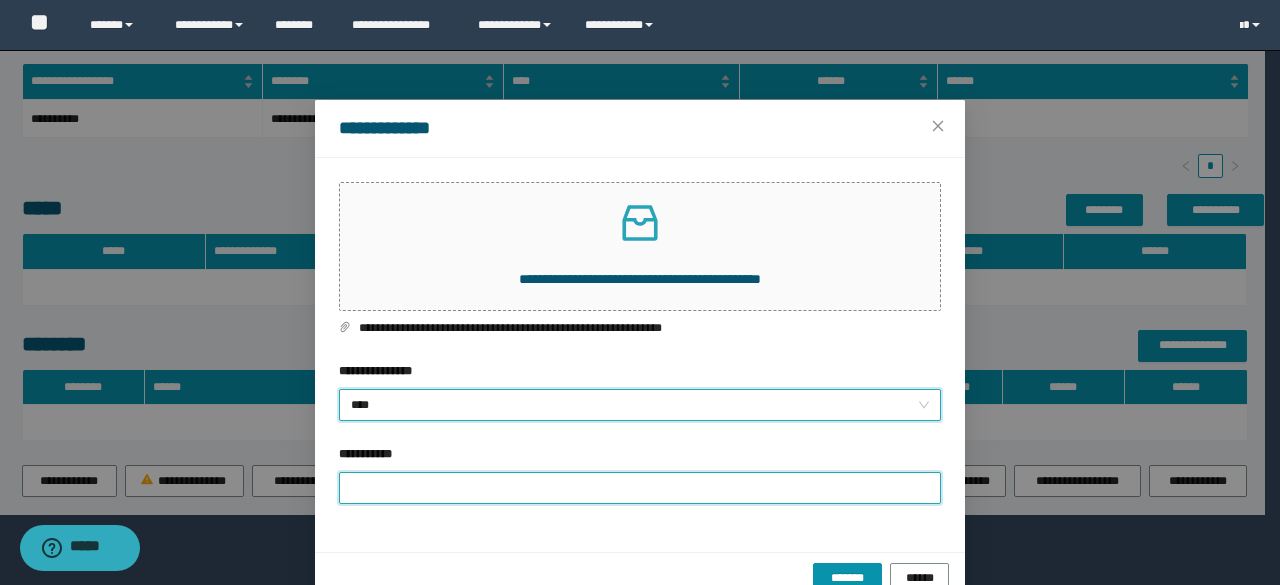 click on "**********" at bounding box center (640, 488) 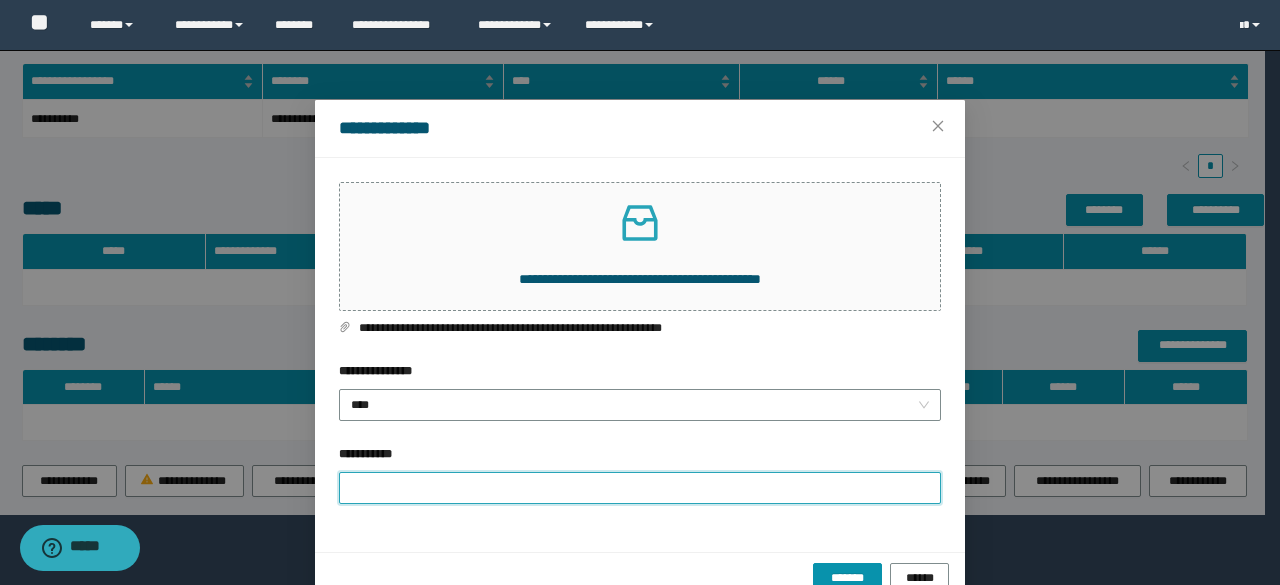 type on "**********" 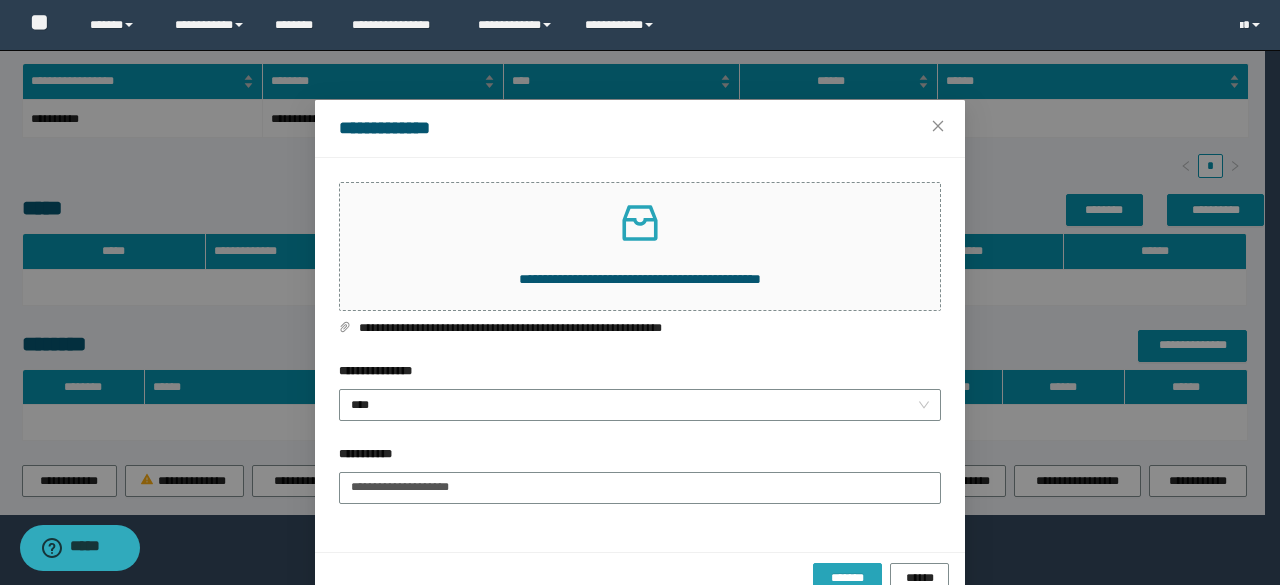 click on "*******" at bounding box center (847, 577) 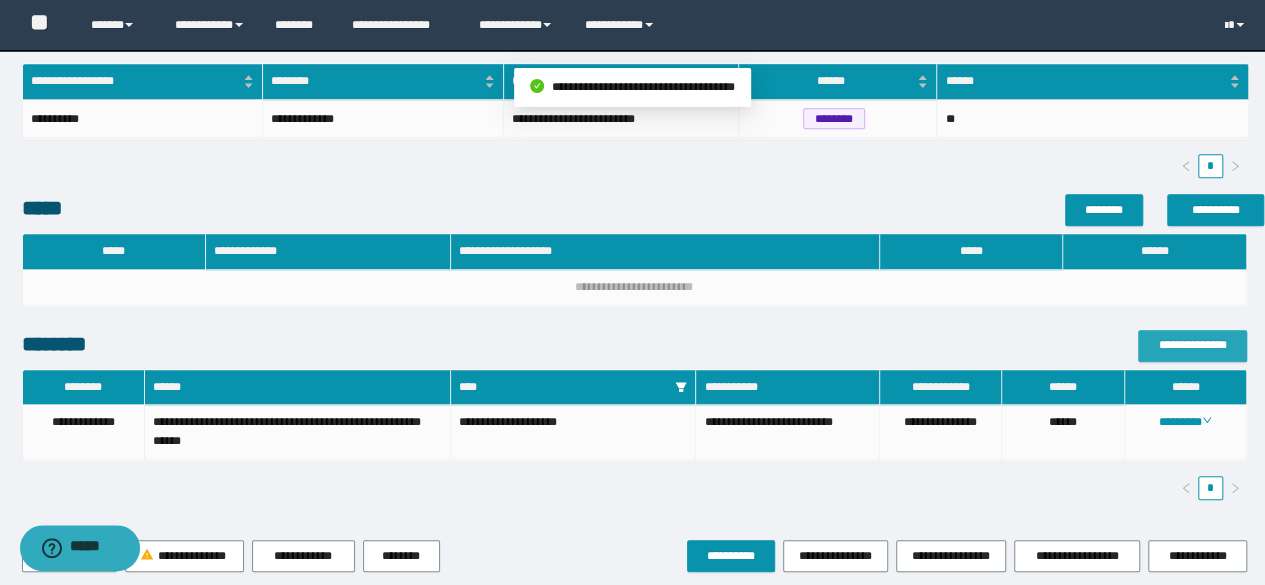 click on "**********" at bounding box center [1192, 345] 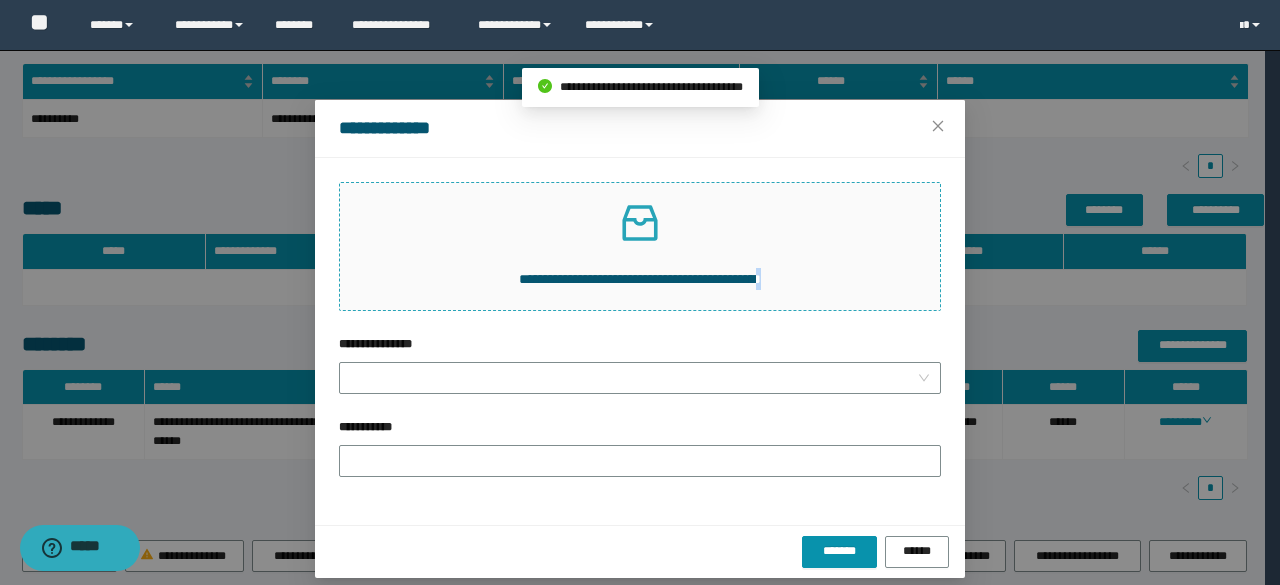 click on "**********" at bounding box center [640, 279] 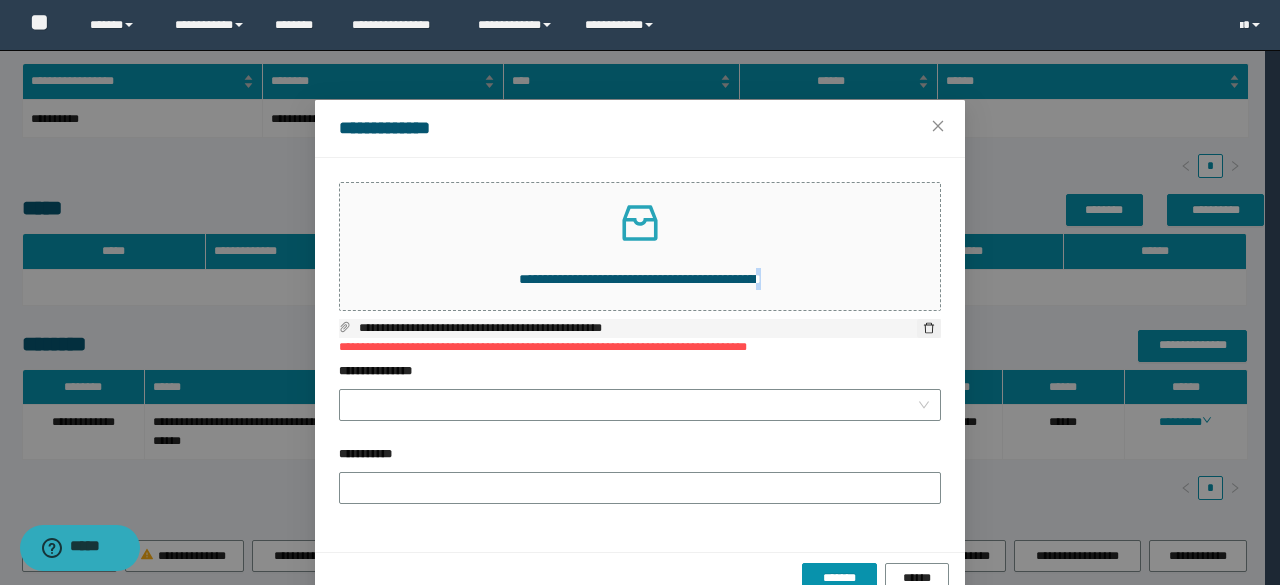 drag, startPoint x: 919, startPoint y: 327, endPoint x: 836, endPoint y: 305, distance: 85.86617 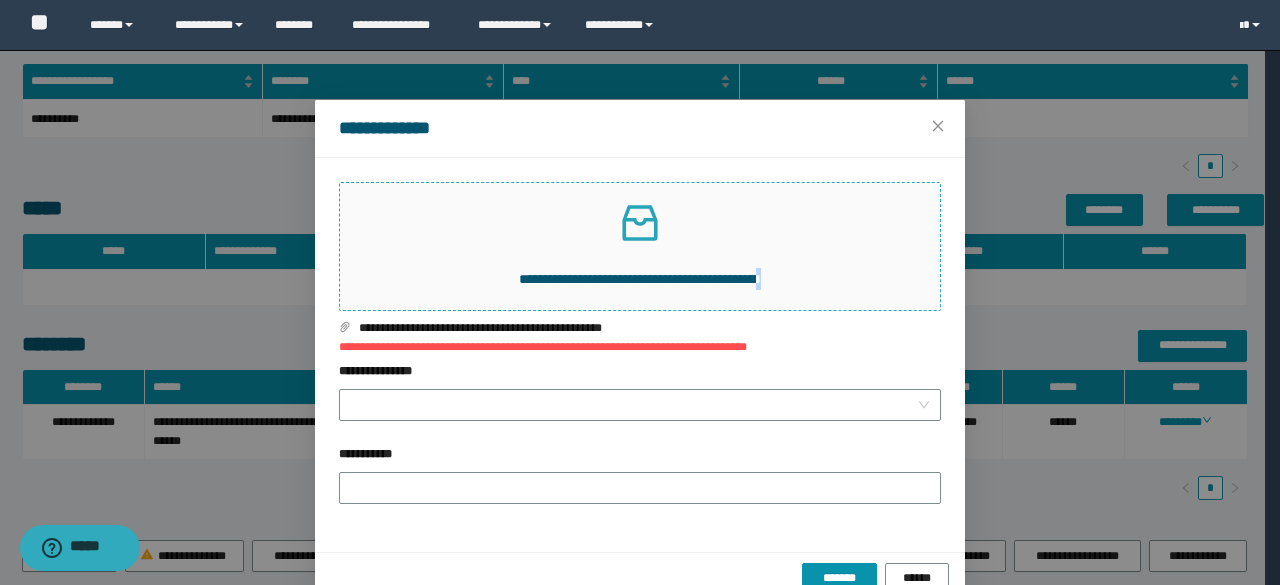 click 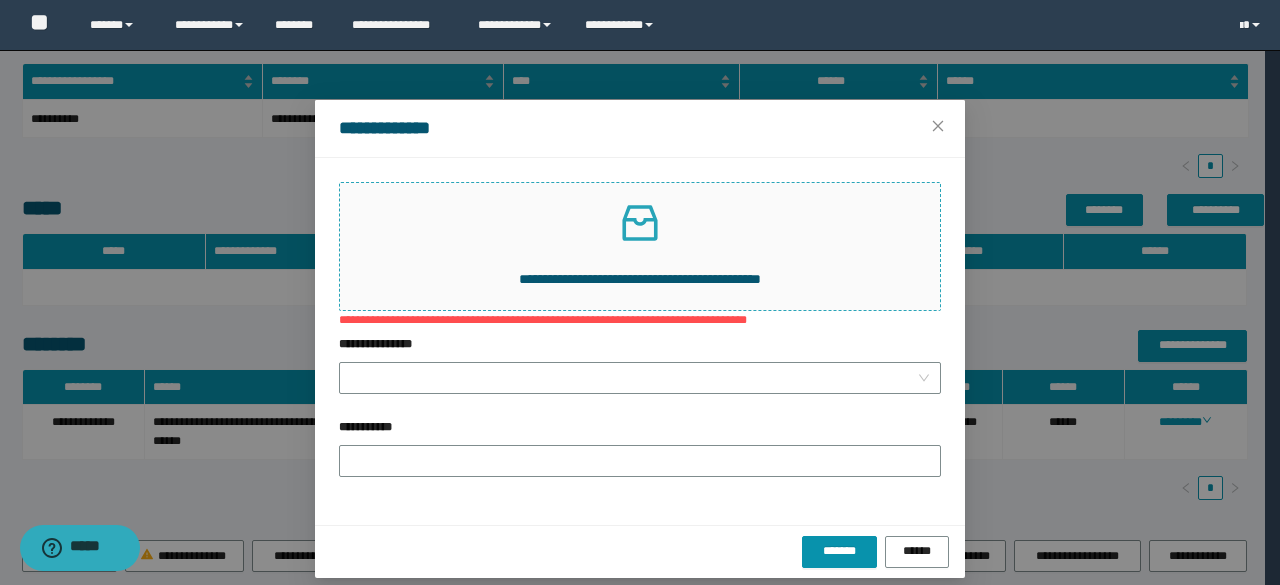 click 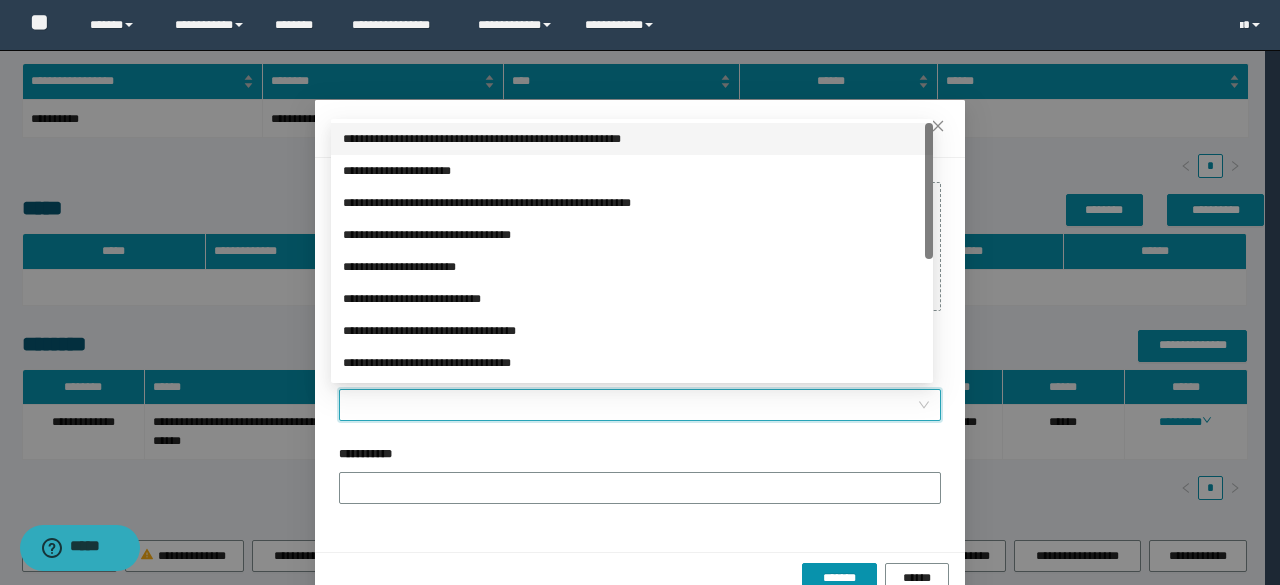 click on "**********" at bounding box center [634, 405] 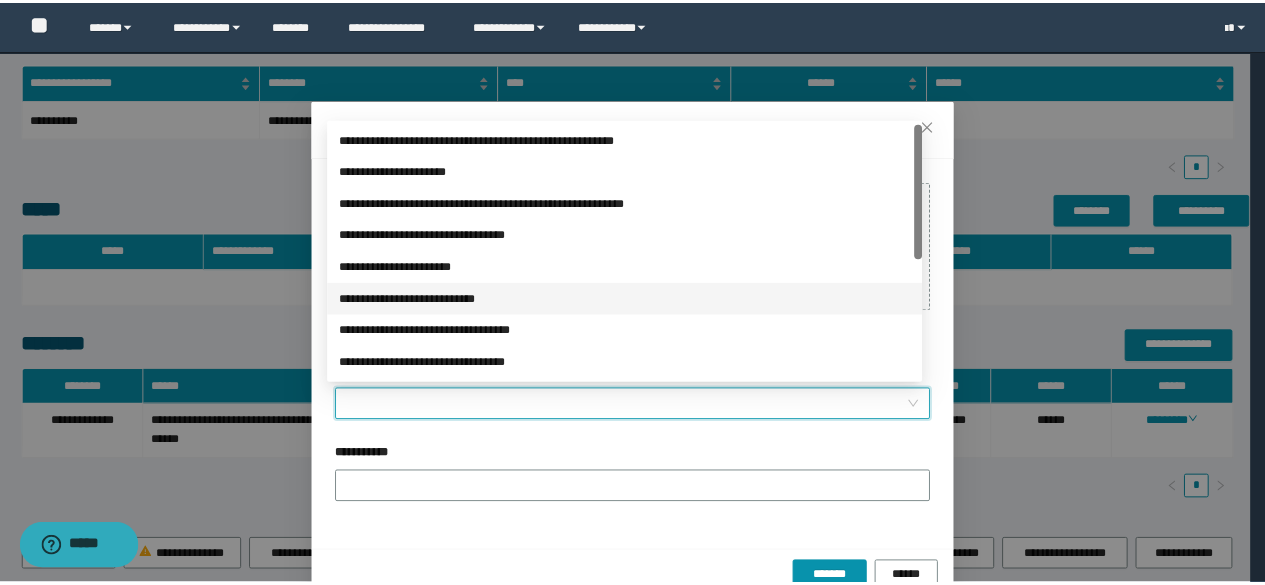 scroll, scrollTop: 200, scrollLeft: 0, axis: vertical 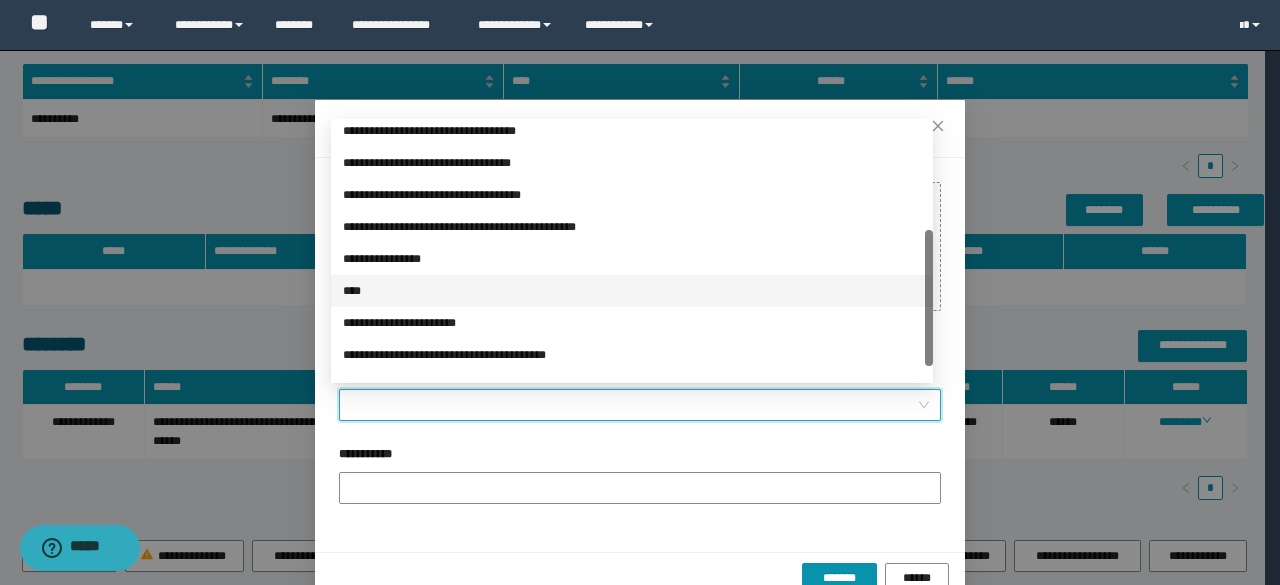 click on "****" at bounding box center [632, 291] 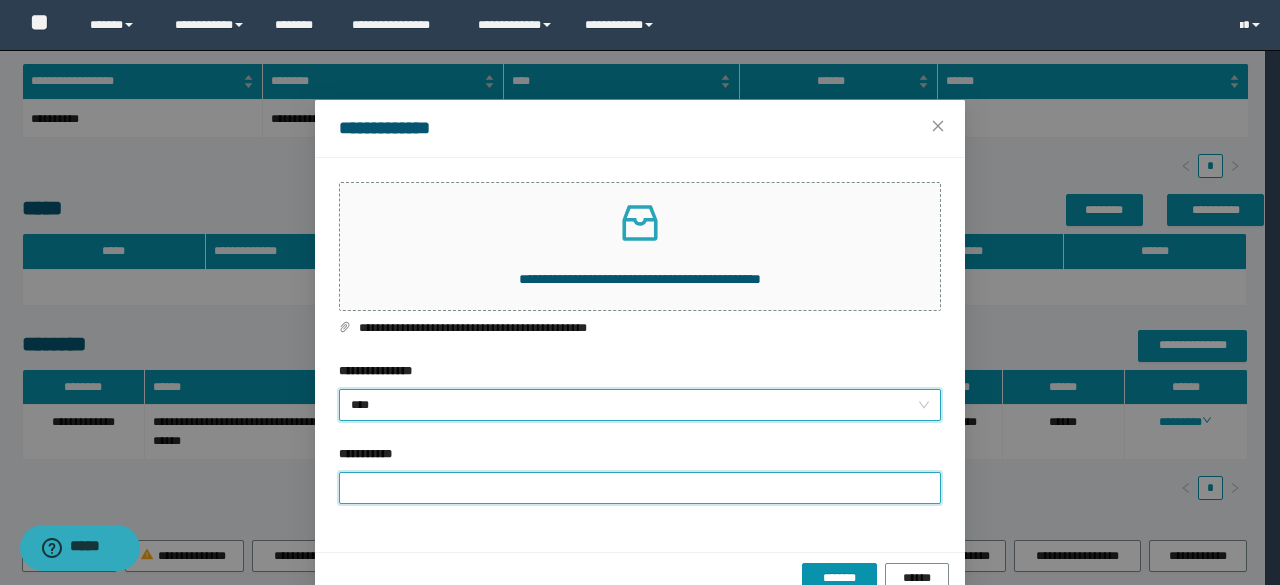 click on "**********" at bounding box center [640, 488] 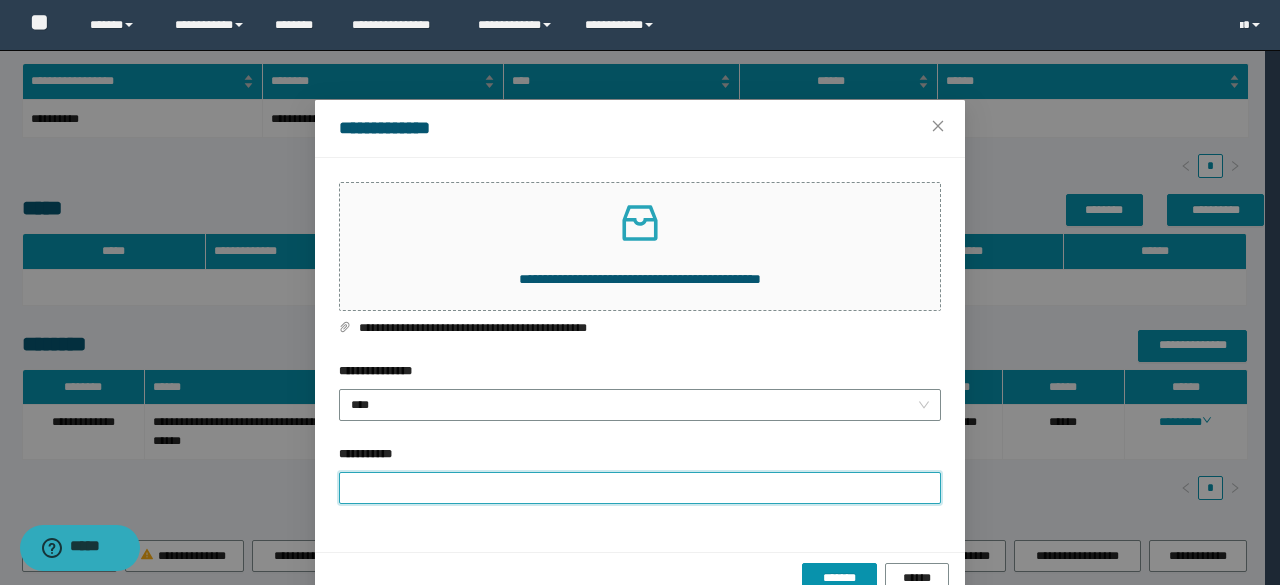 type on "**********" 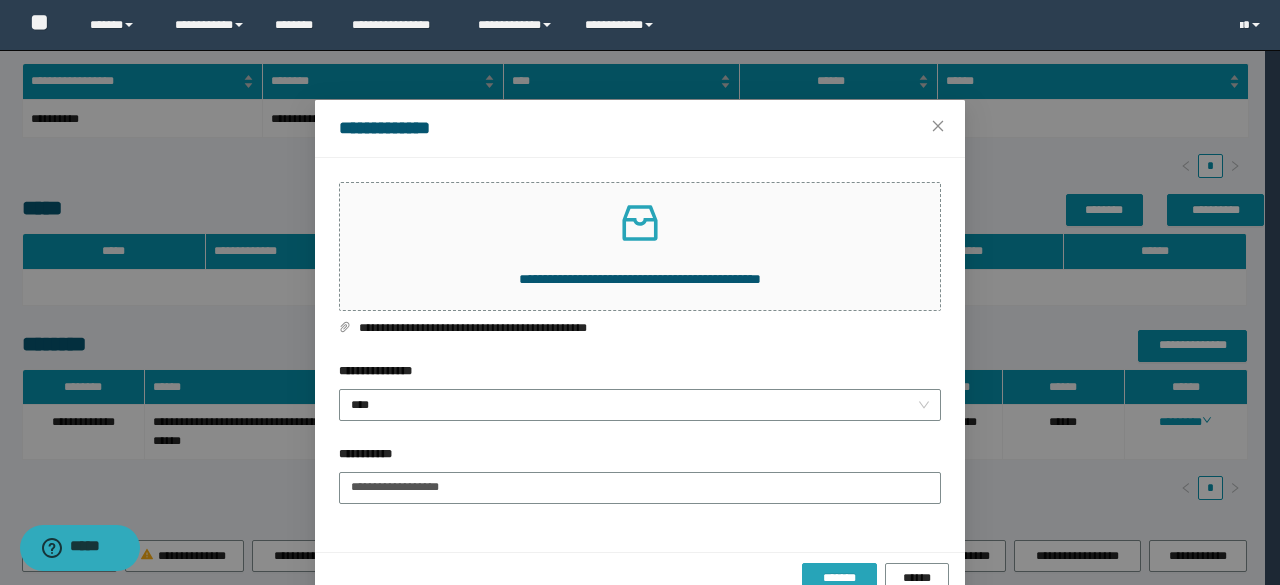 click on "*******" at bounding box center [839, 578] 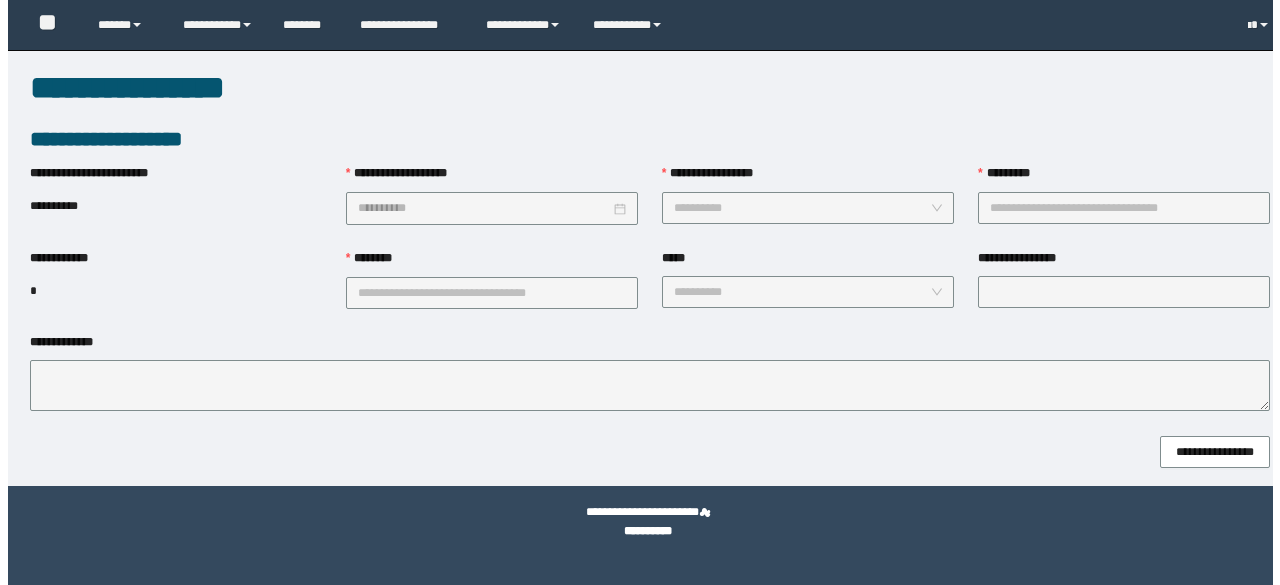 scroll, scrollTop: 0, scrollLeft: 0, axis: both 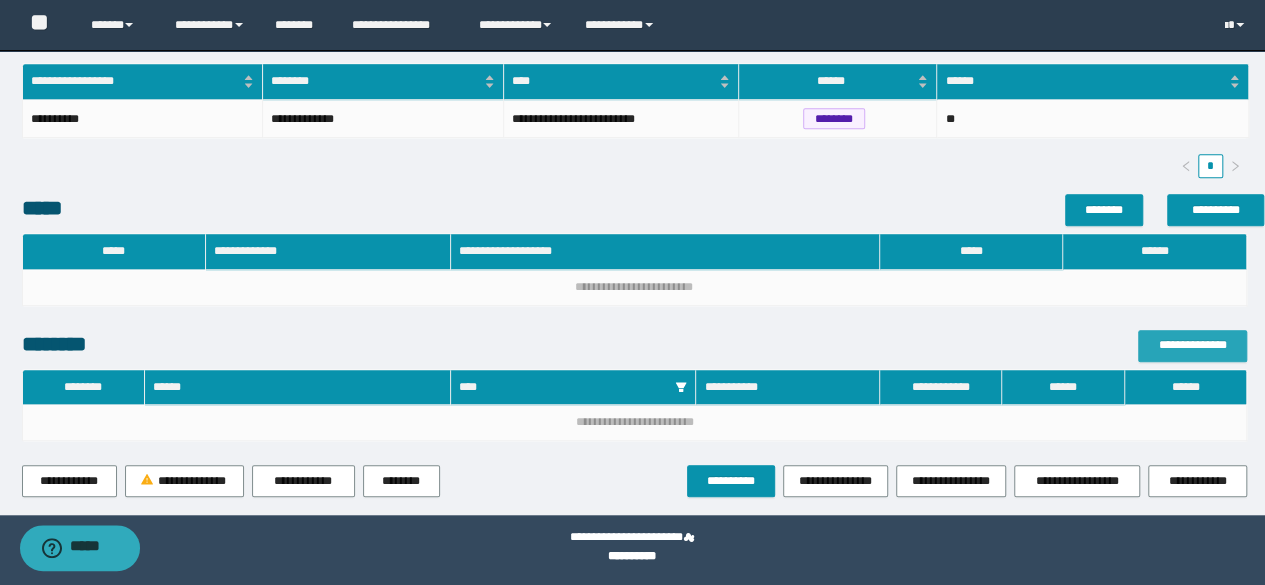 click on "**********" at bounding box center [1192, 346] 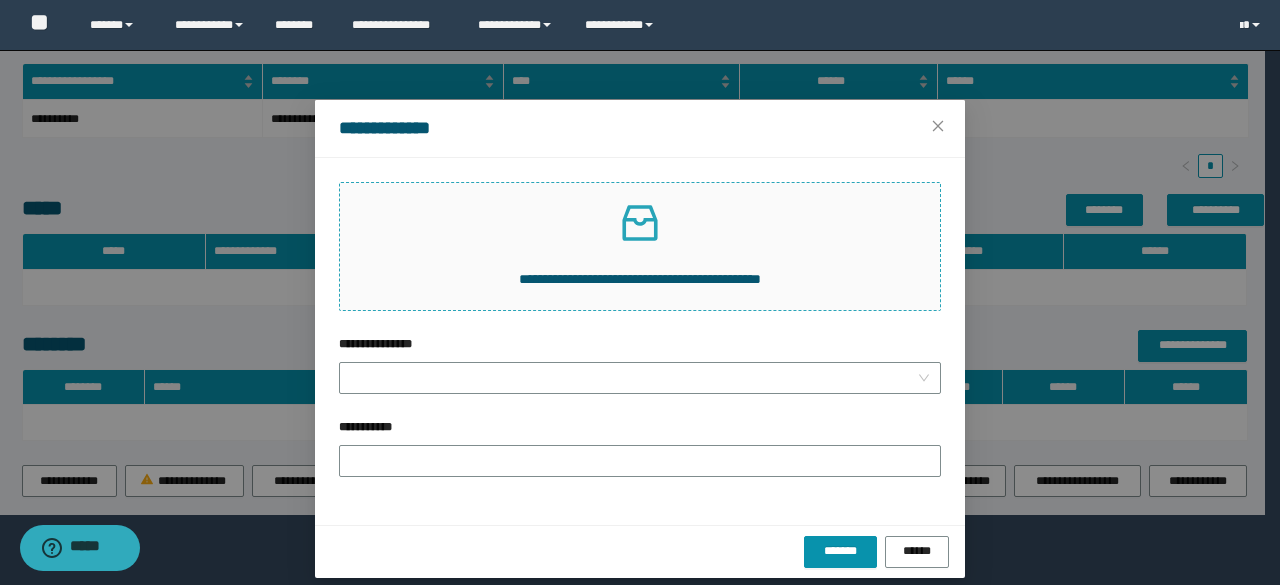 click on "**********" at bounding box center [640, 246] 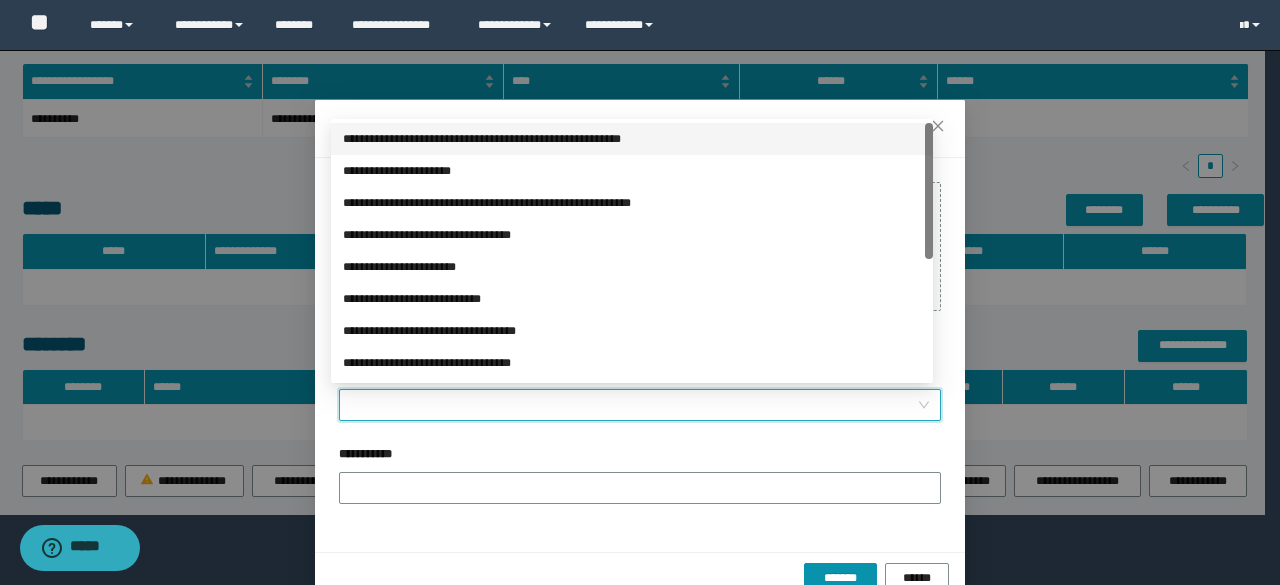 click on "**********" at bounding box center (634, 405) 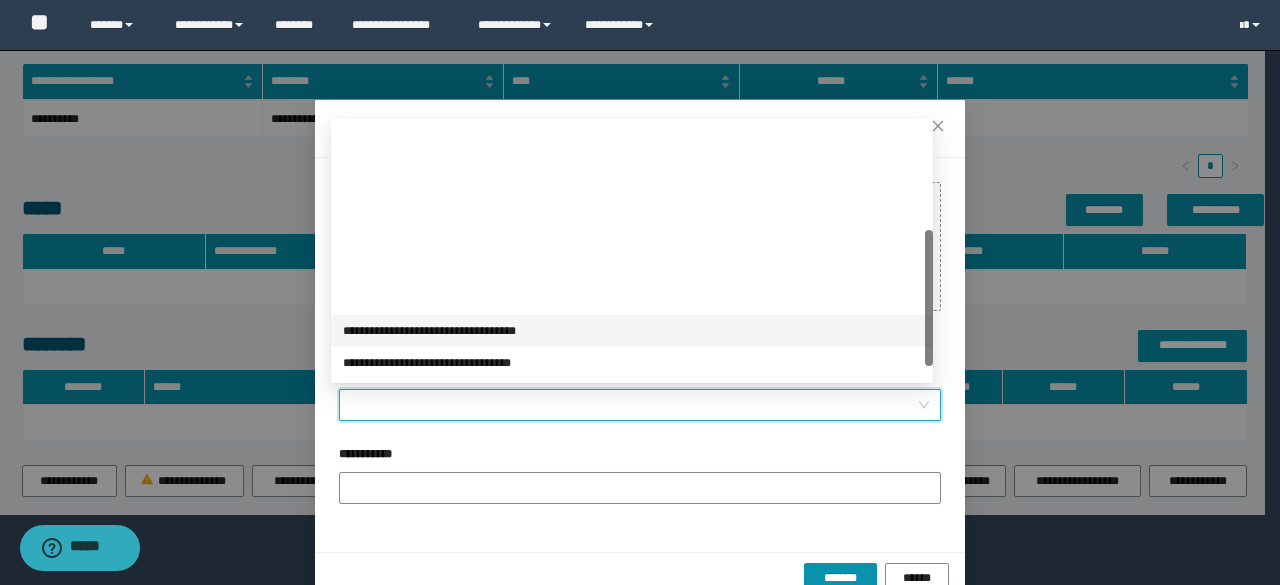 scroll, scrollTop: 200, scrollLeft: 0, axis: vertical 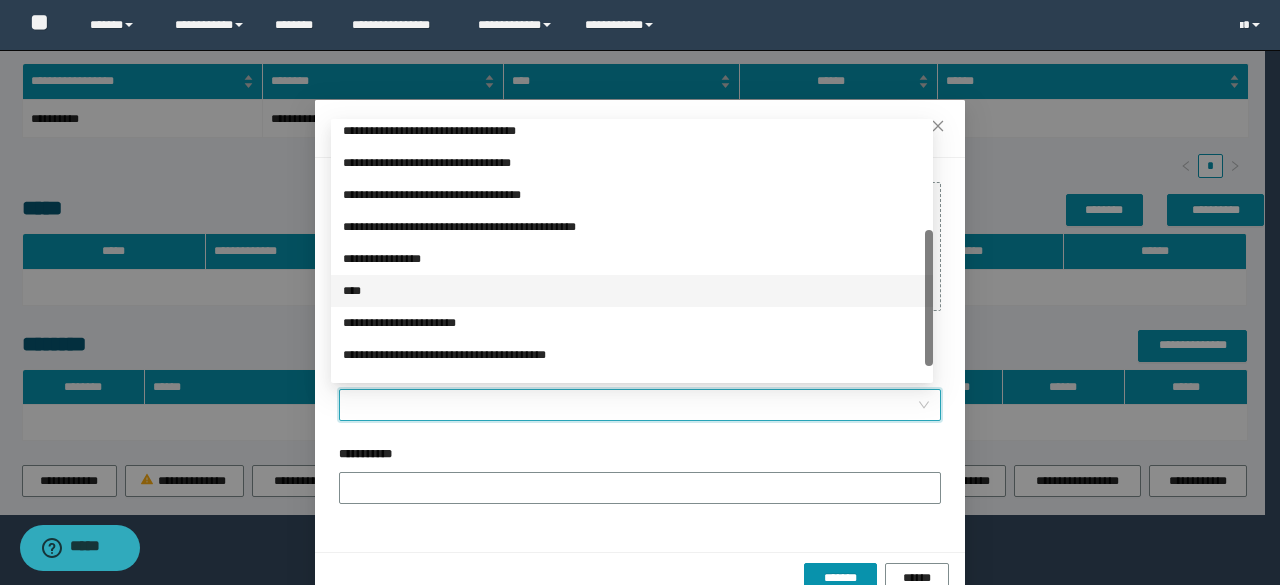 click on "****" at bounding box center (632, 291) 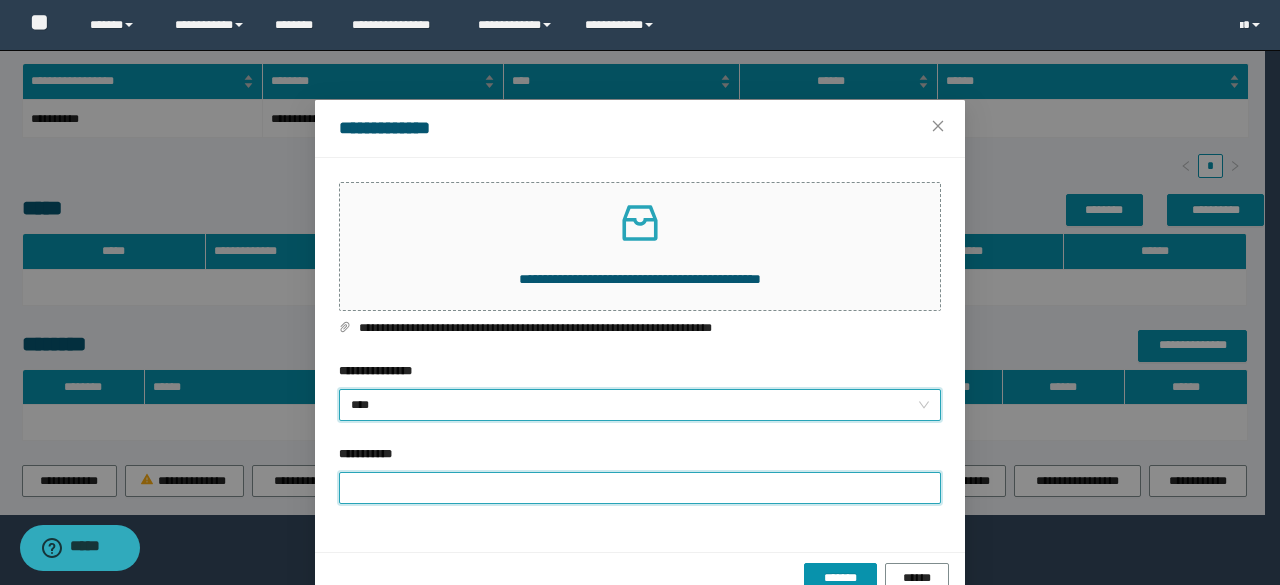 click on "**********" at bounding box center [640, 488] 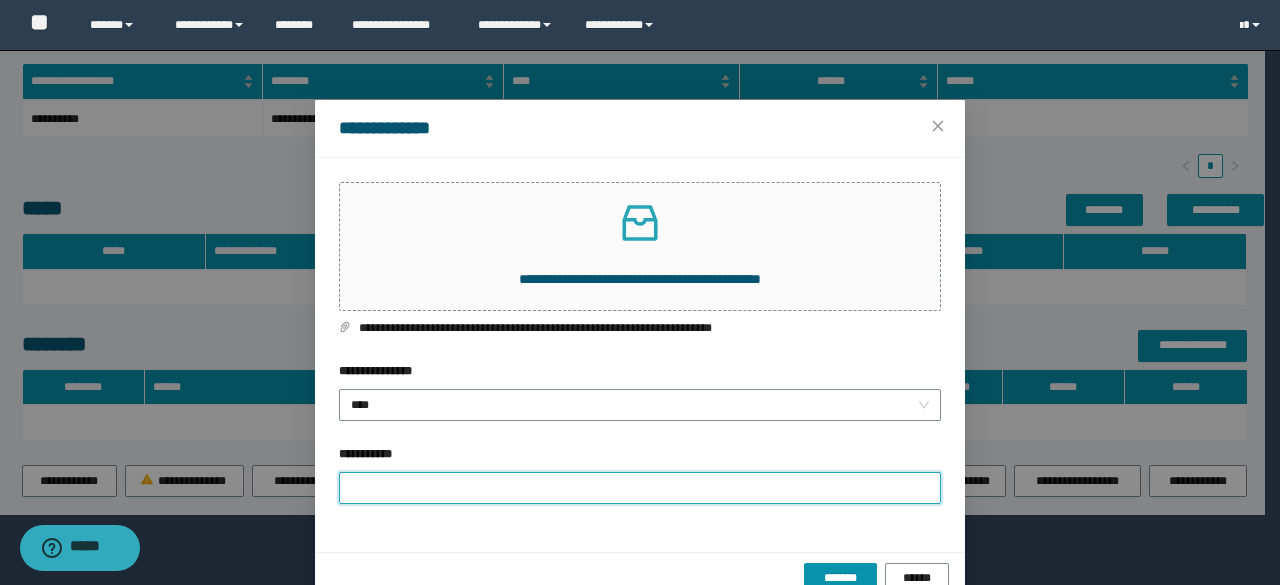 type on "**********" 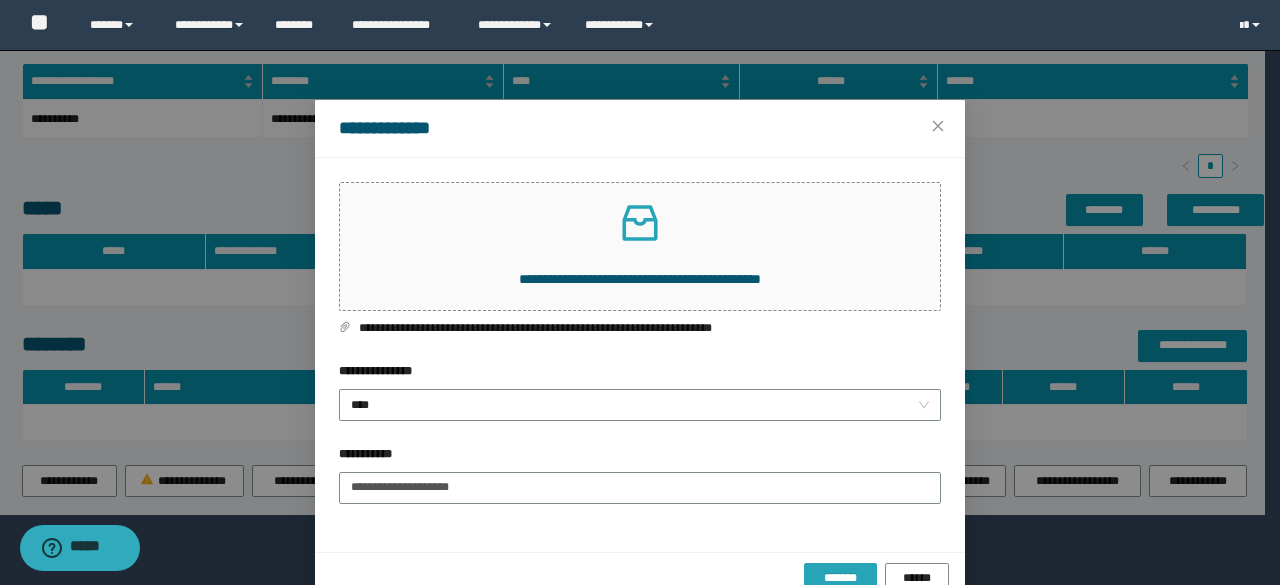 click on "*******" at bounding box center (841, 578) 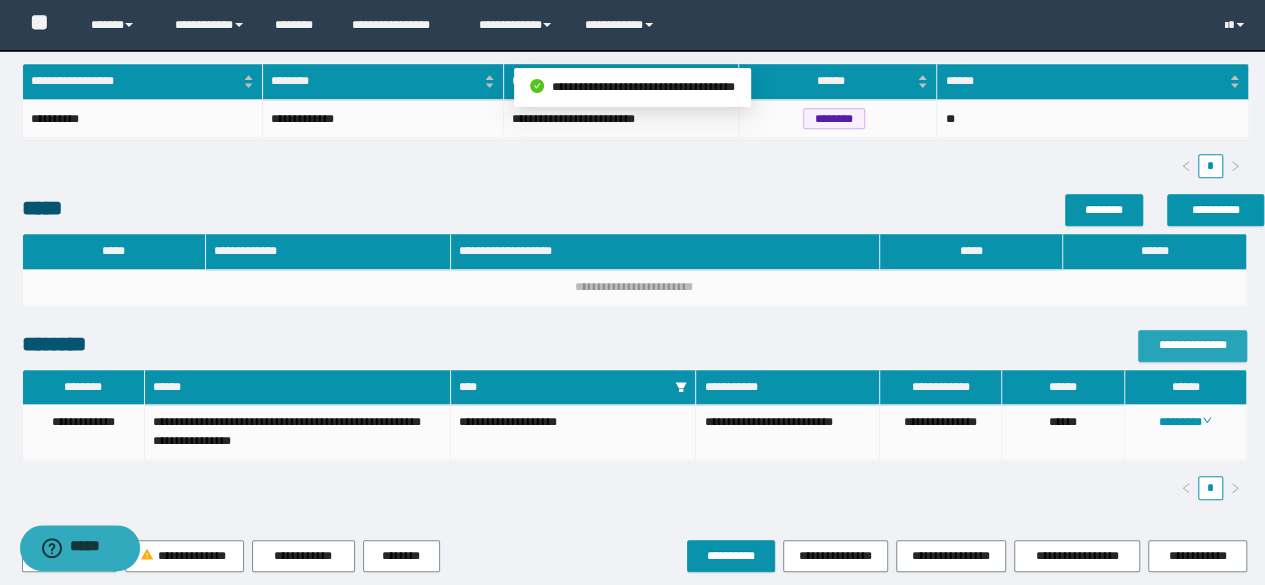 click on "**********" at bounding box center [1192, 345] 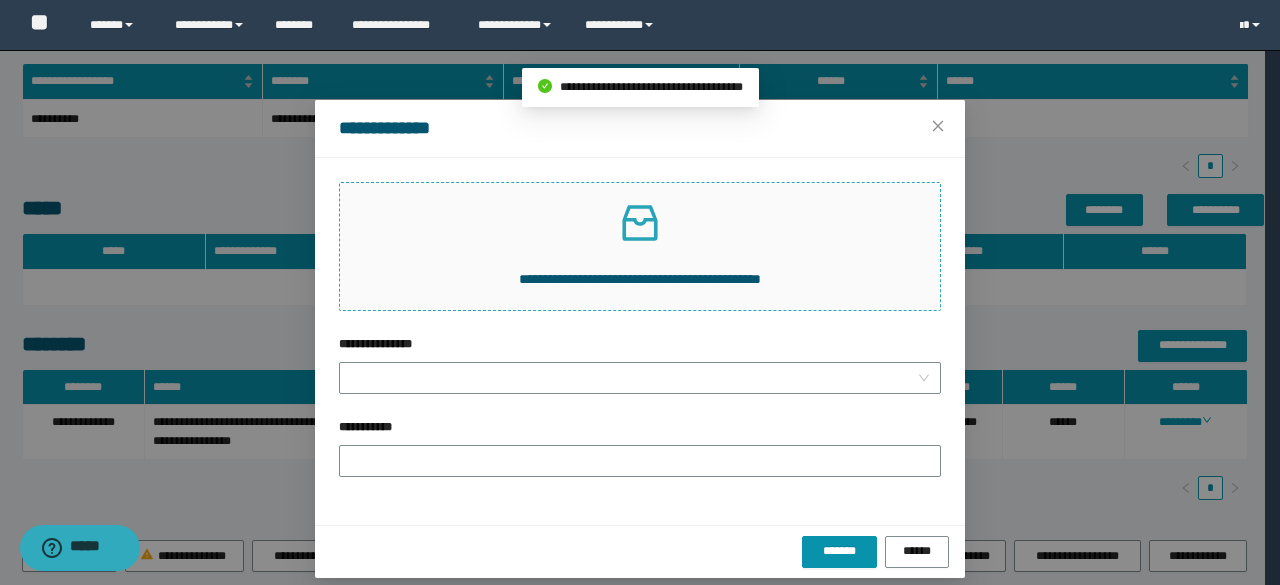 click on "**********" at bounding box center (640, 246) 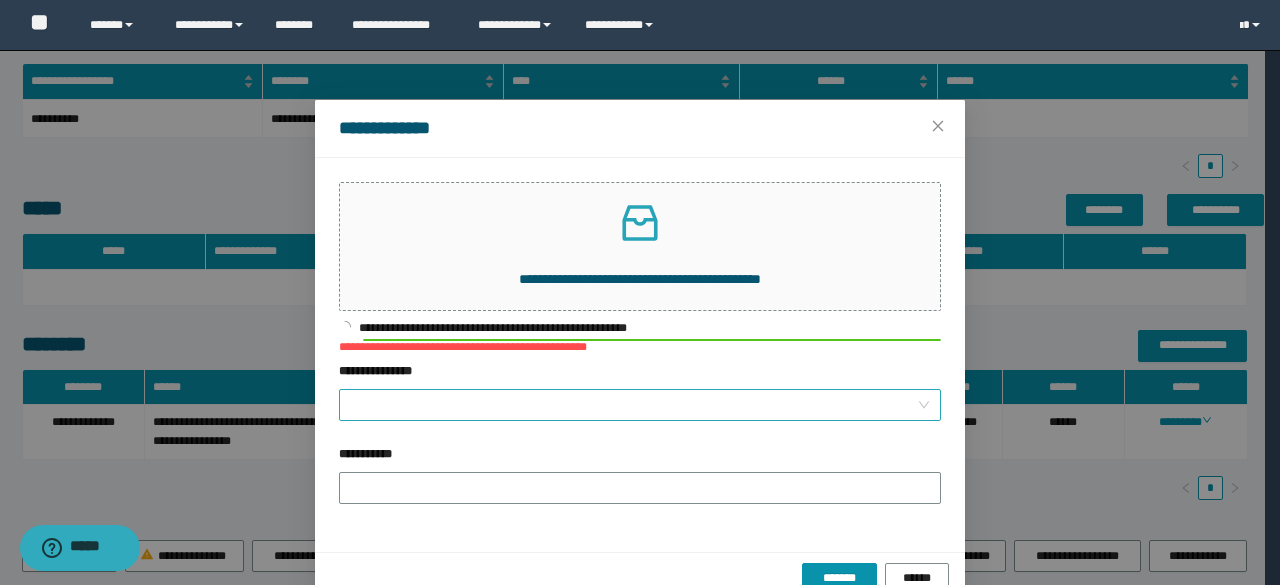 click on "**********" at bounding box center (634, 405) 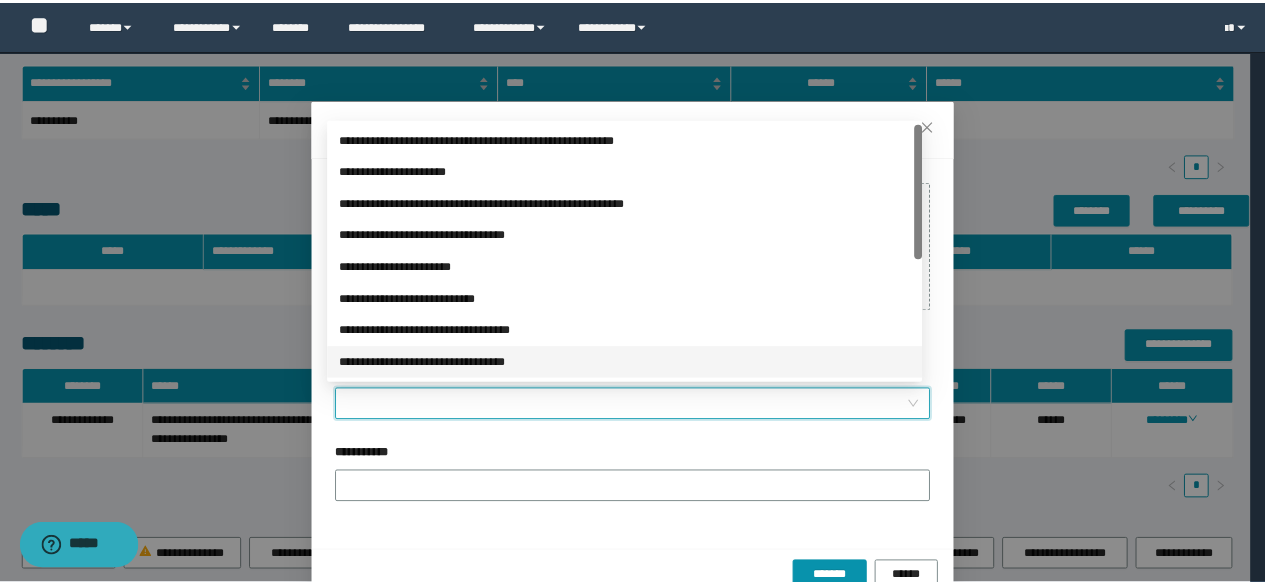 scroll, scrollTop: 200, scrollLeft: 0, axis: vertical 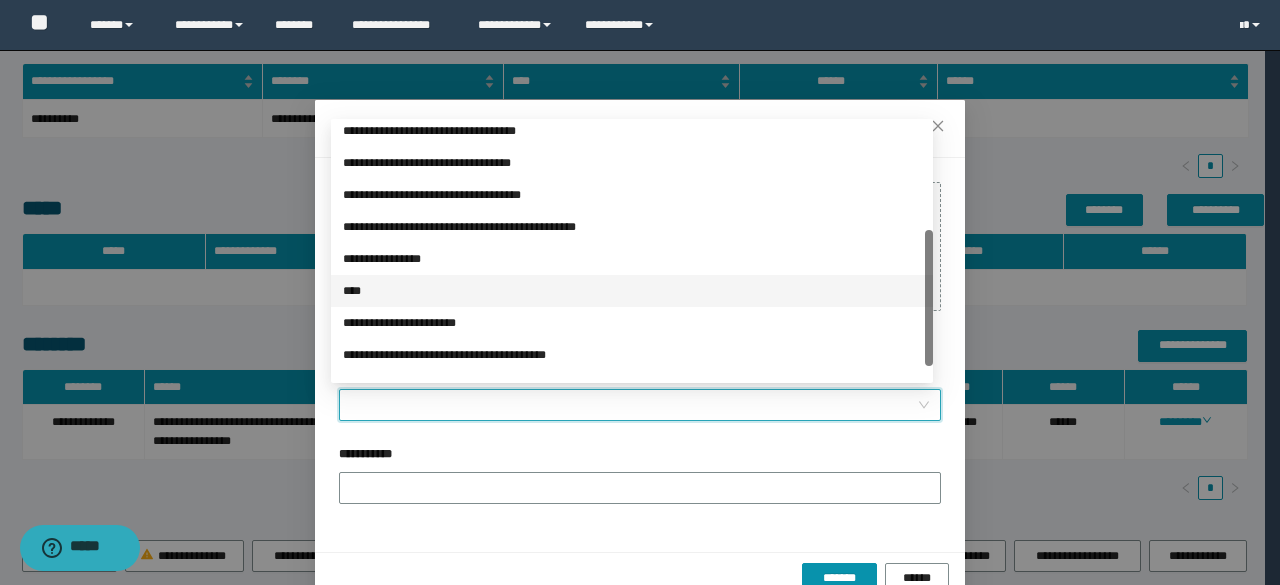 click on "****" at bounding box center (632, 291) 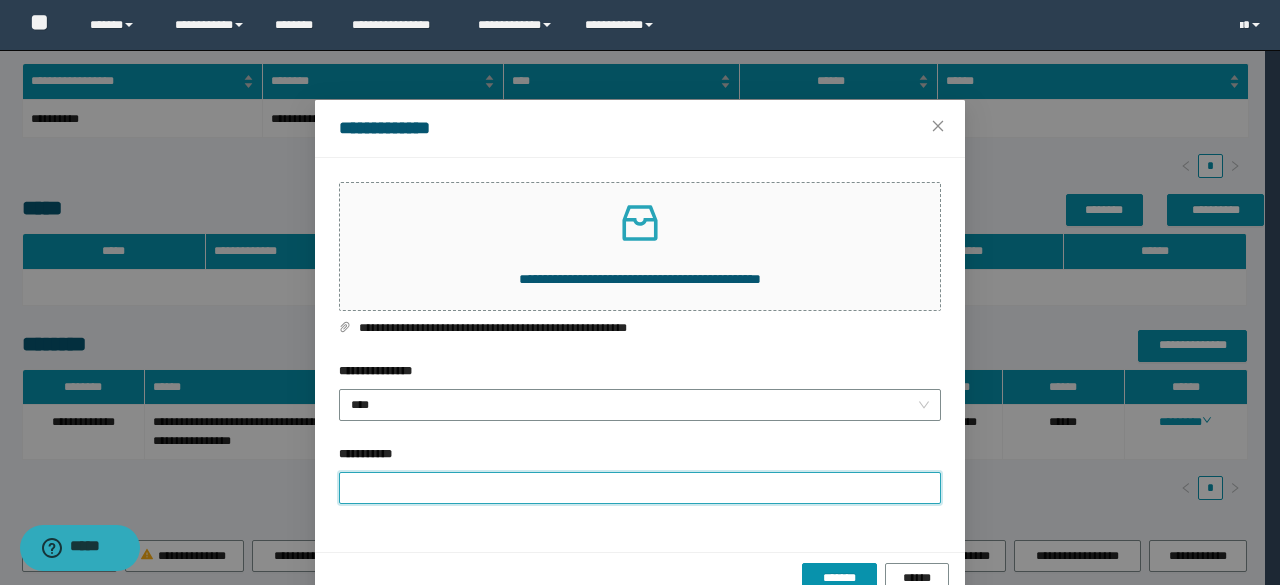 click on "**********" at bounding box center [640, 488] 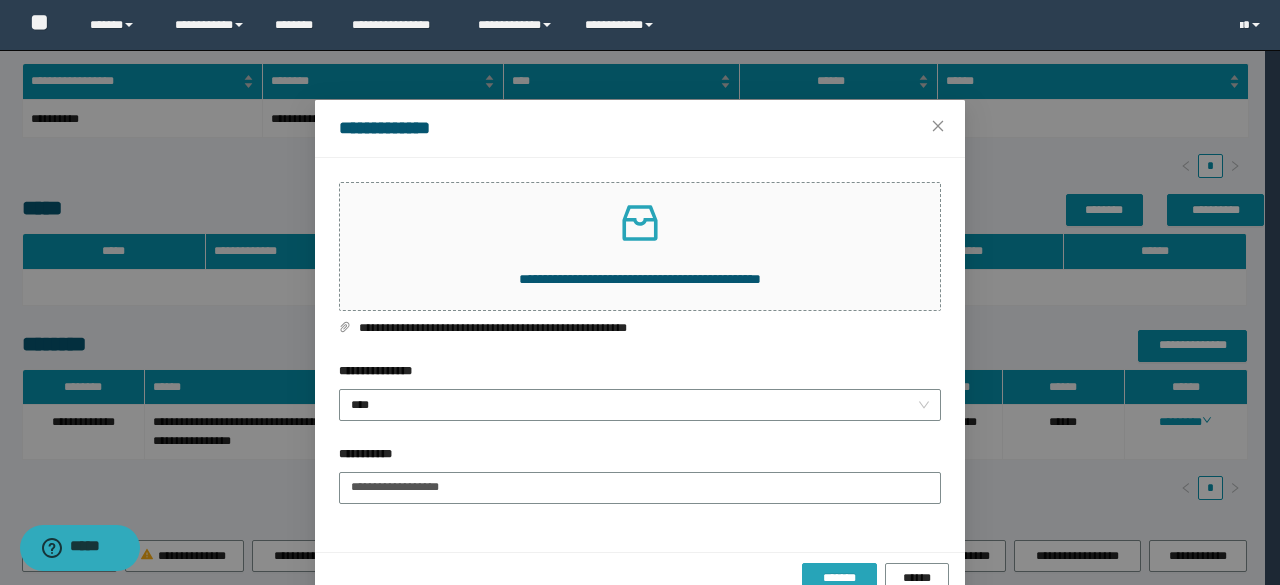 click on "*******" at bounding box center (839, 578) 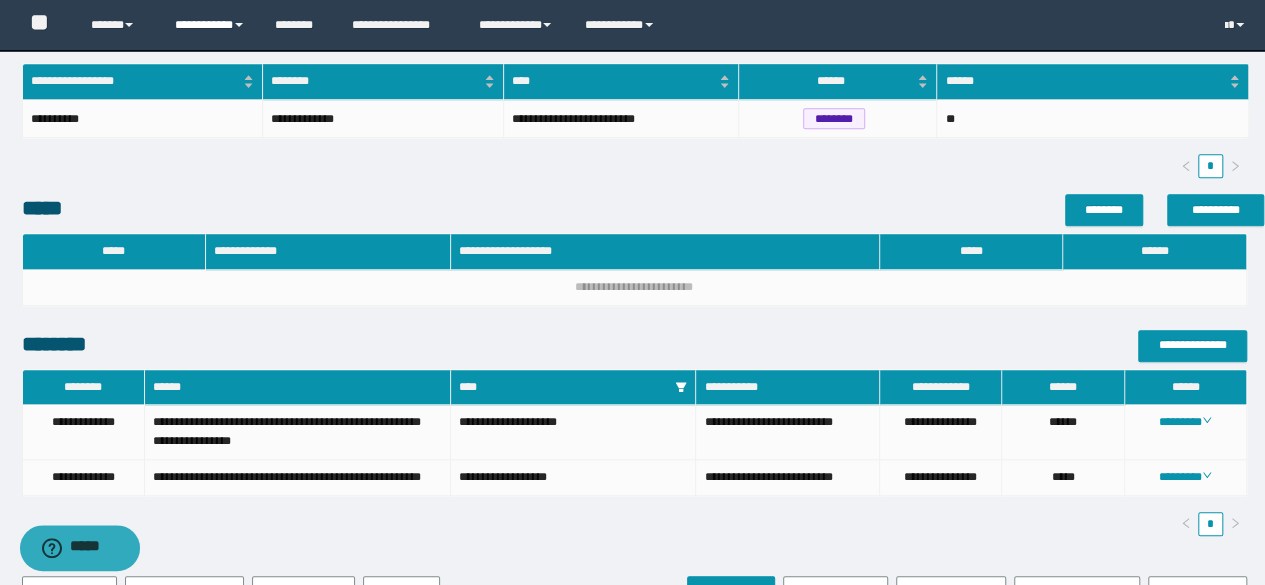 click on "**********" at bounding box center (210, 25) 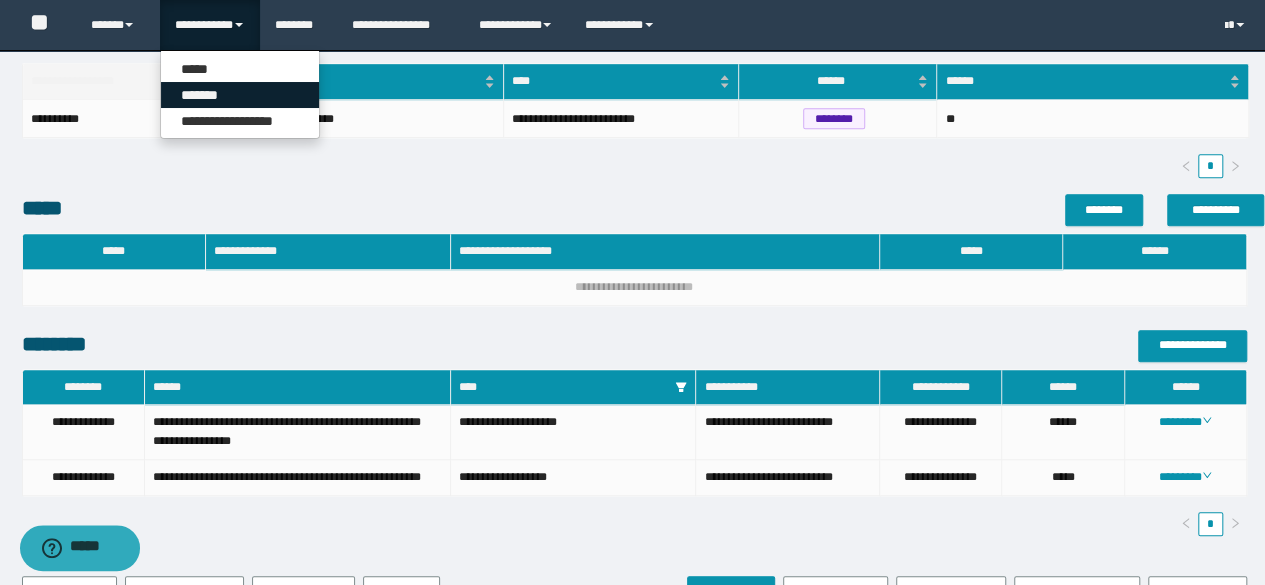 click on "*******" at bounding box center (240, 95) 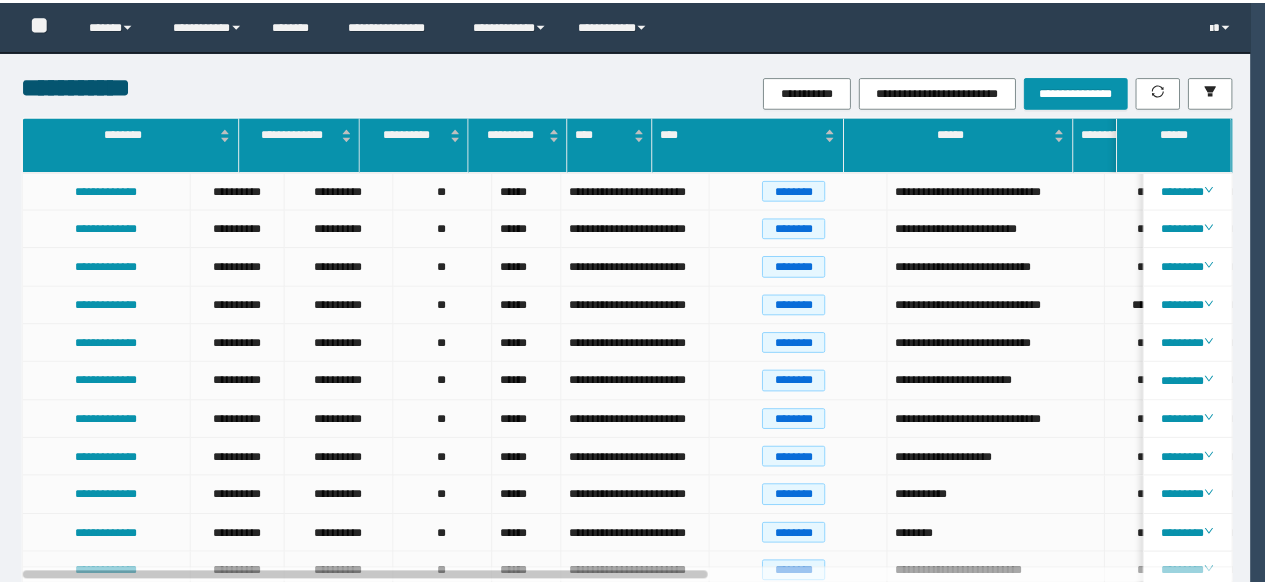 scroll, scrollTop: 0, scrollLeft: 0, axis: both 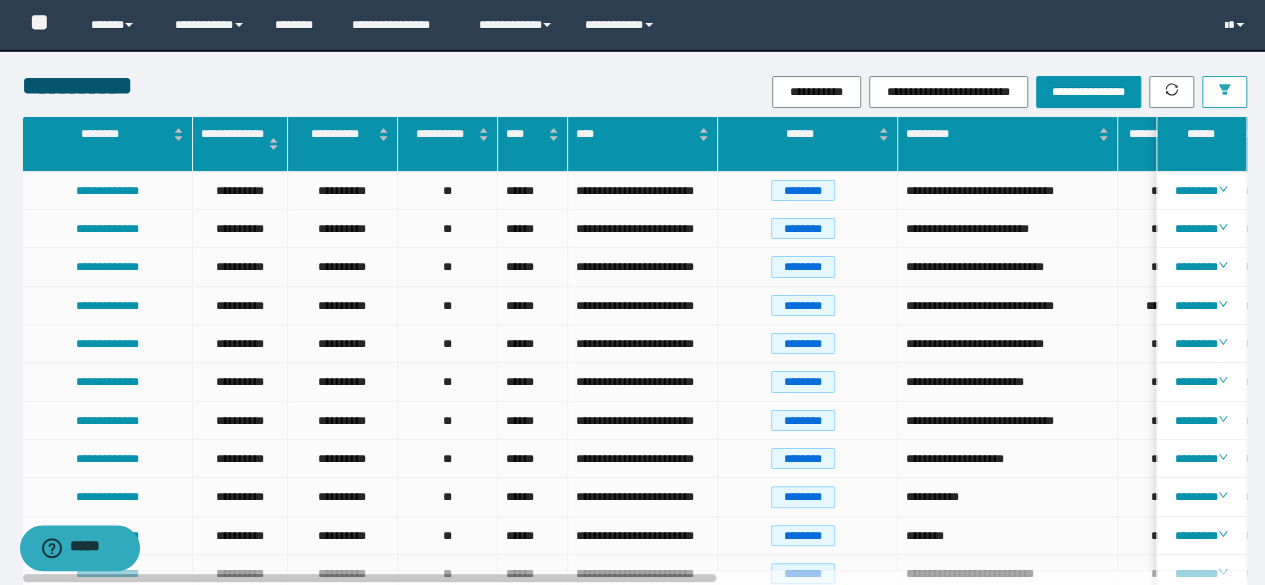 click 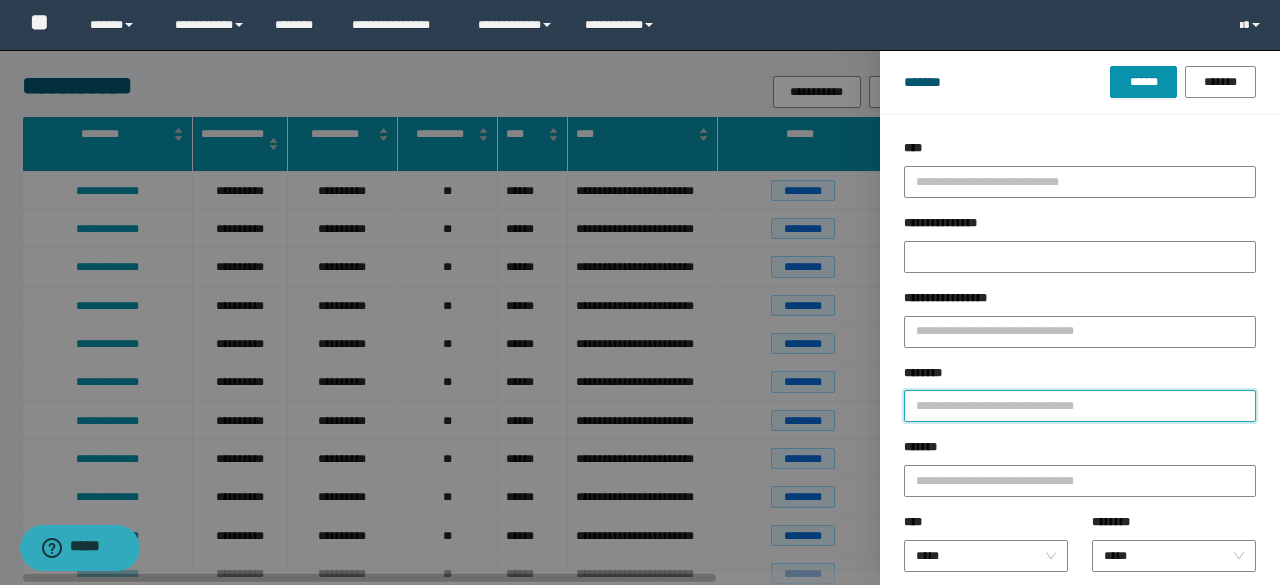 click on "********" at bounding box center (1080, 406) 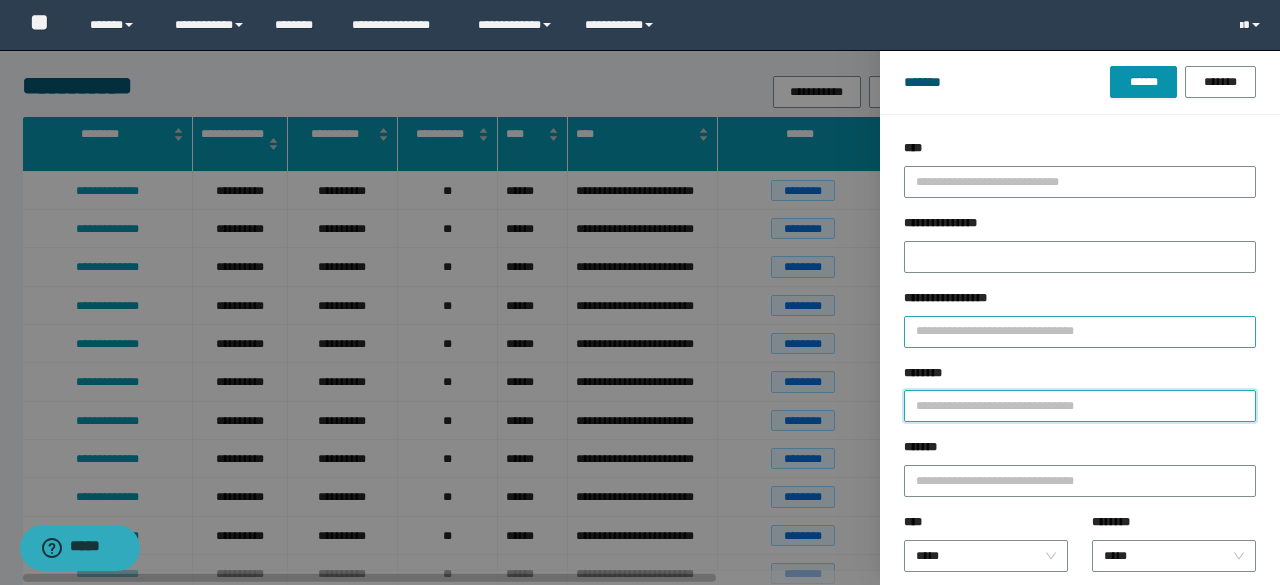 type on "*" 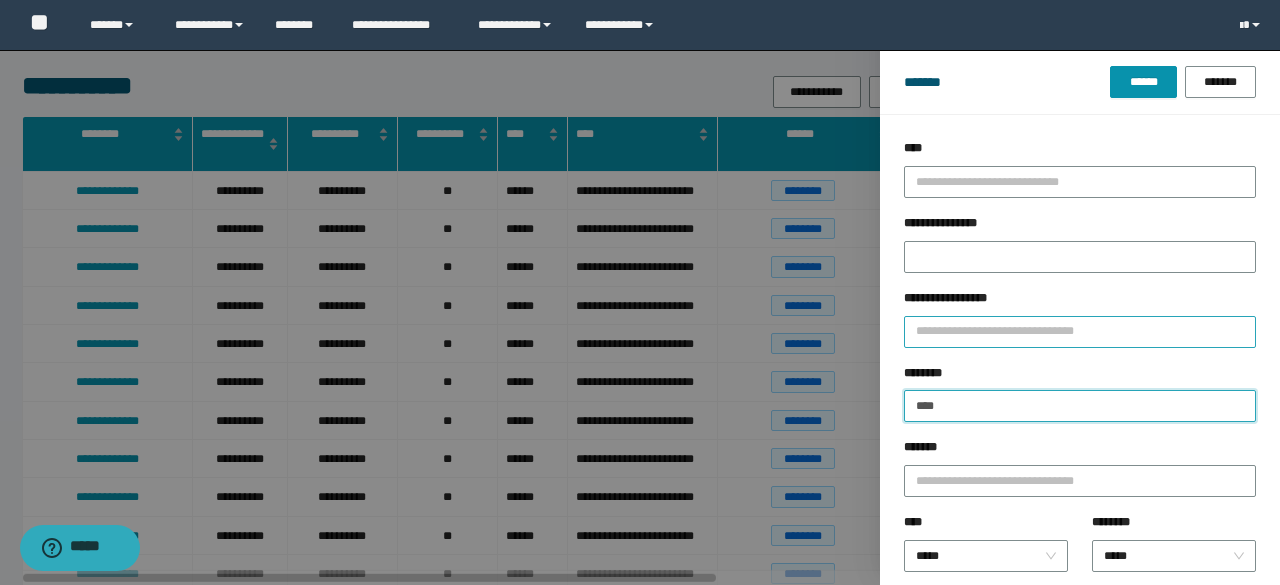 type on "**********" 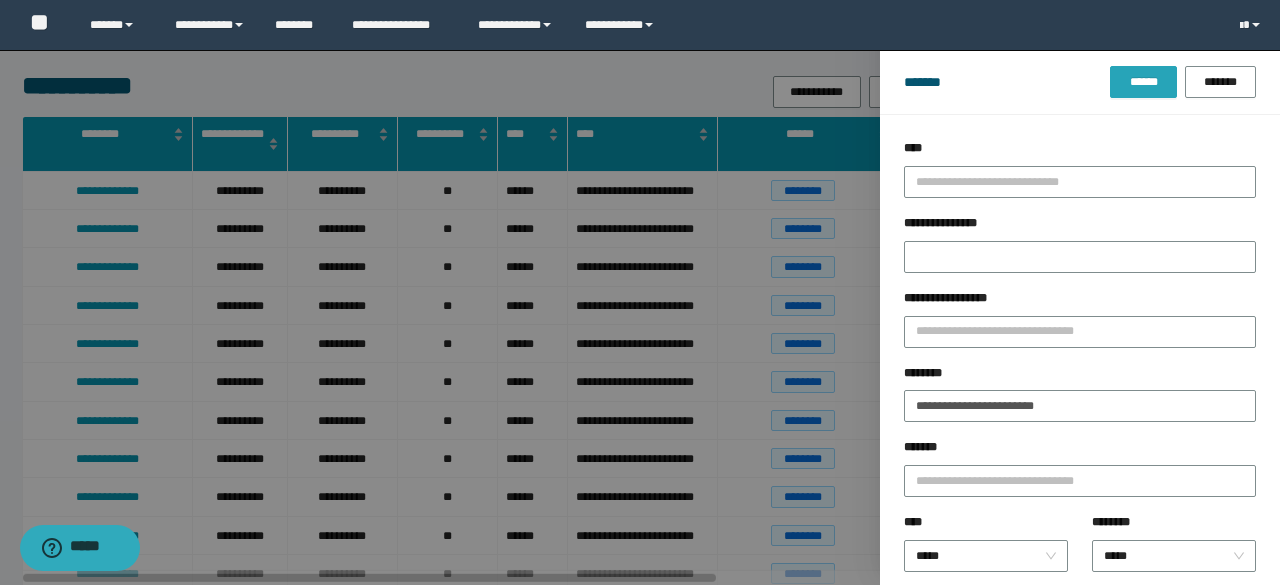 click on "******* ****** *******" at bounding box center [1080, 82] 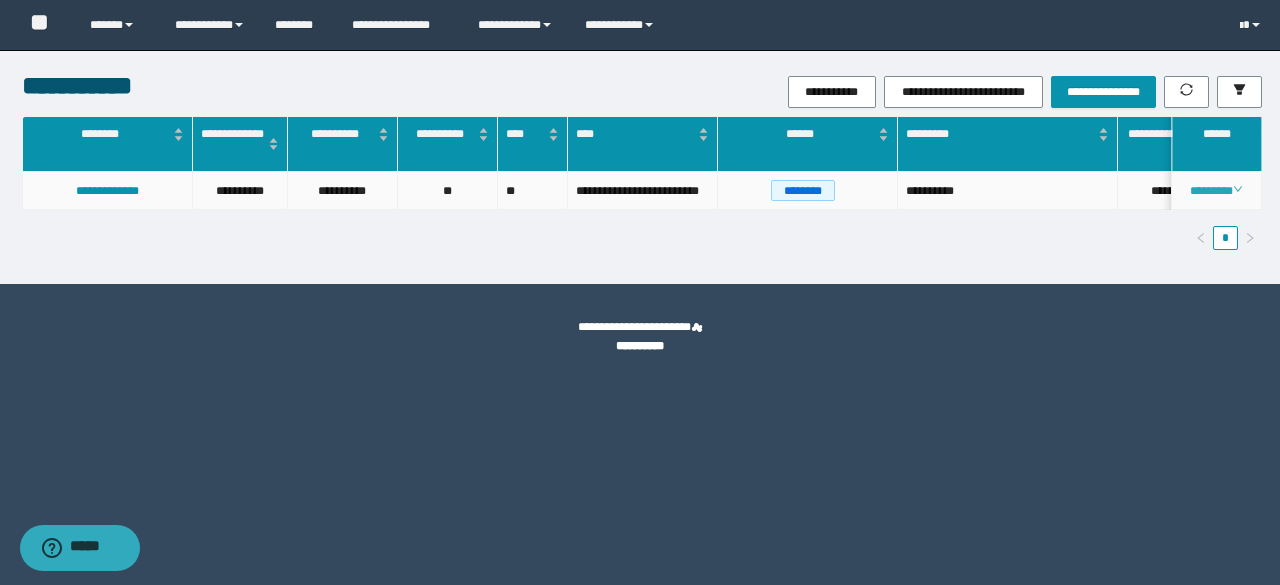 click on "********" at bounding box center (1216, 191) 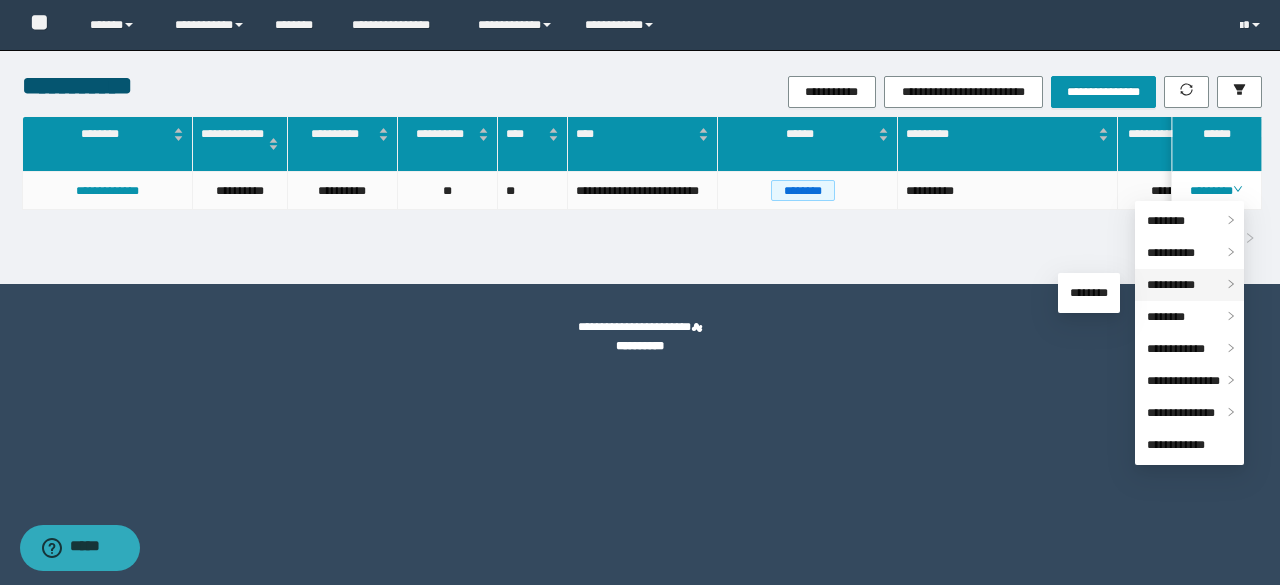 click on "**********" at bounding box center [1171, 285] 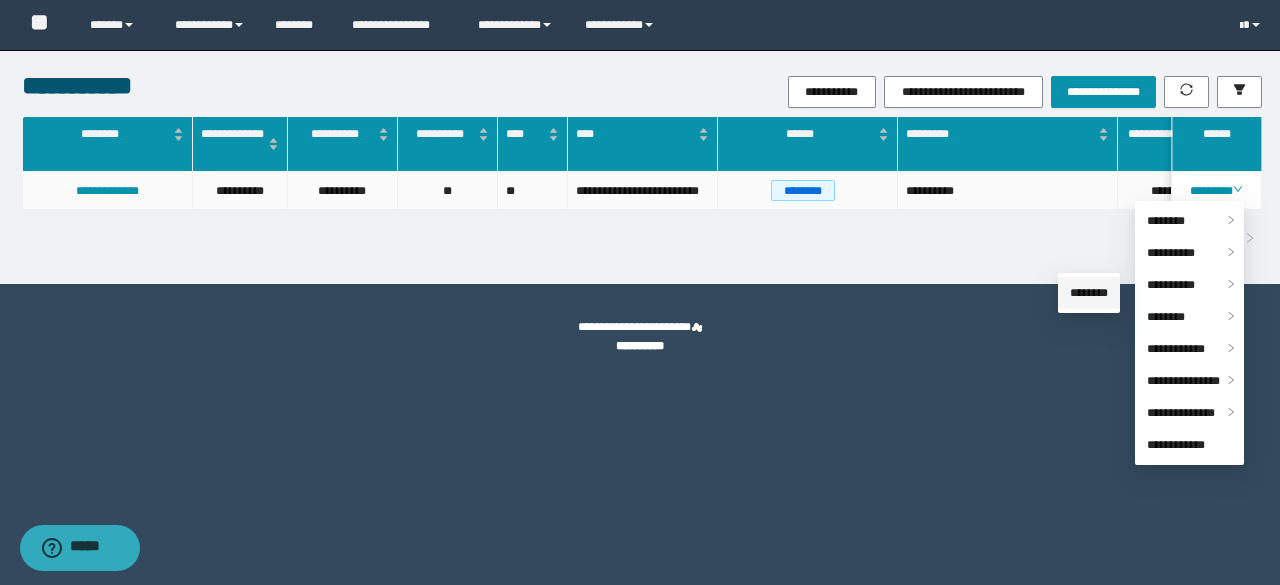 click on "********" at bounding box center (1089, 293) 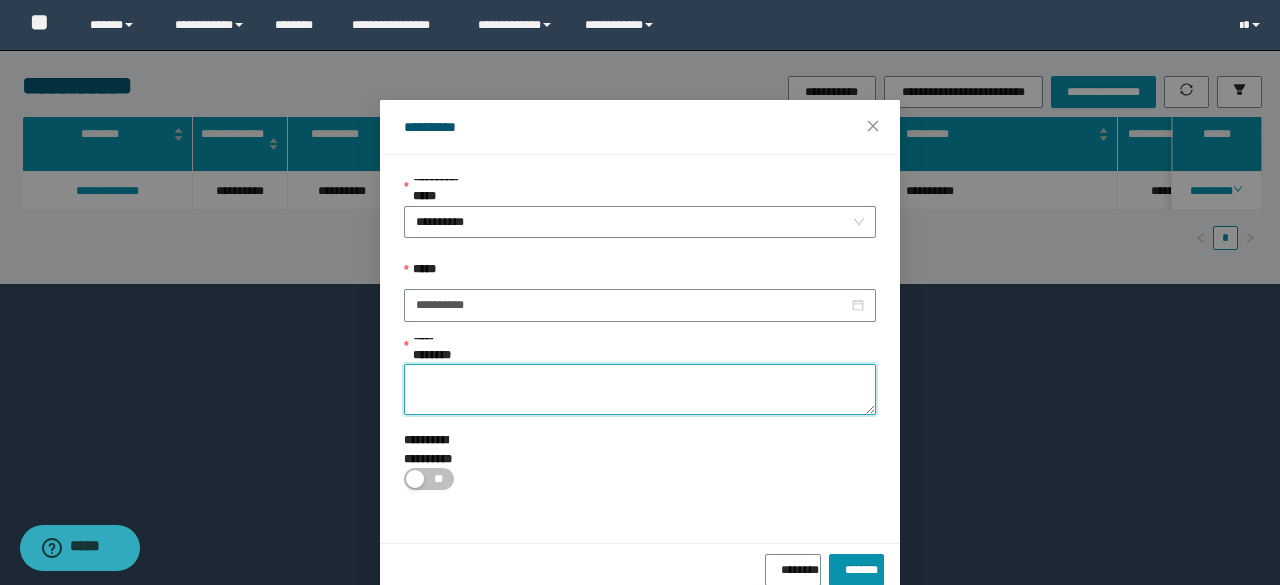 click on "**********" at bounding box center (640, 389) 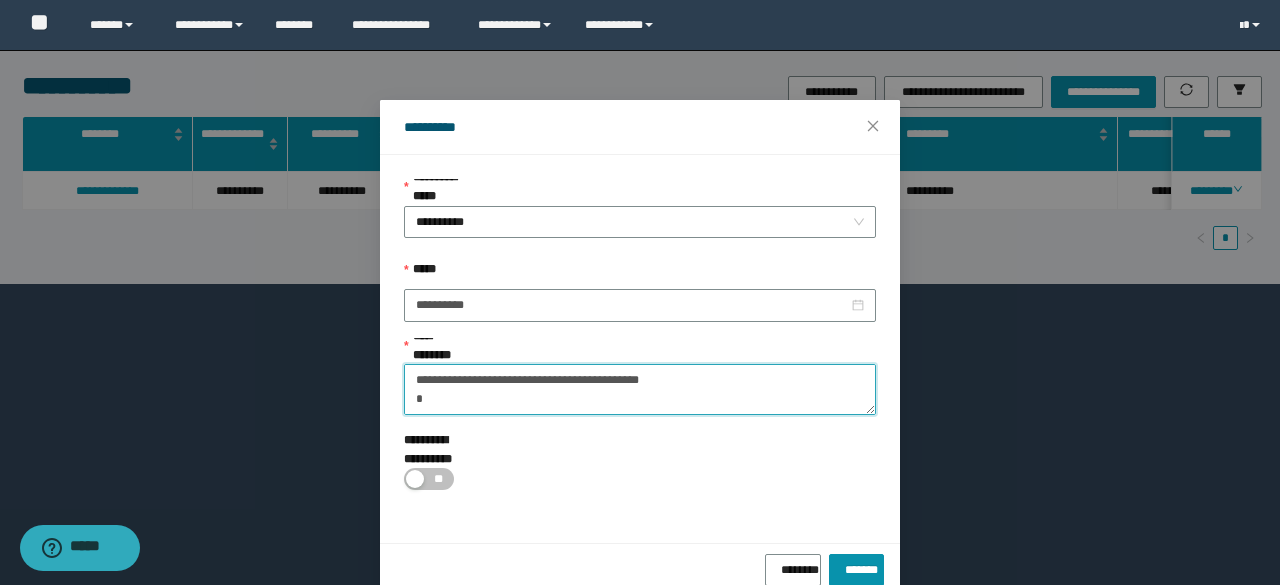 scroll, scrollTop: 12, scrollLeft: 0, axis: vertical 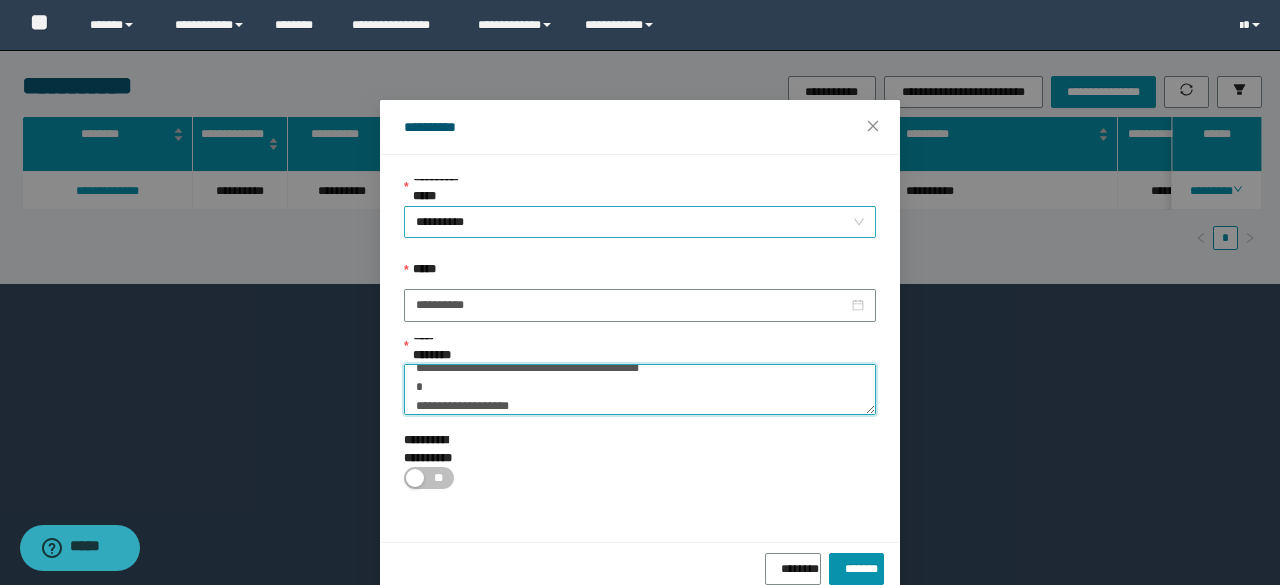 click on "**********" at bounding box center (640, 222) 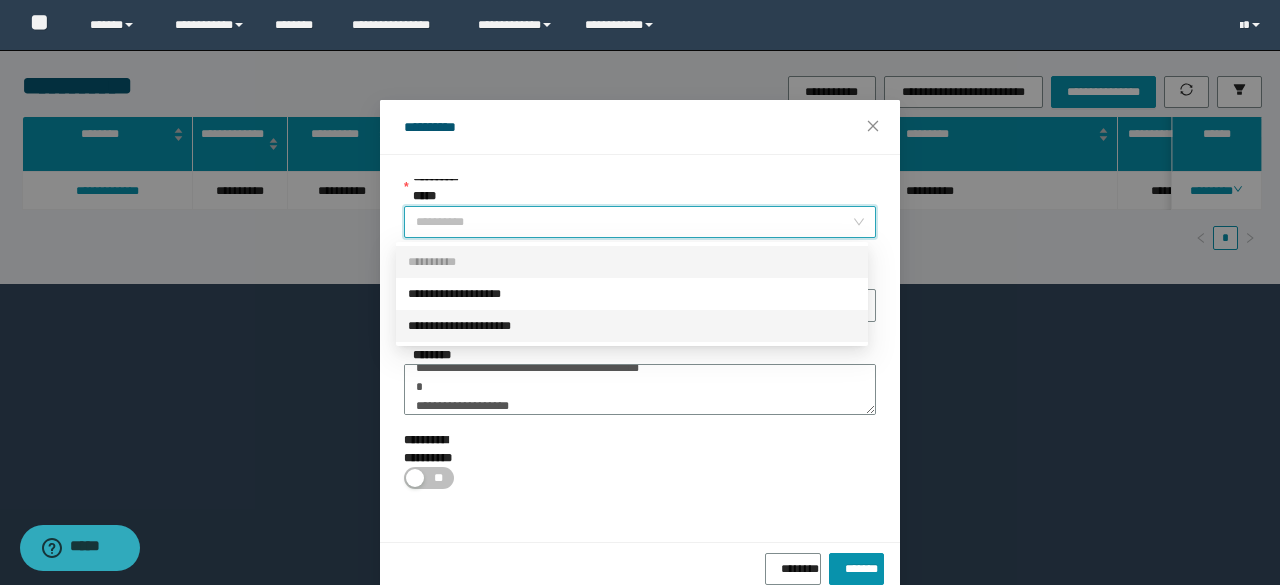 click on "**********" at bounding box center (632, 326) 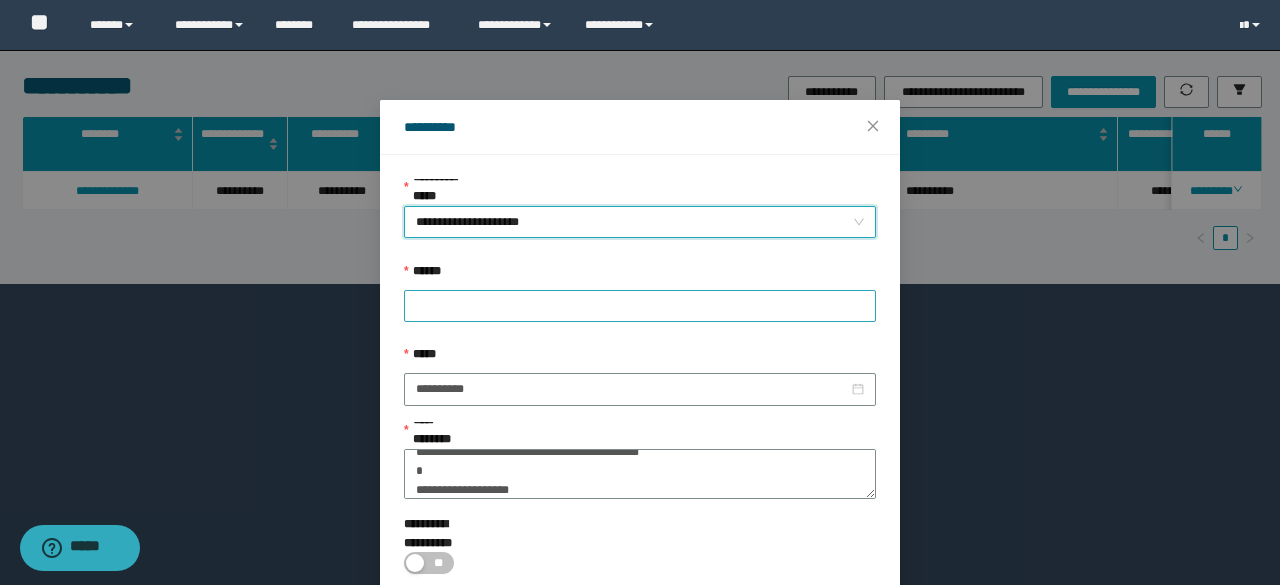 click at bounding box center [640, 306] 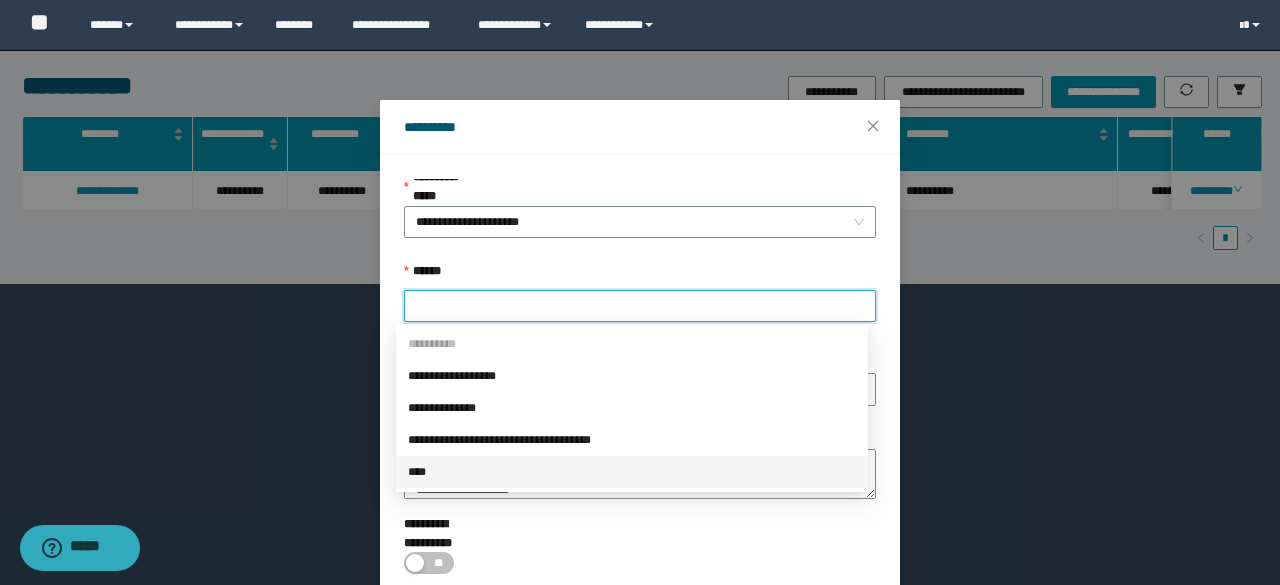click on "**********" at bounding box center (632, 440) 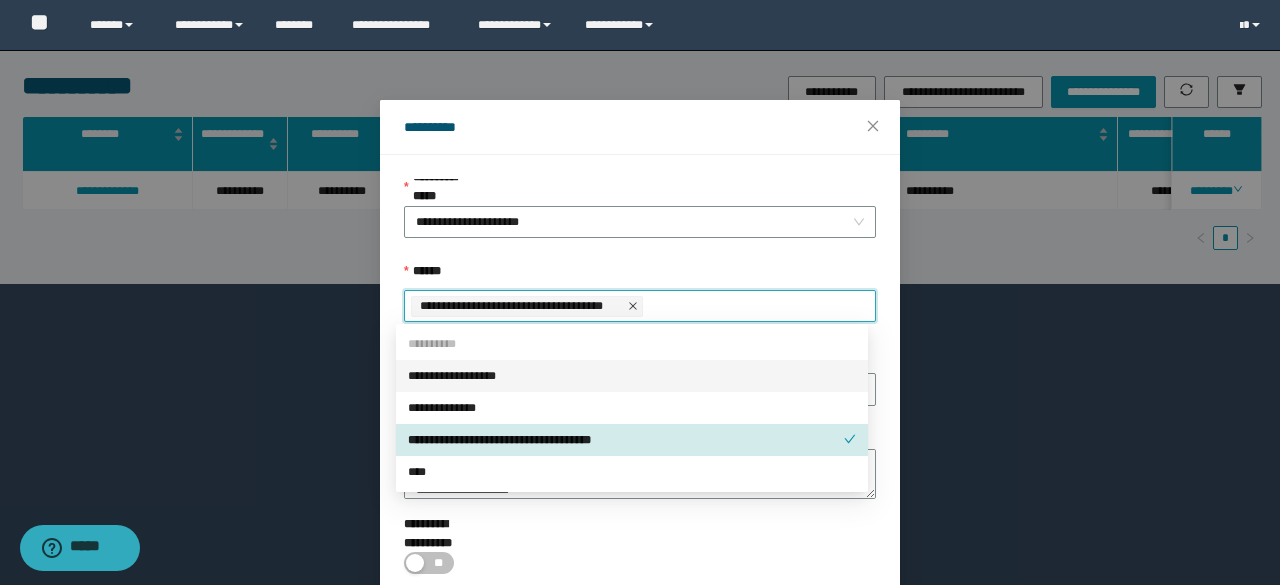 click 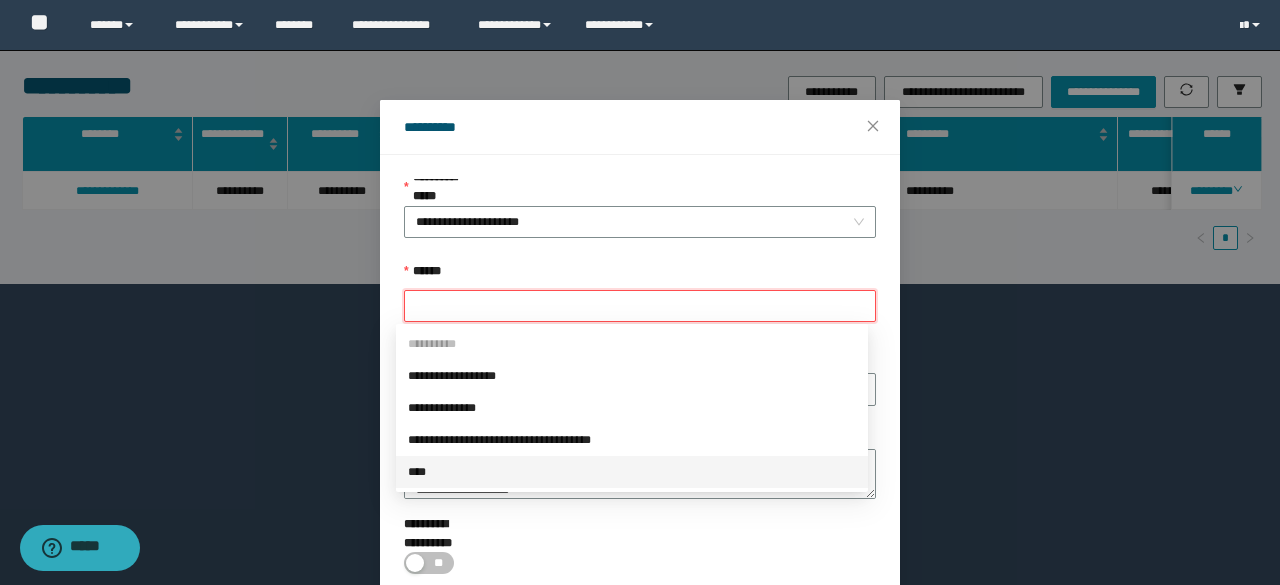 click on "****" at bounding box center (632, 472) 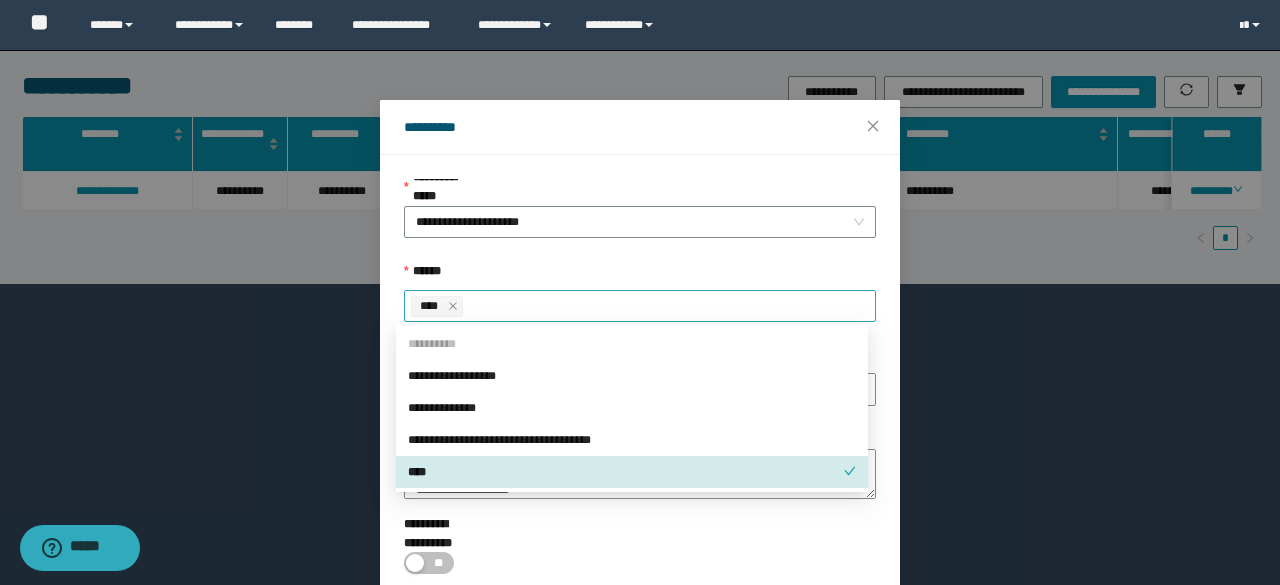 drag, startPoint x: 625, startPoint y: 519, endPoint x: 635, endPoint y: 521, distance: 10.198039 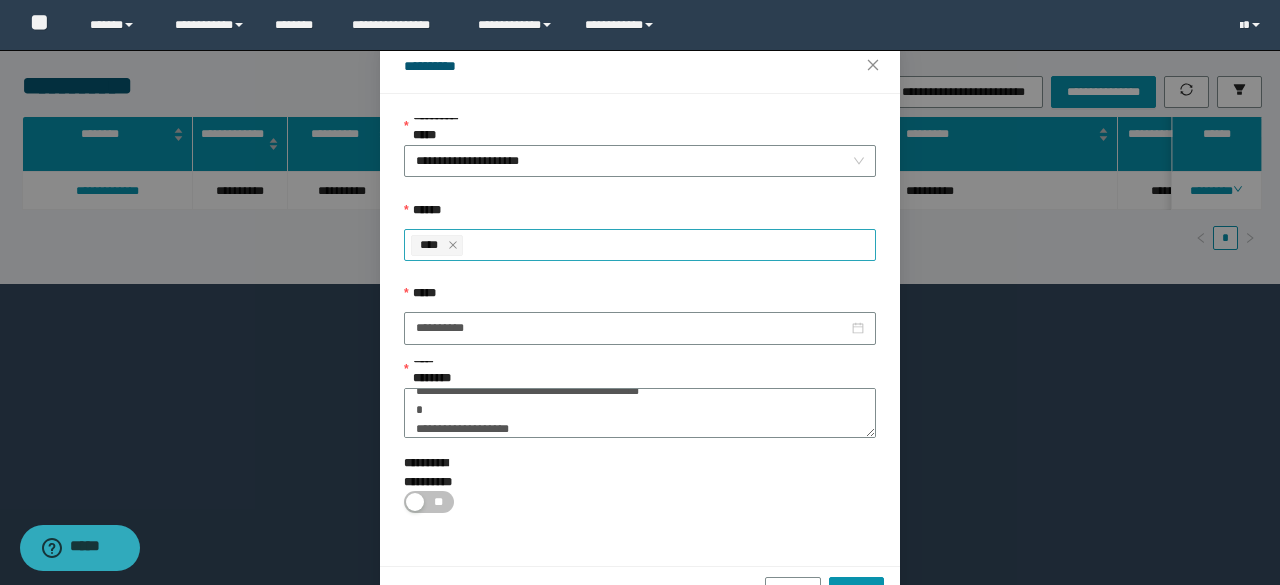 scroll, scrollTop: 112, scrollLeft: 0, axis: vertical 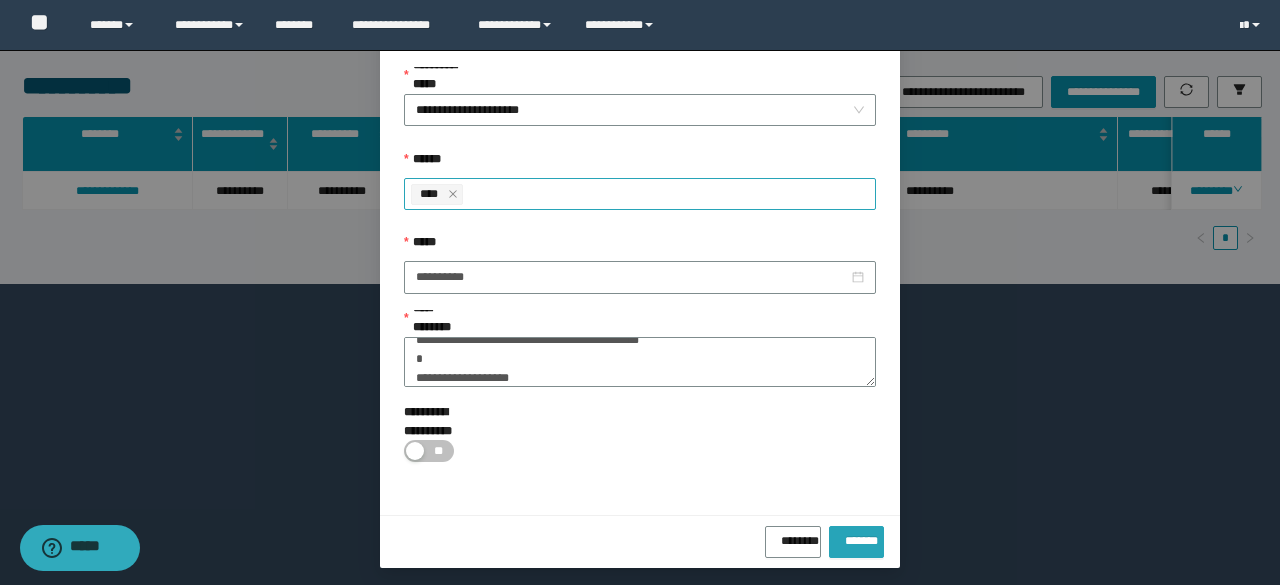 click on "*******" at bounding box center (856, 537) 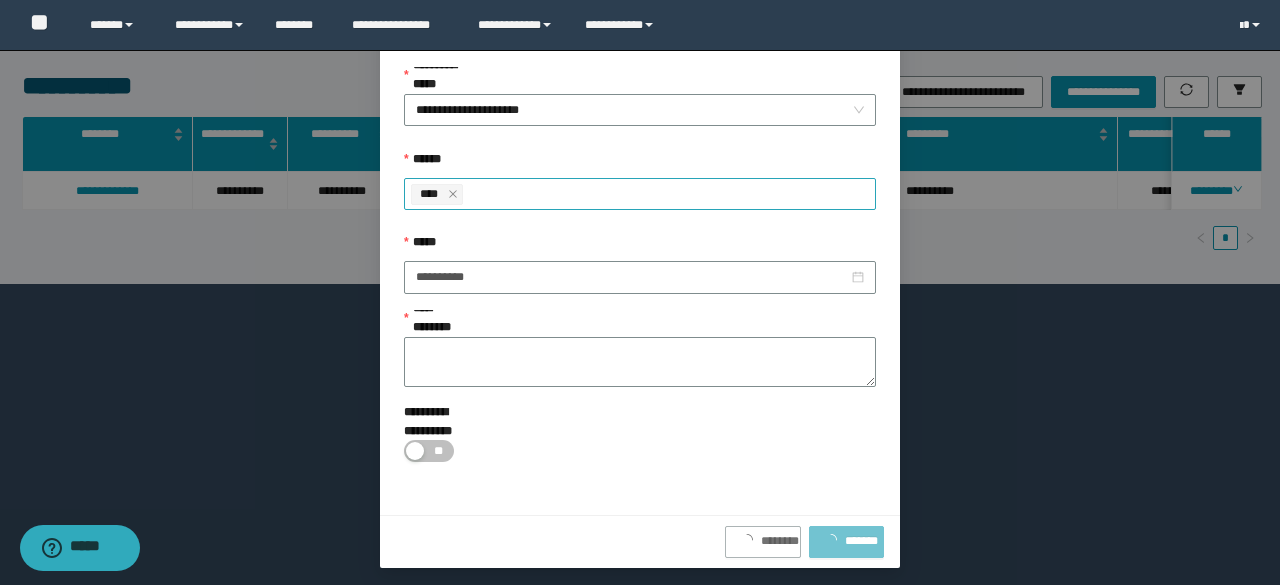 scroll, scrollTop: 0, scrollLeft: 0, axis: both 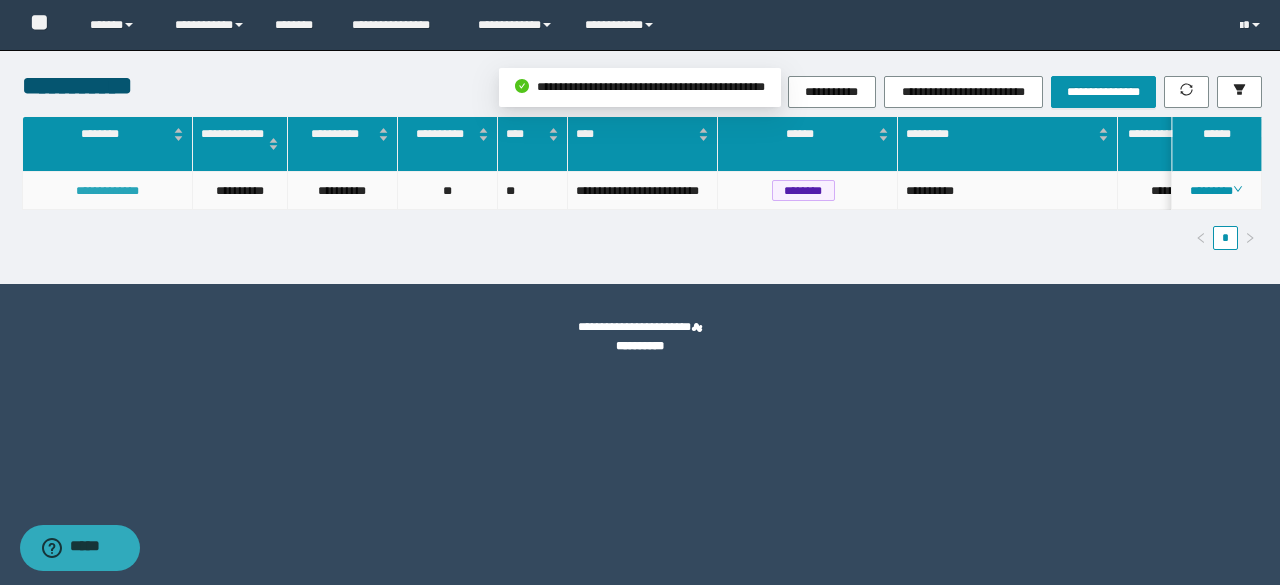 click on "**********" at bounding box center [107, 191] 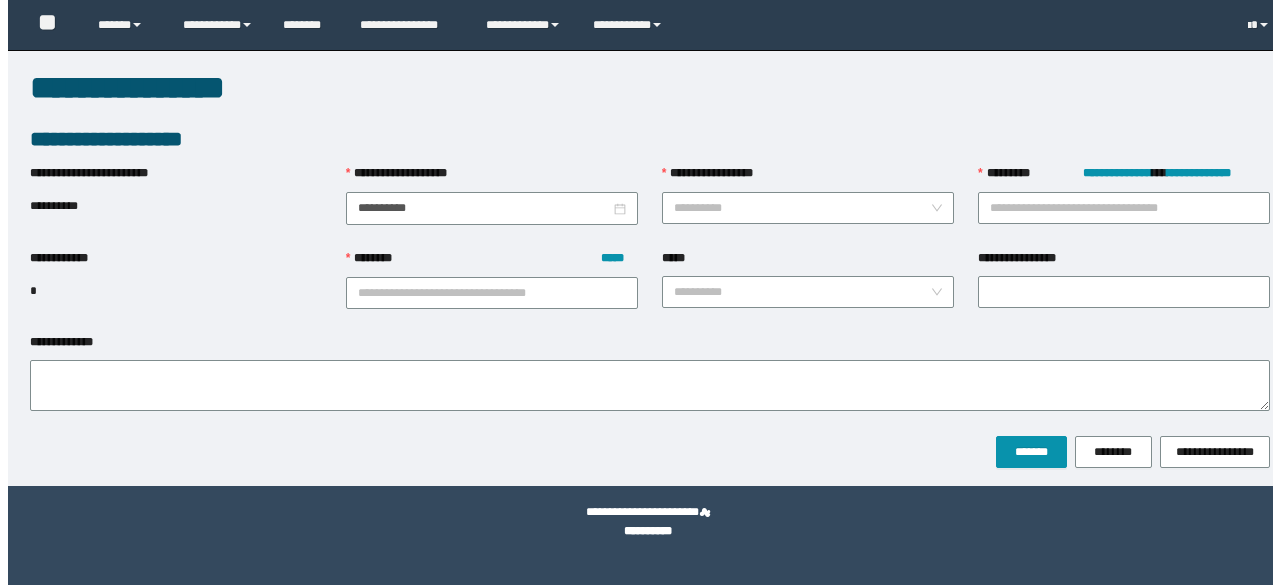 scroll, scrollTop: 0, scrollLeft: 0, axis: both 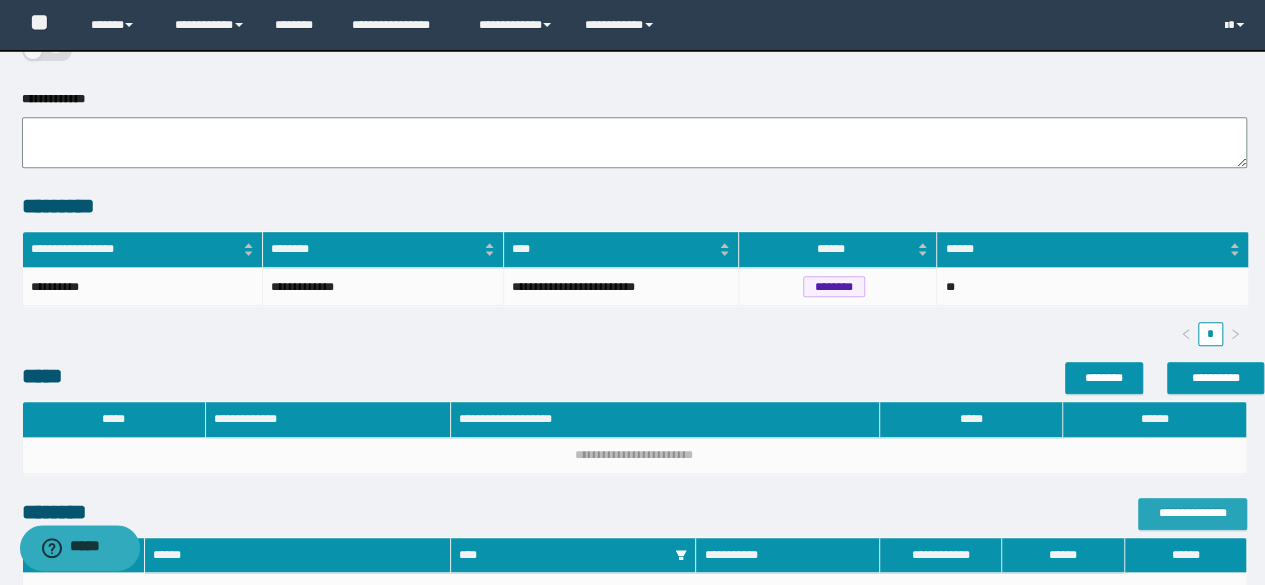 click on "**********" at bounding box center (634, 296) 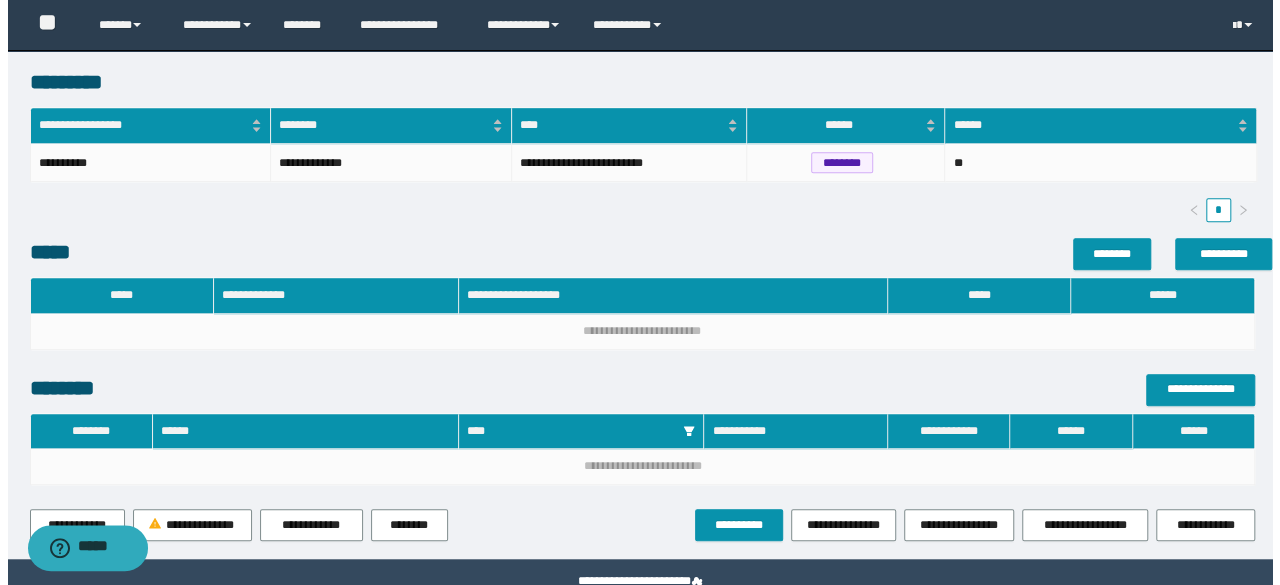 scroll, scrollTop: 578, scrollLeft: 0, axis: vertical 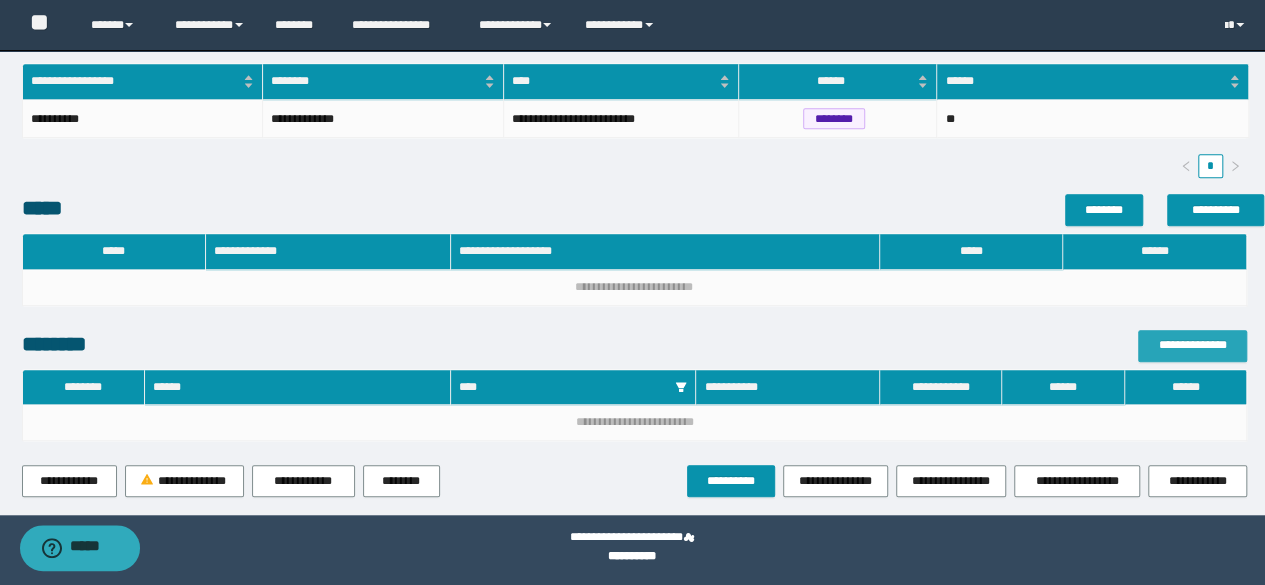 click on "**********" at bounding box center [1192, 346] 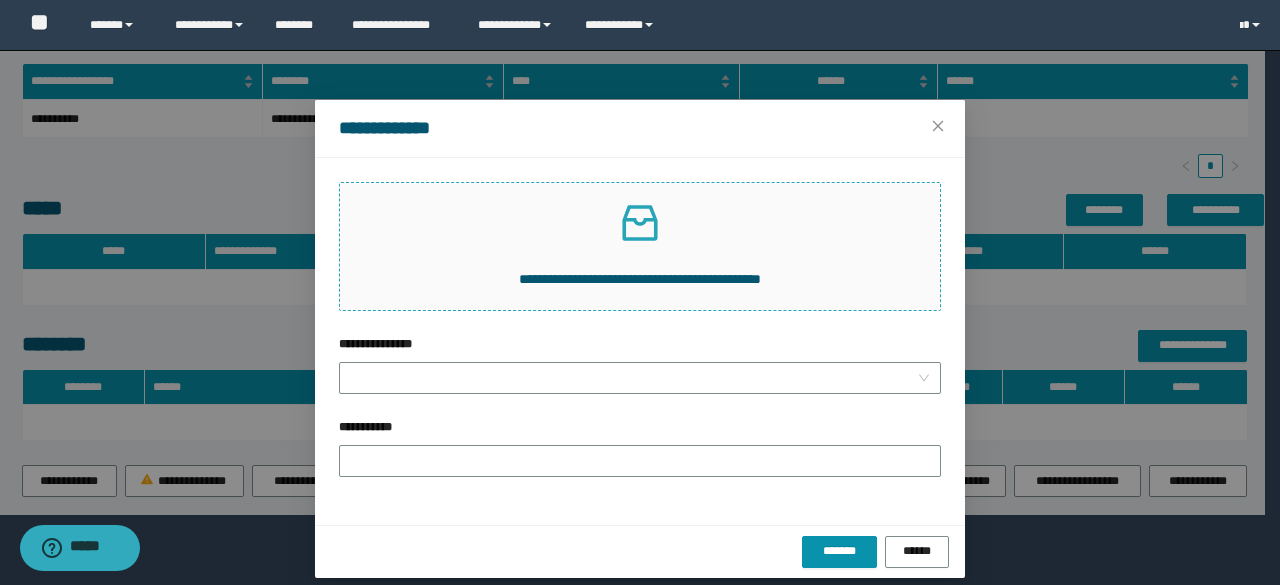 click on "**********" at bounding box center [640, 246] 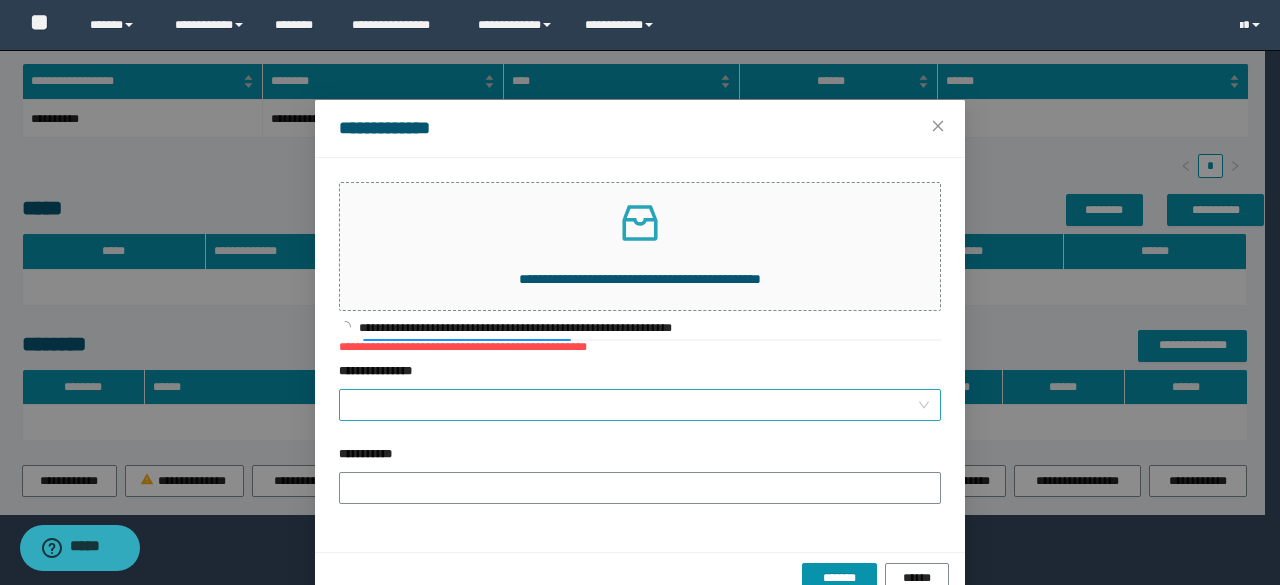 click on "**********" at bounding box center [634, 405] 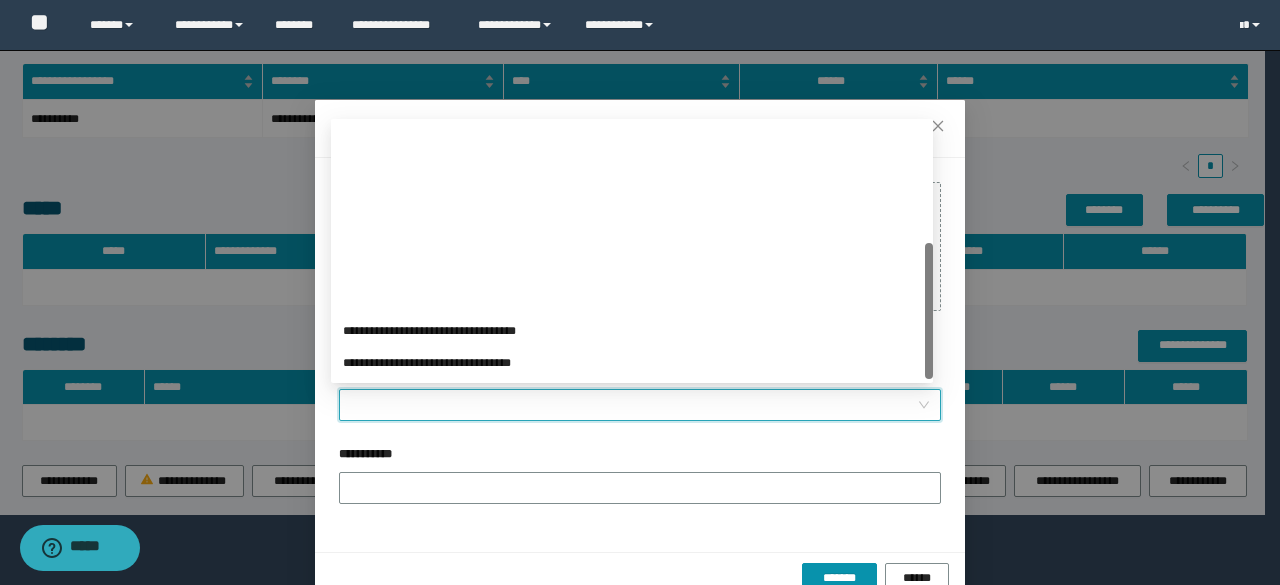 scroll, scrollTop: 224, scrollLeft: 0, axis: vertical 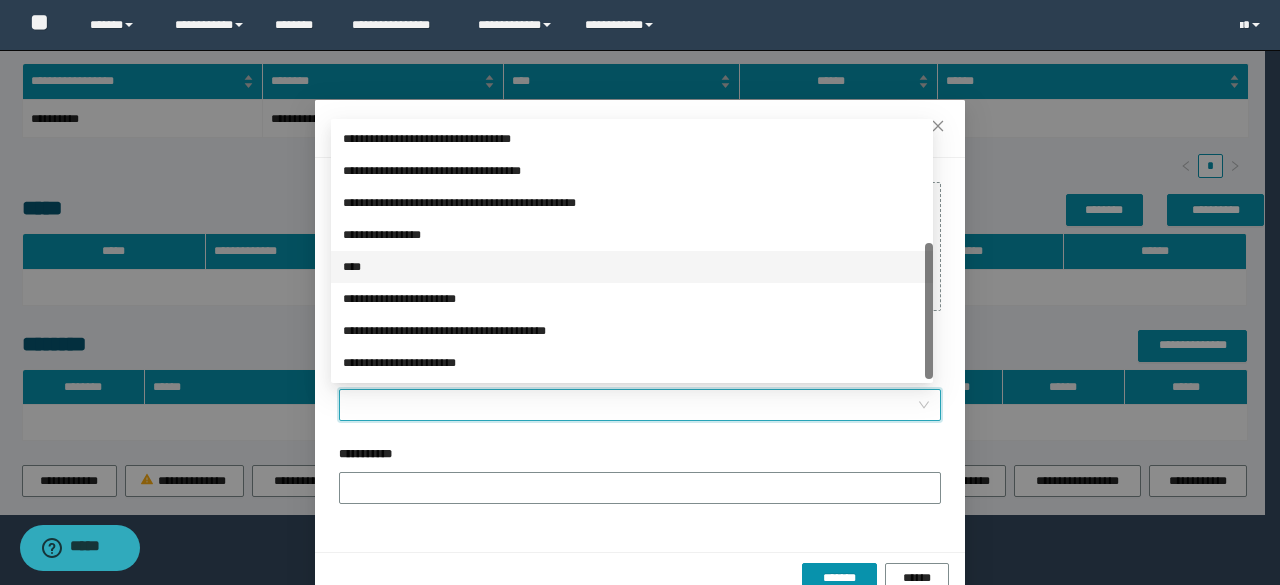 click on "****" at bounding box center (632, 267) 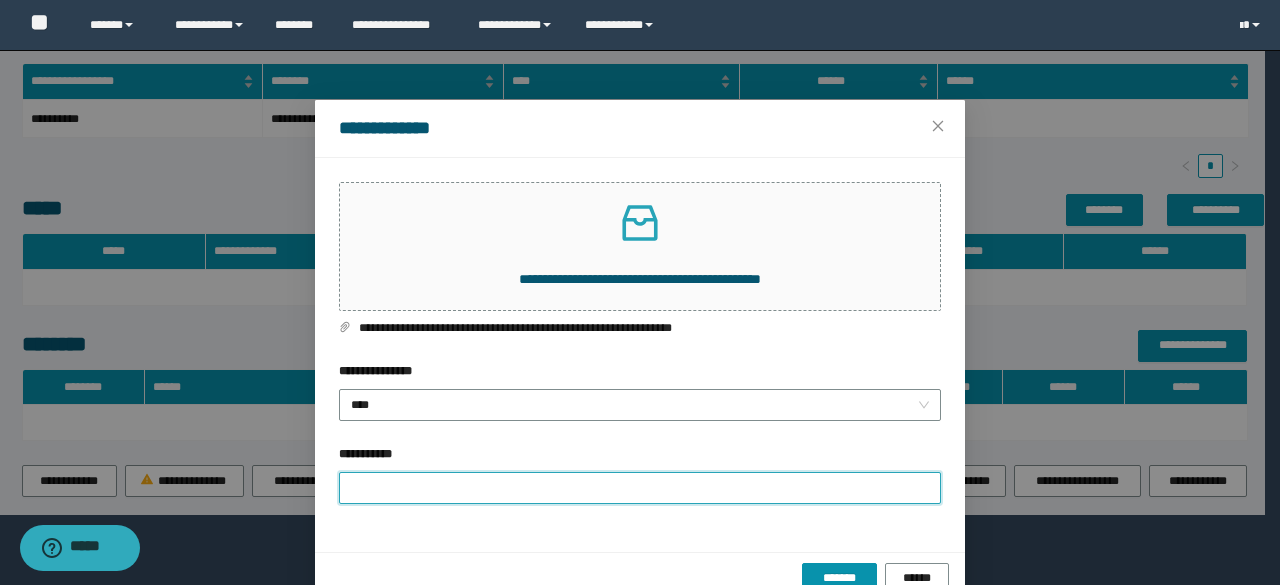 click on "**********" at bounding box center (640, 488) 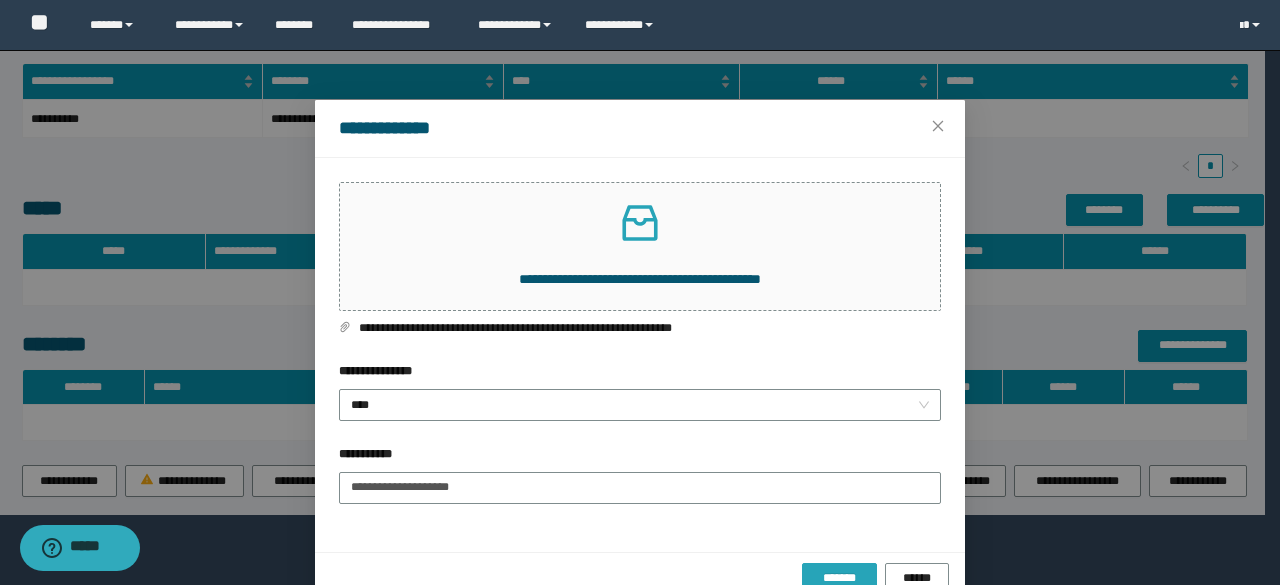 click on "*******" at bounding box center (839, 578) 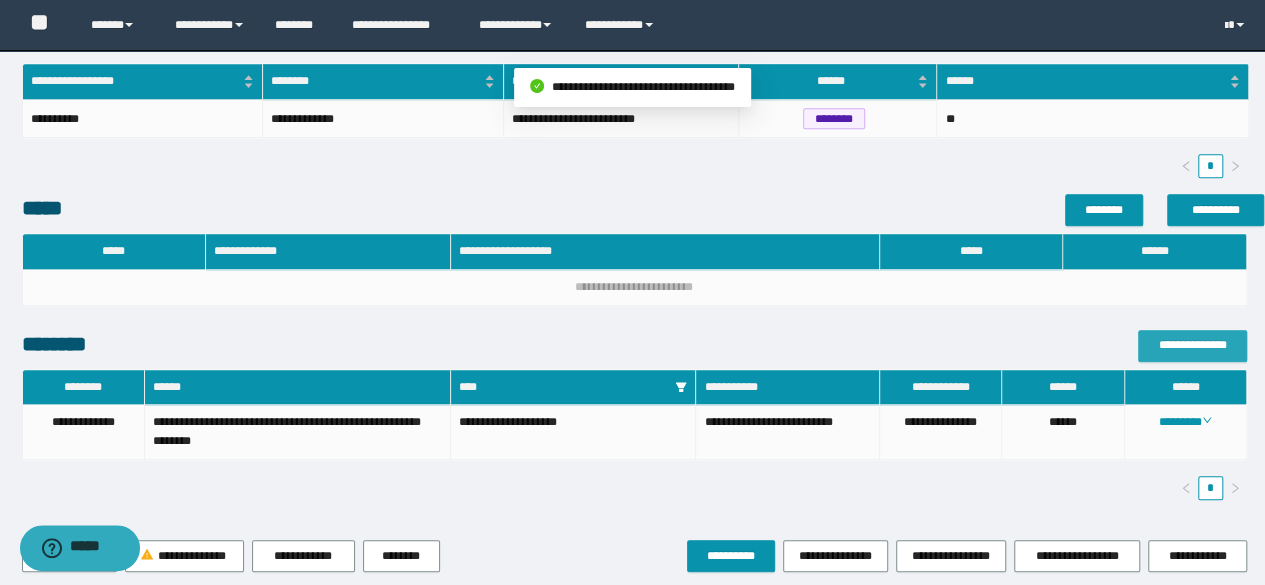 click on "**********" at bounding box center [1192, 345] 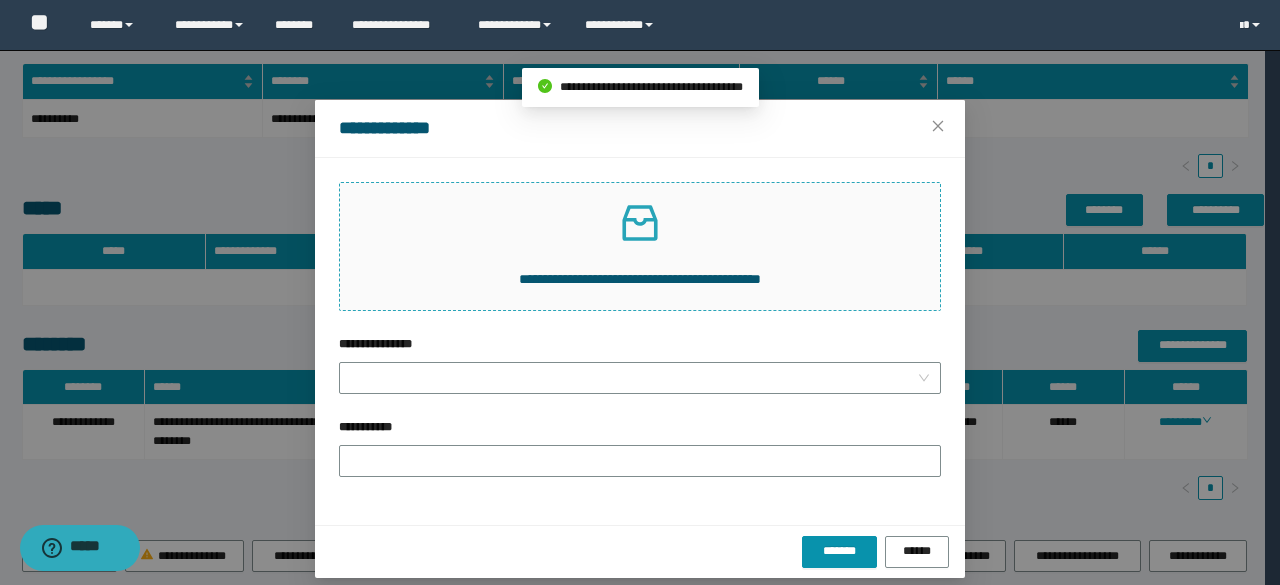 click on "**********" at bounding box center [640, 246] 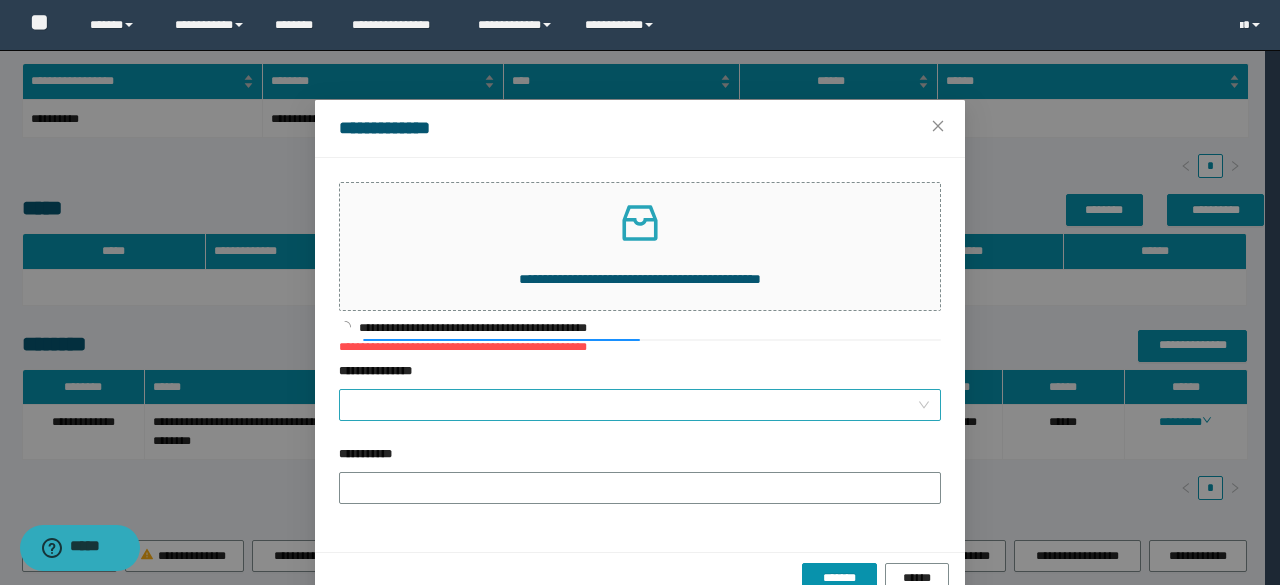 click on "**********" at bounding box center [634, 405] 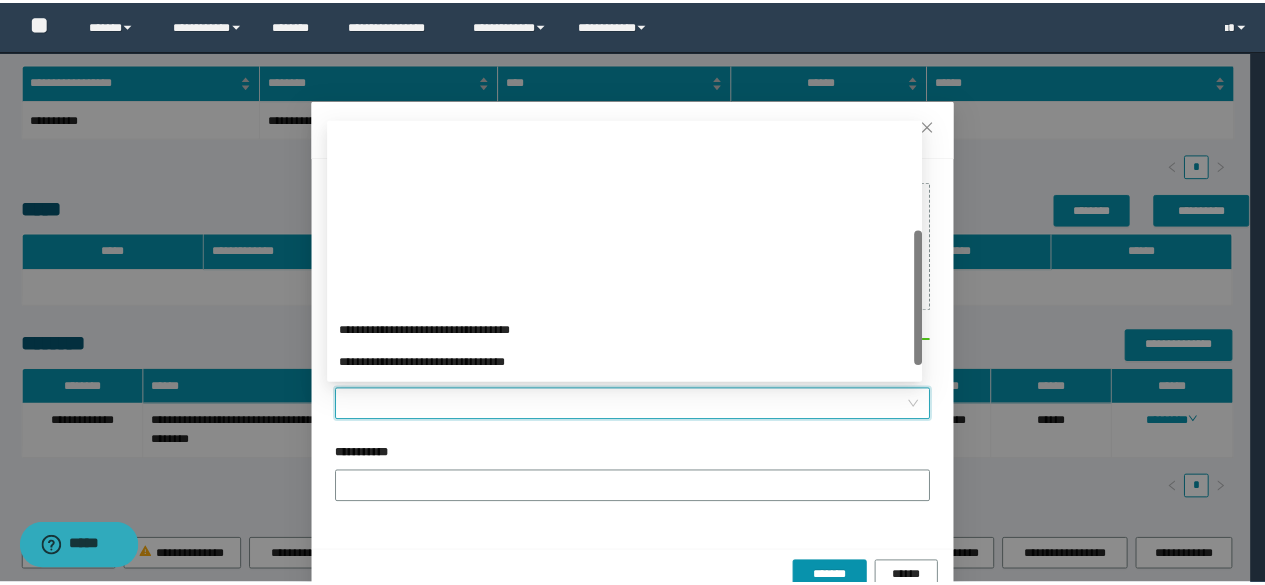 scroll, scrollTop: 200, scrollLeft: 0, axis: vertical 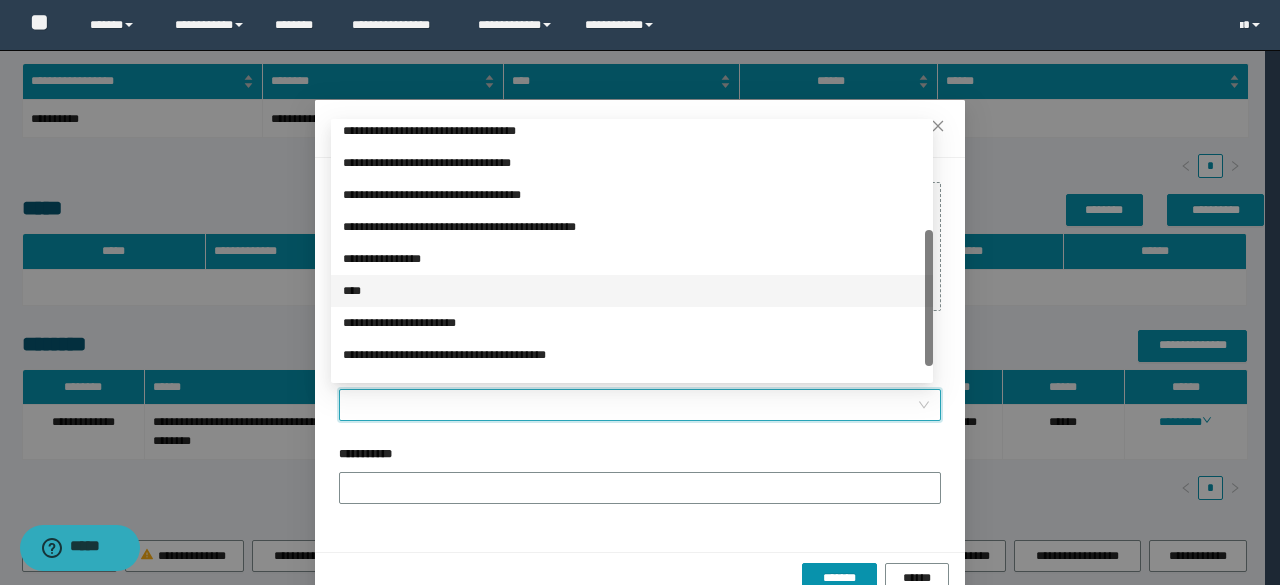 click on "****" at bounding box center [632, 291] 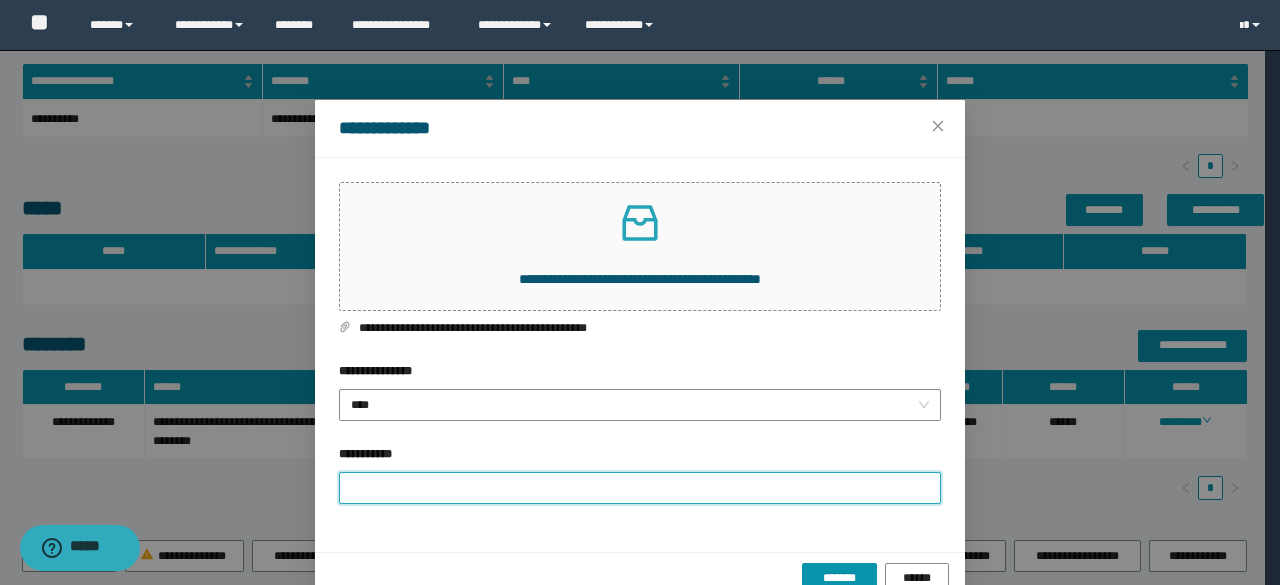 click on "**********" at bounding box center [640, 488] 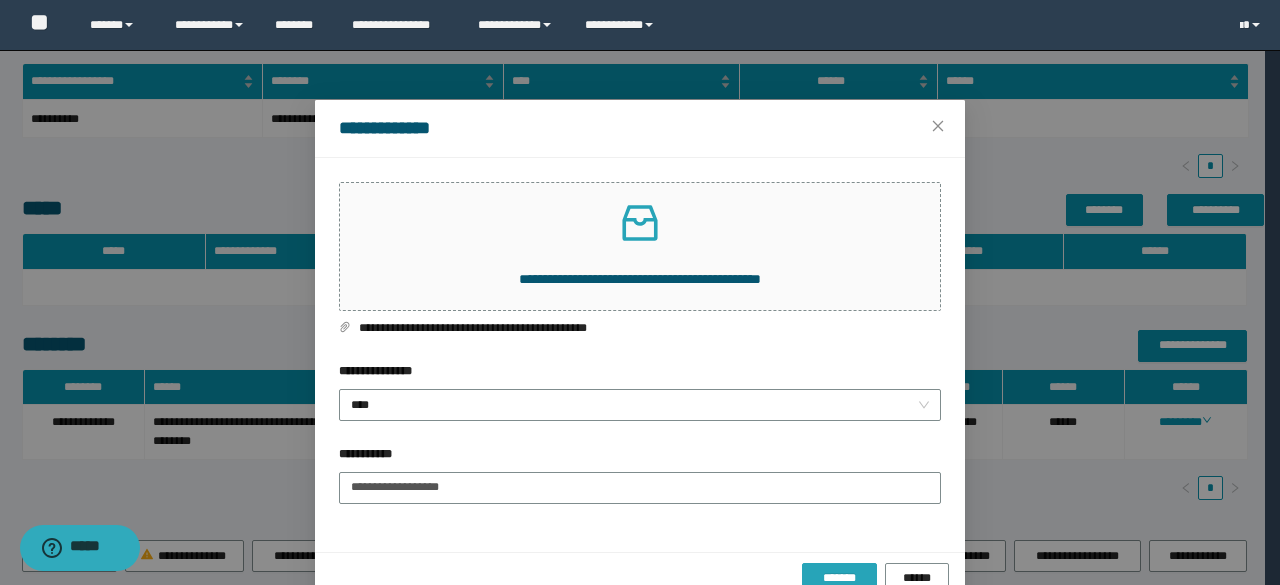 click on "*******" at bounding box center (839, 578) 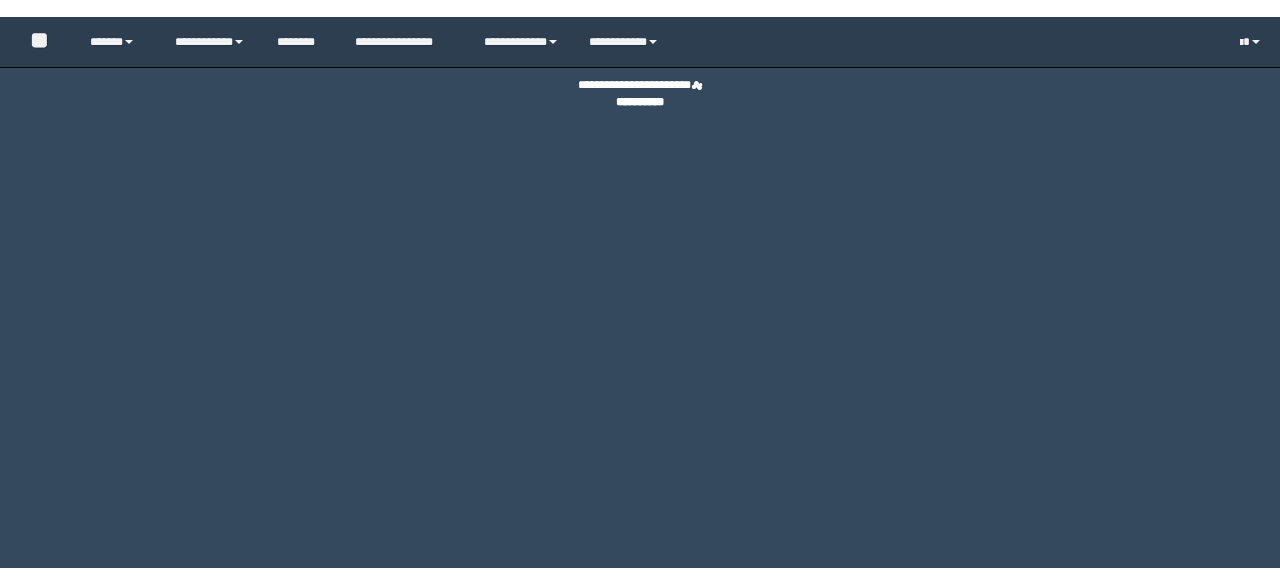 scroll, scrollTop: 0, scrollLeft: 0, axis: both 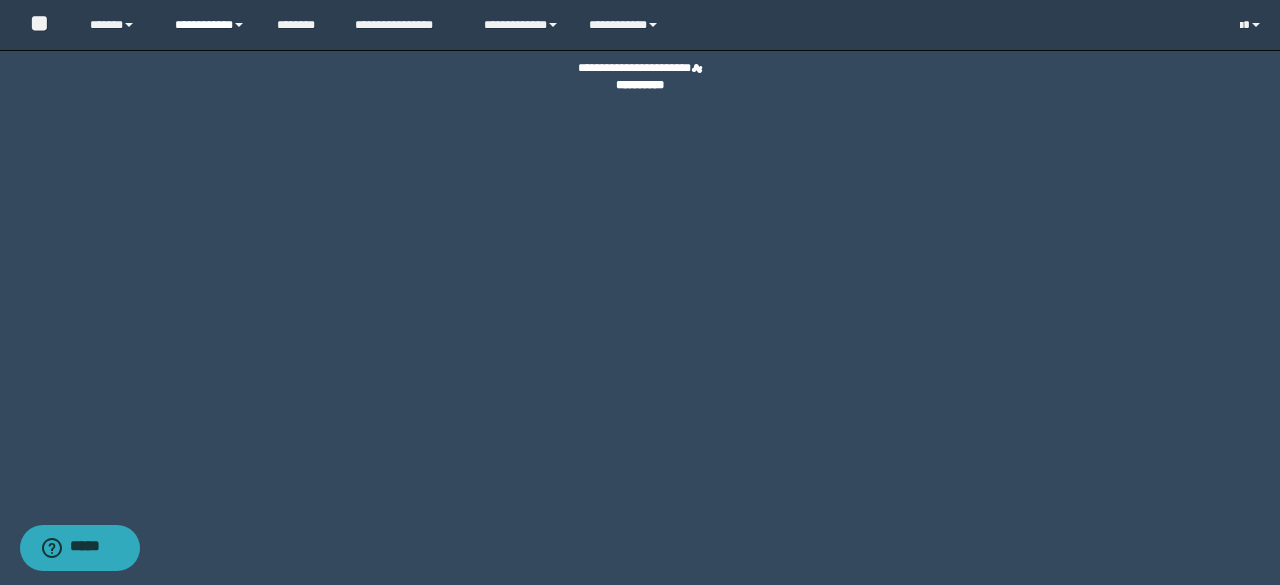click on "**********" at bounding box center (210, 25) 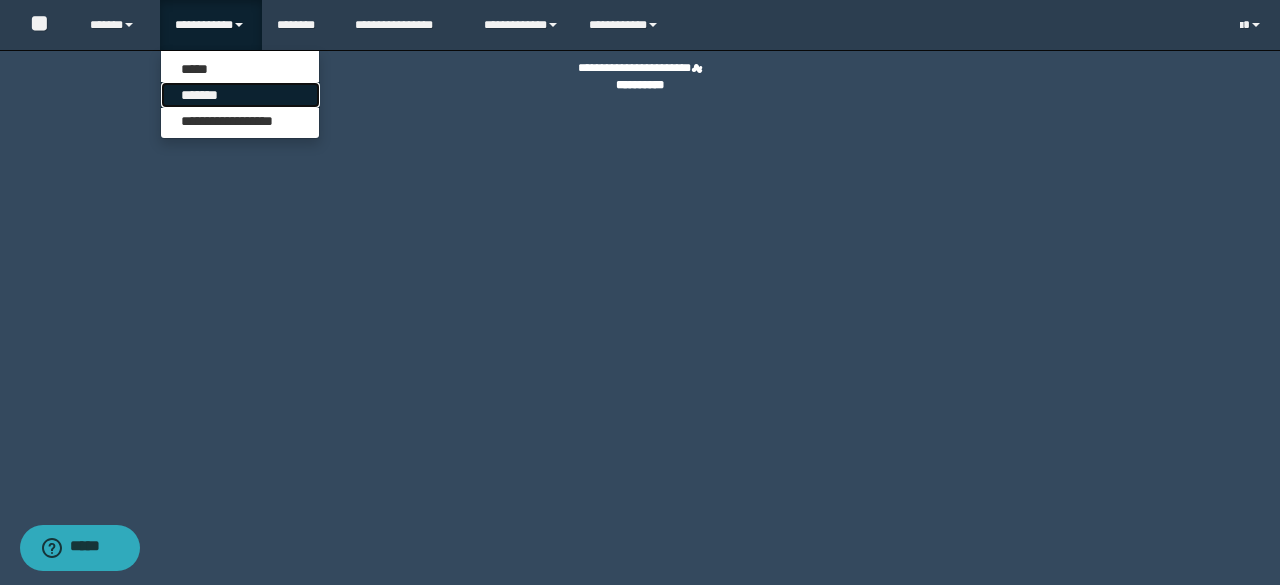 click on "*******" at bounding box center (240, 95) 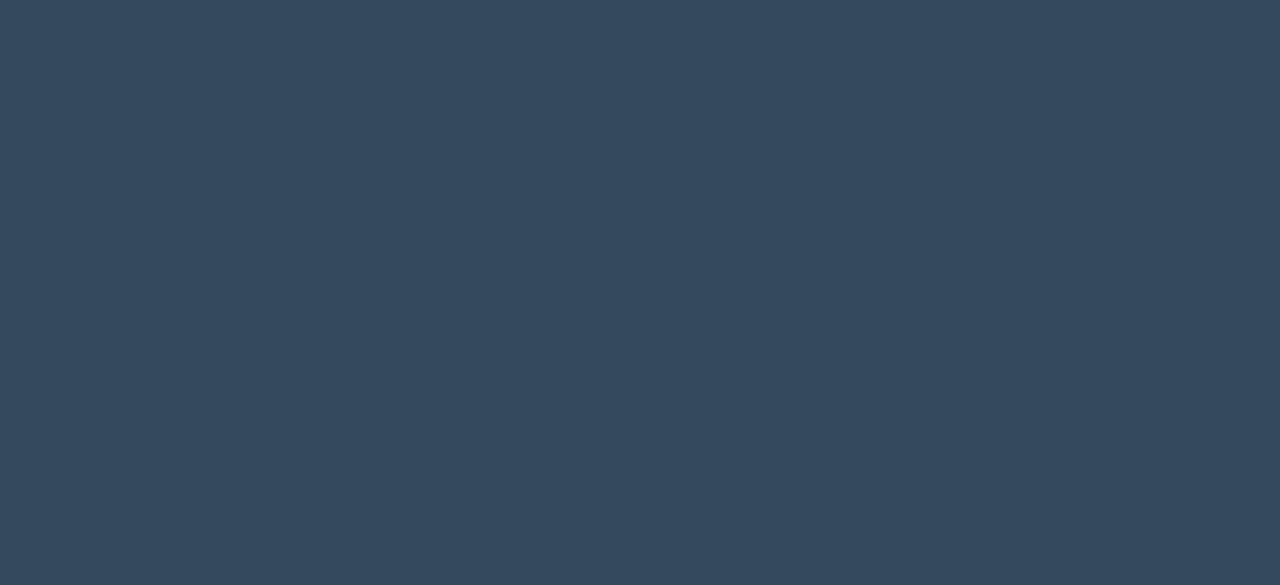 scroll, scrollTop: 0, scrollLeft: 0, axis: both 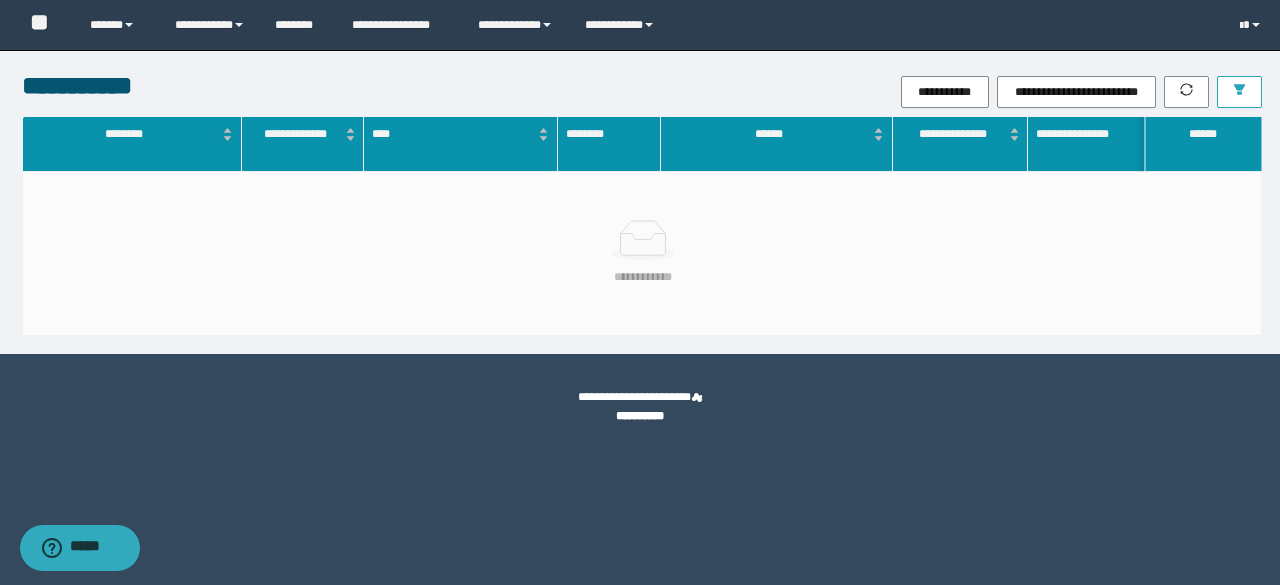 click at bounding box center (1239, 92) 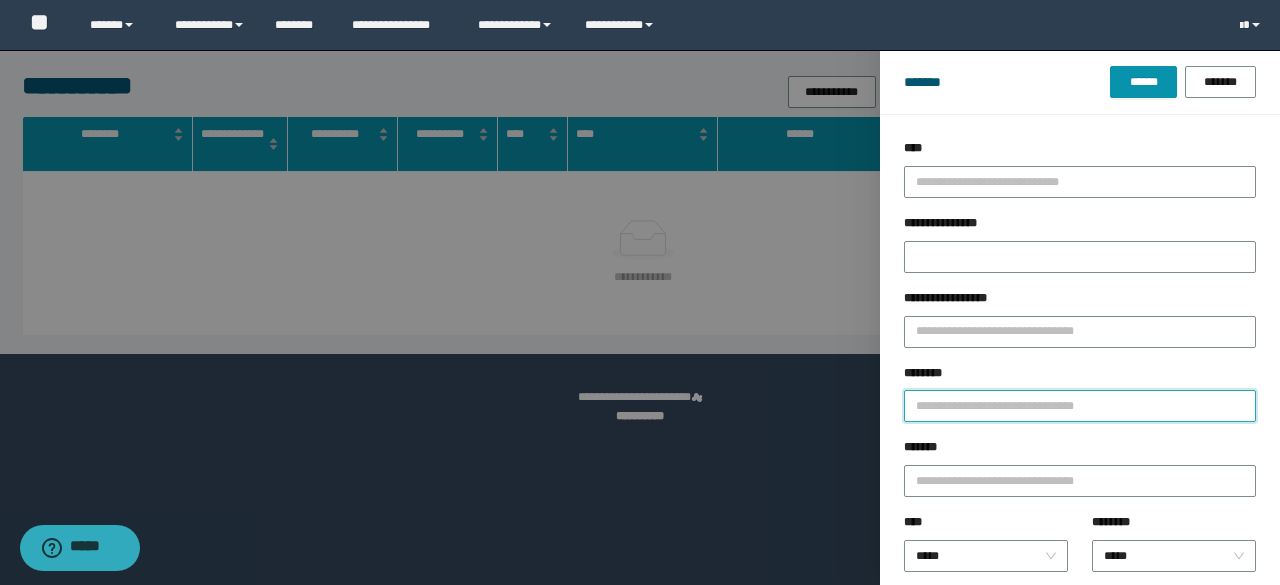 click on "********" at bounding box center [1080, 406] 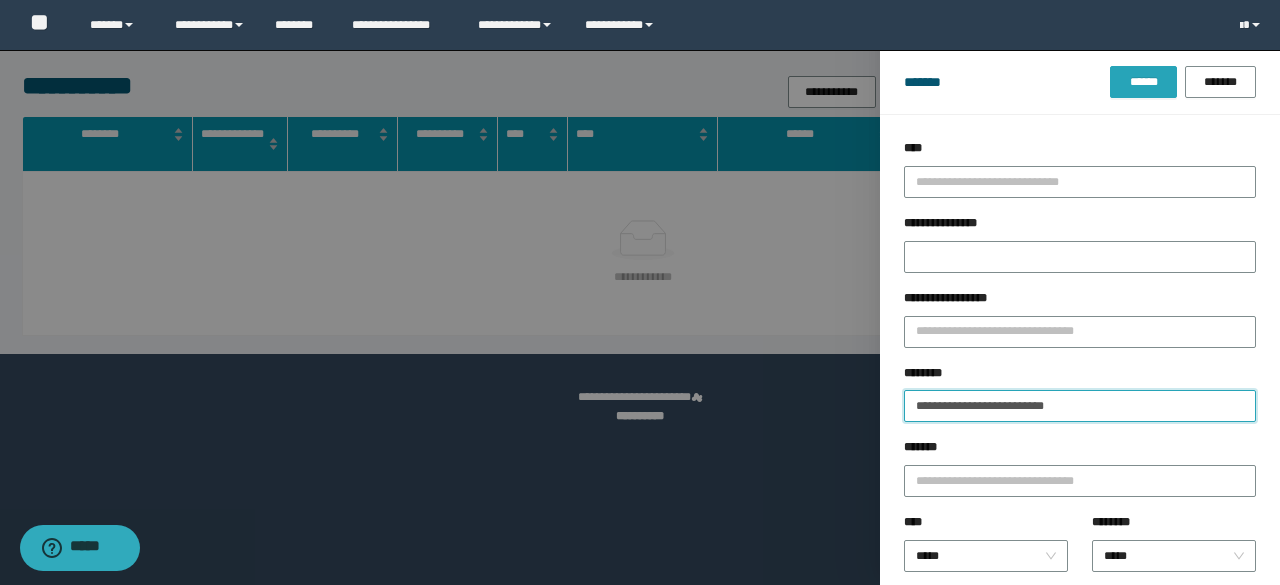 type on "**********" 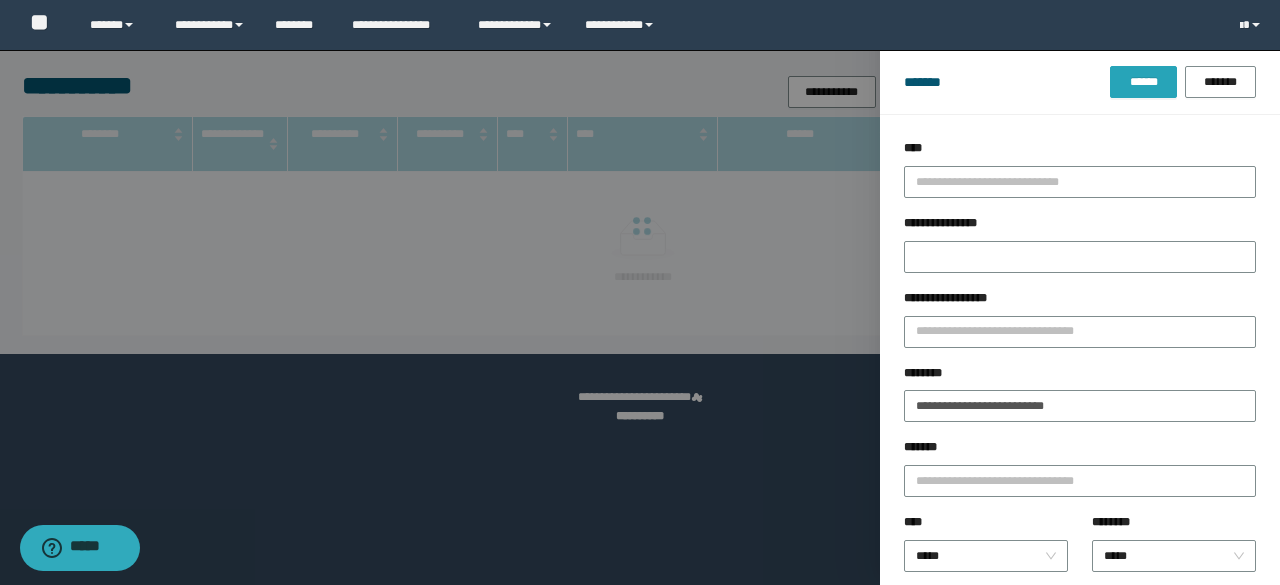 click on "******" at bounding box center [1143, 82] 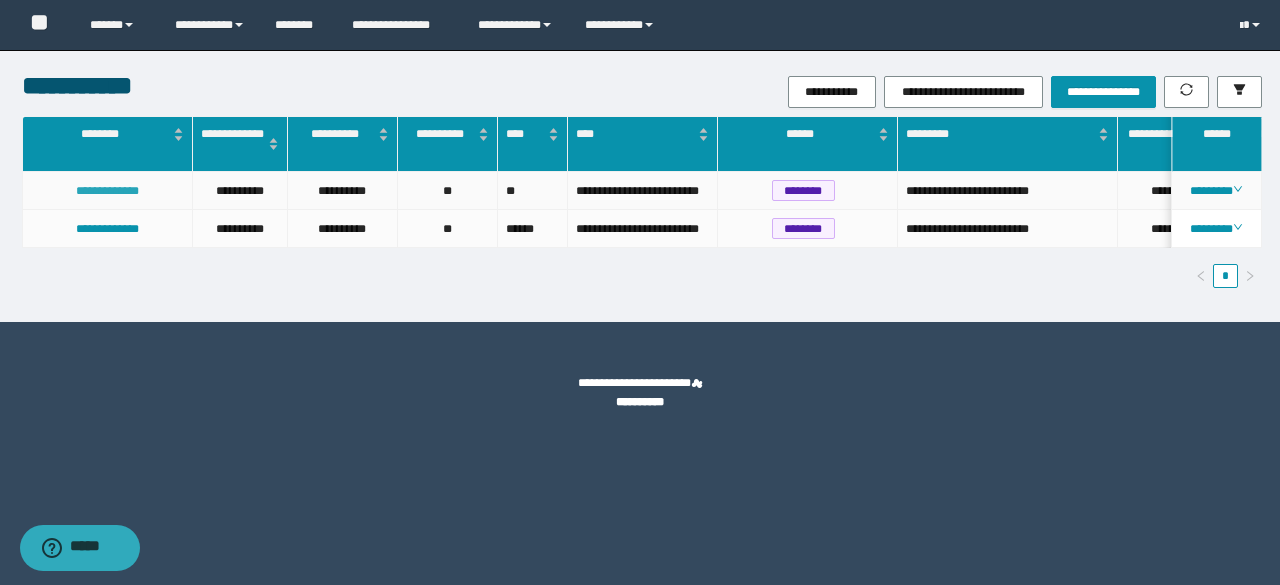 click on "**********" at bounding box center [107, 191] 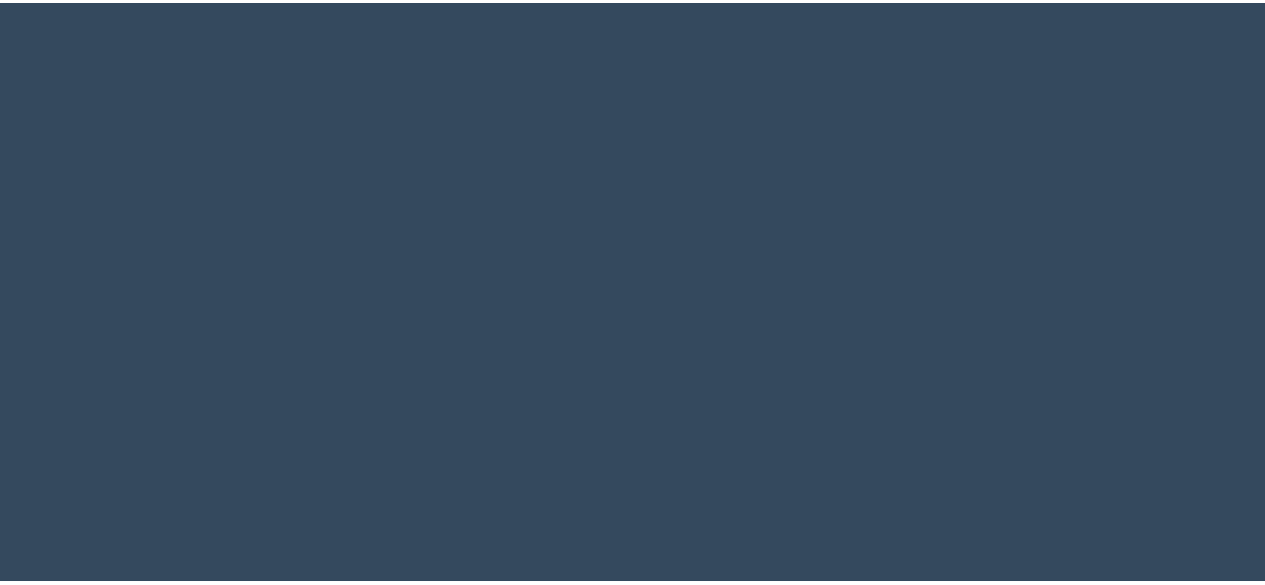 scroll, scrollTop: 0, scrollLeft: 0, axis: both 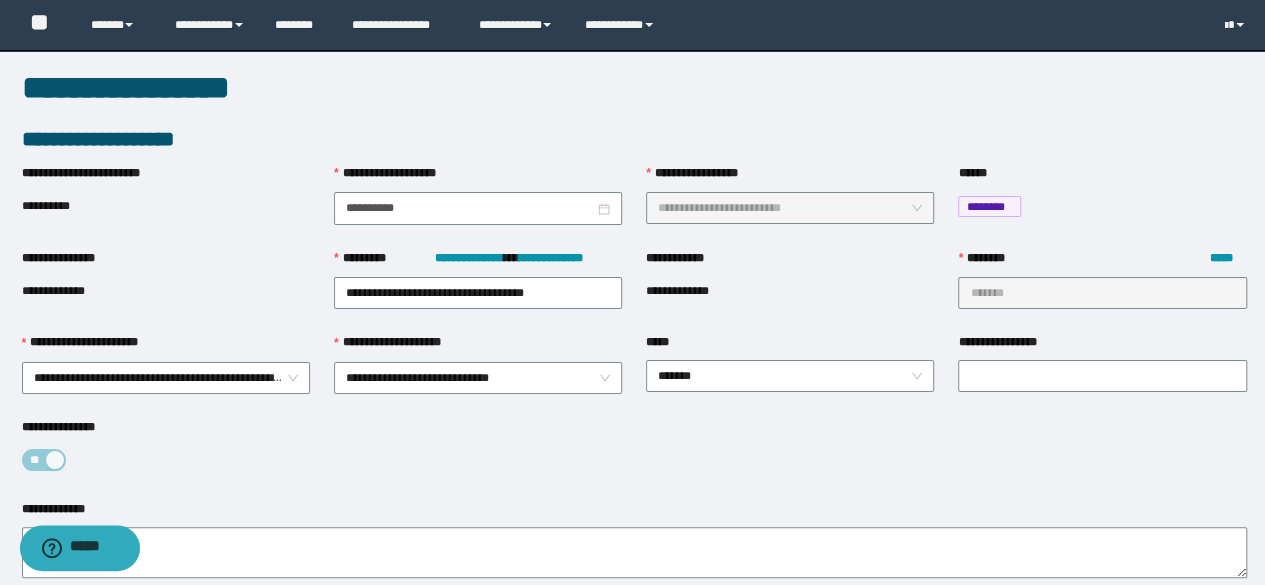 type on "**********" 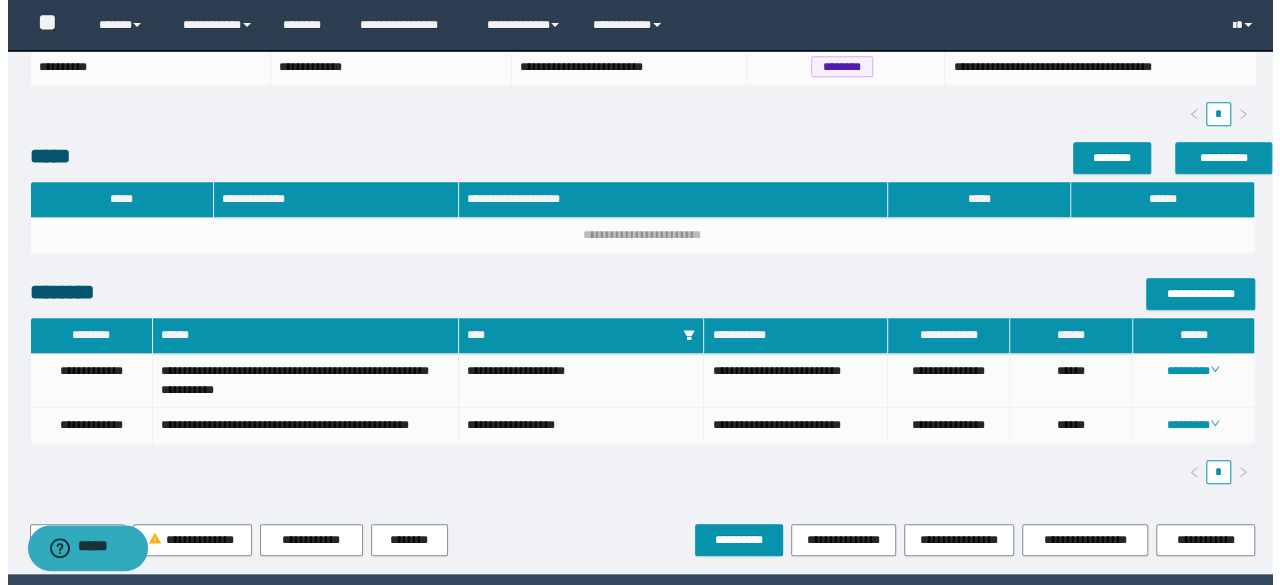 scroll, scrollTop: 746, scrollLeft: 0, axis: vertical 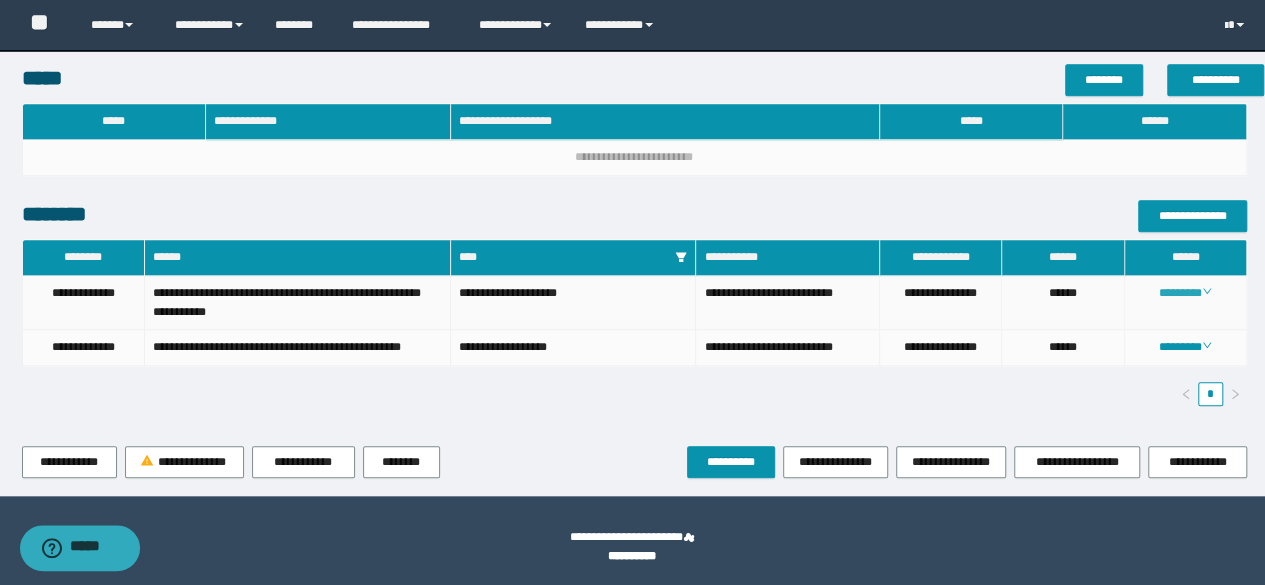 click on "********" at bounding box center (1185, 293) 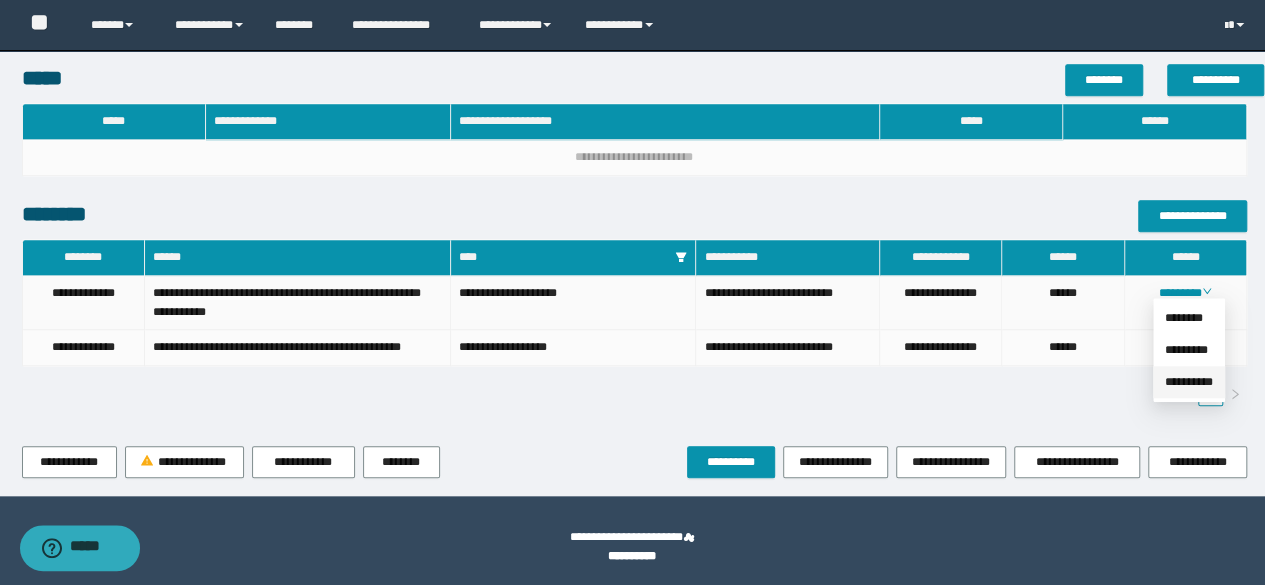 click on "**********" at bounding box center [1189, 382] 